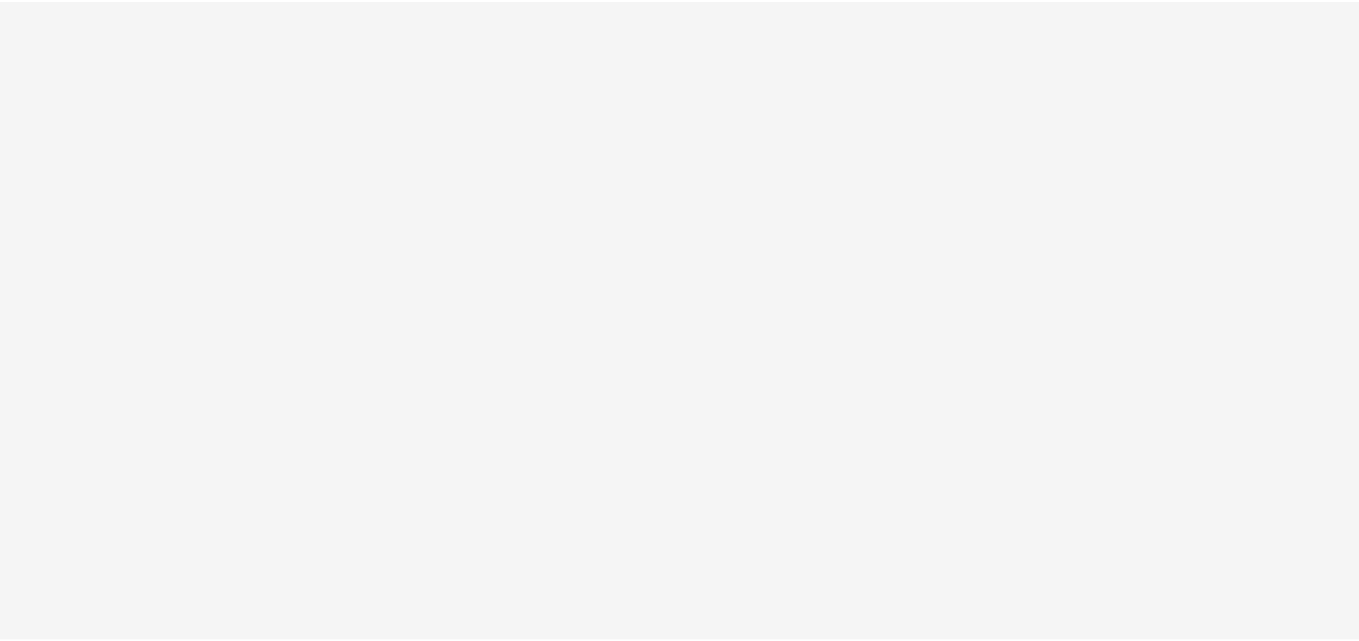 scroll, scrollTop: 0, scrollLeft: 0, axis: both 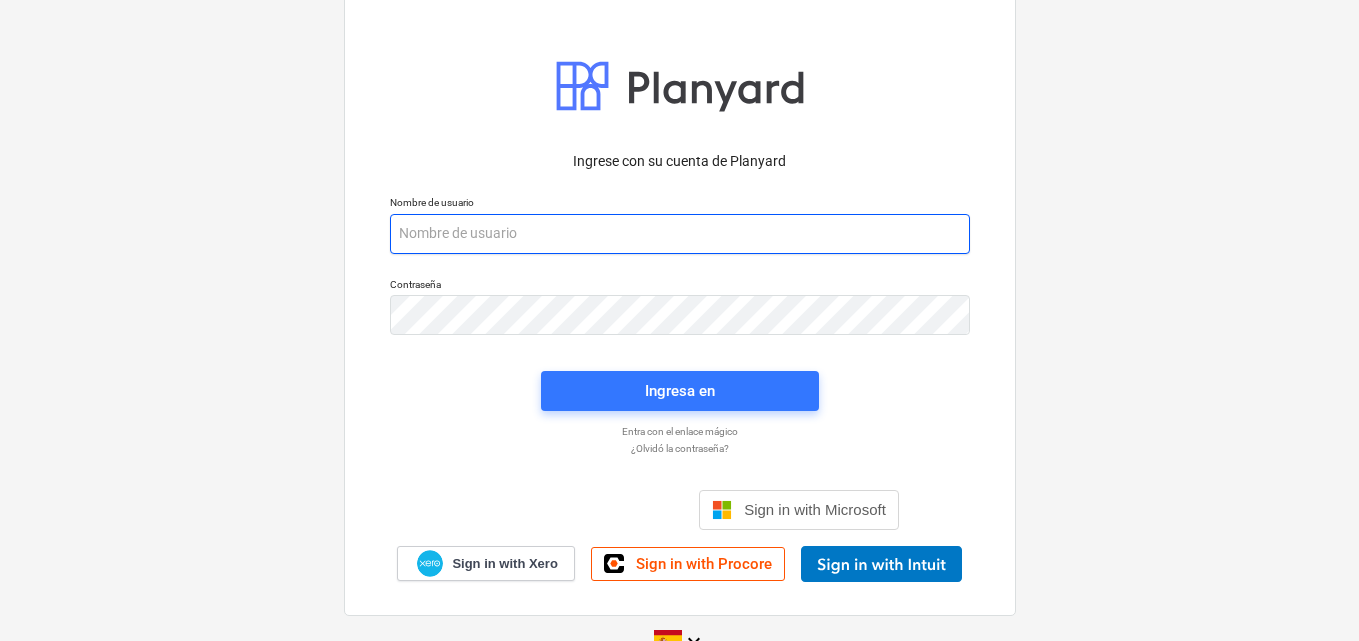 click at bounding box center [680, 234] 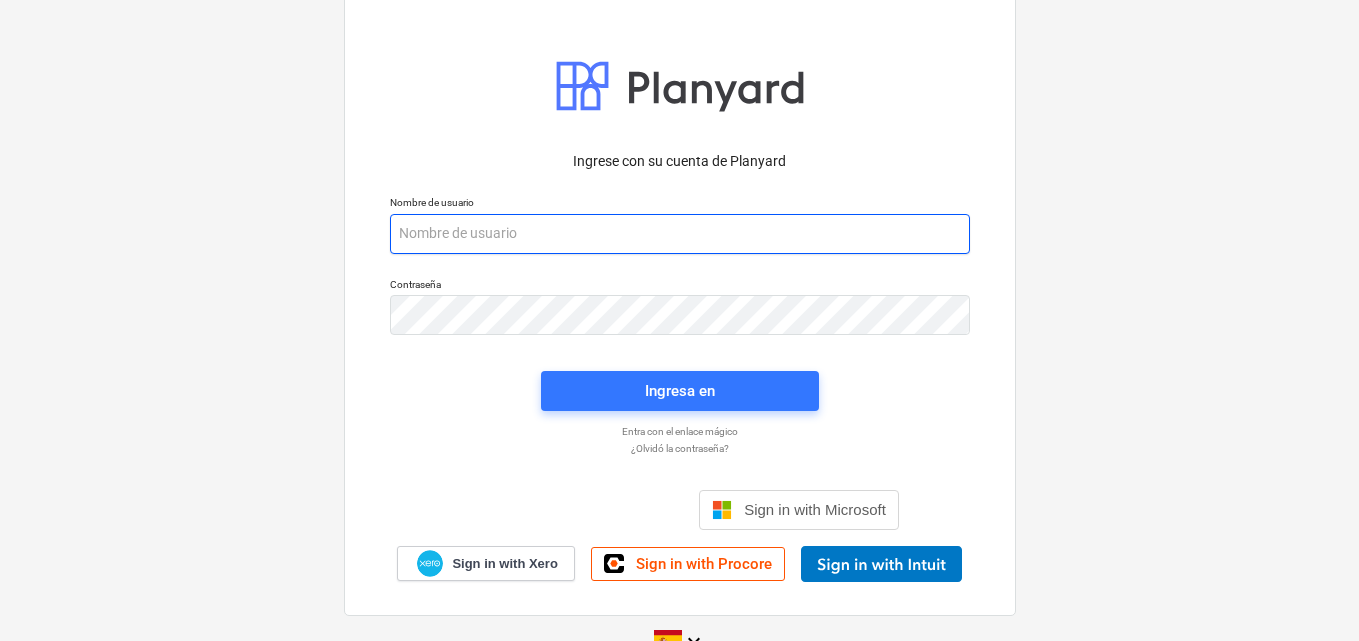 paste on "admin2+catiland@catilandpanama.com" 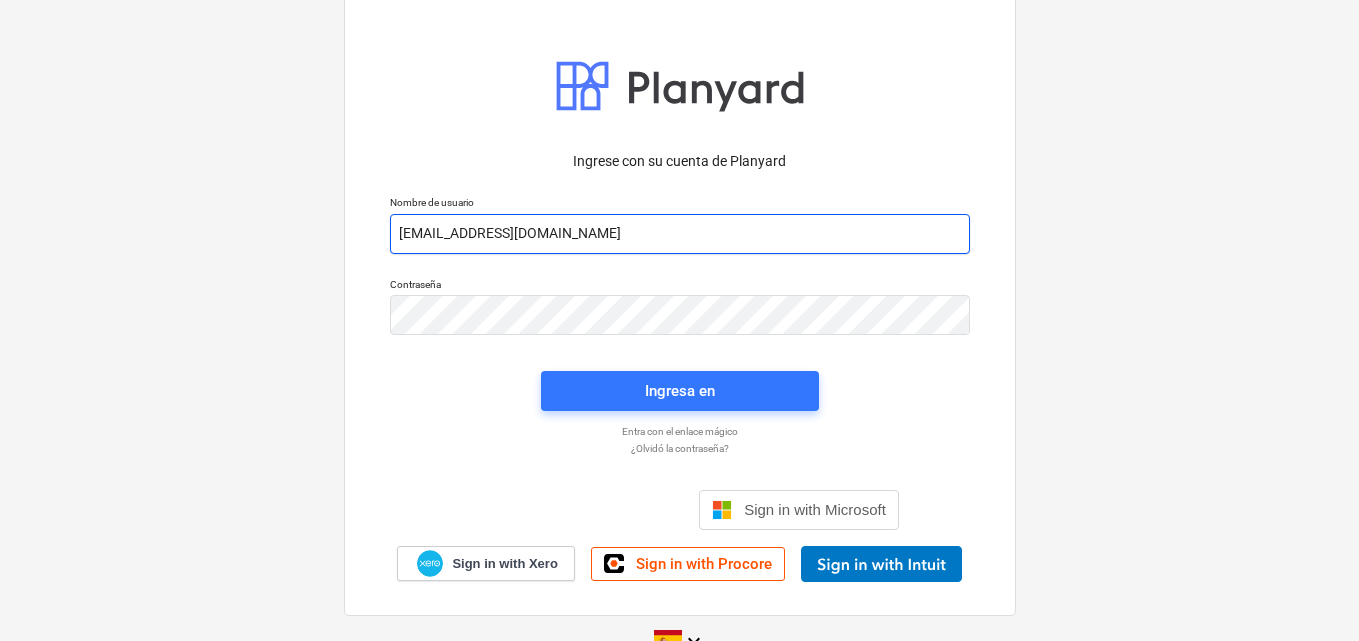 type on "admin2+catiland@catilandpanama.com" 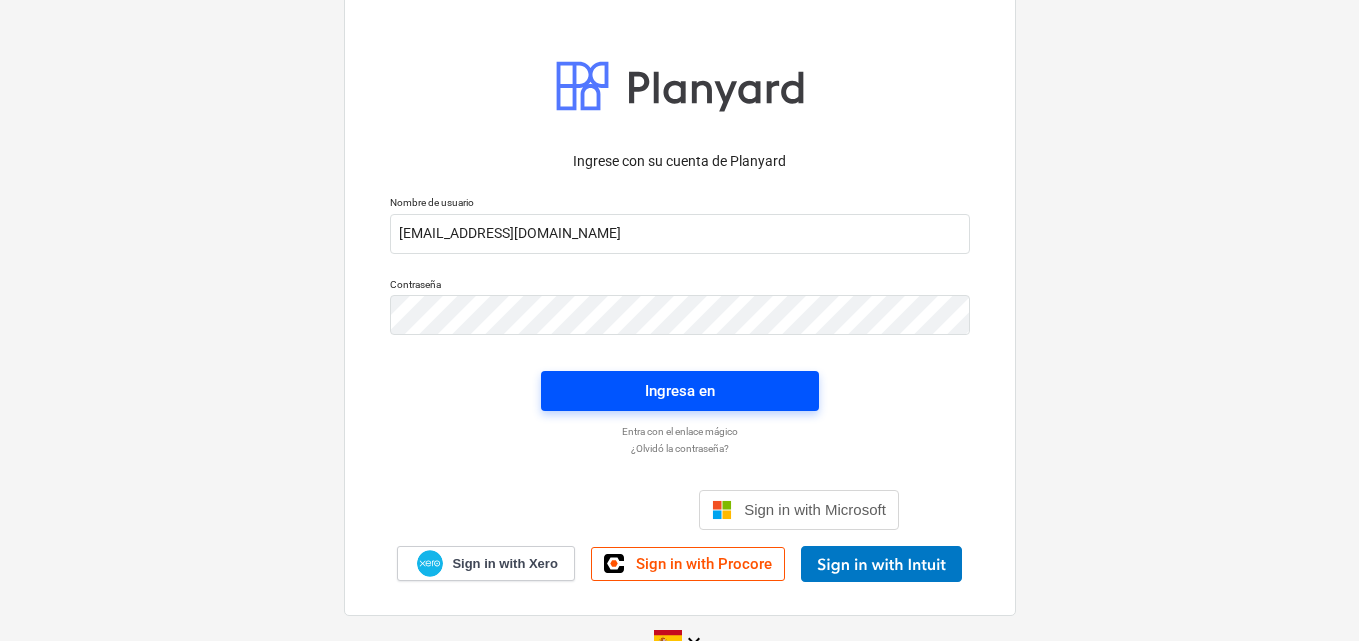 click on "Ingresa en" at bounding box center (680, 391) 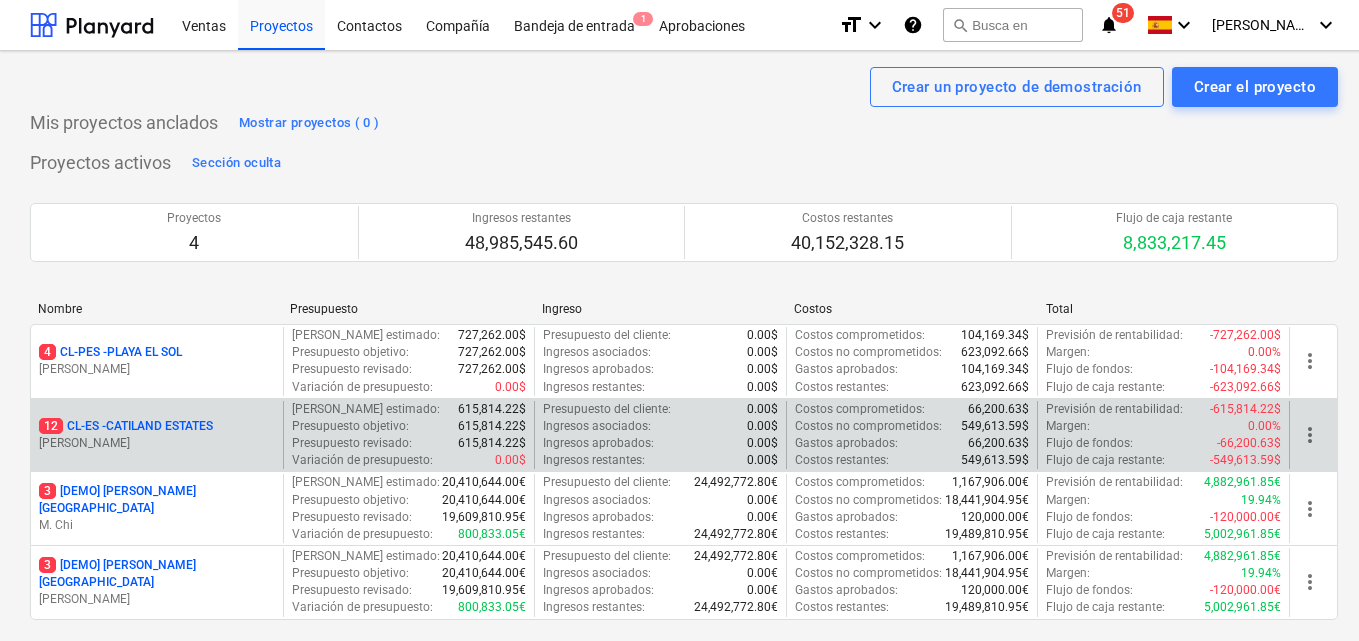 click on "12  CL-ES -  CATILAND ESTATES" at bounding box center (126, 426) 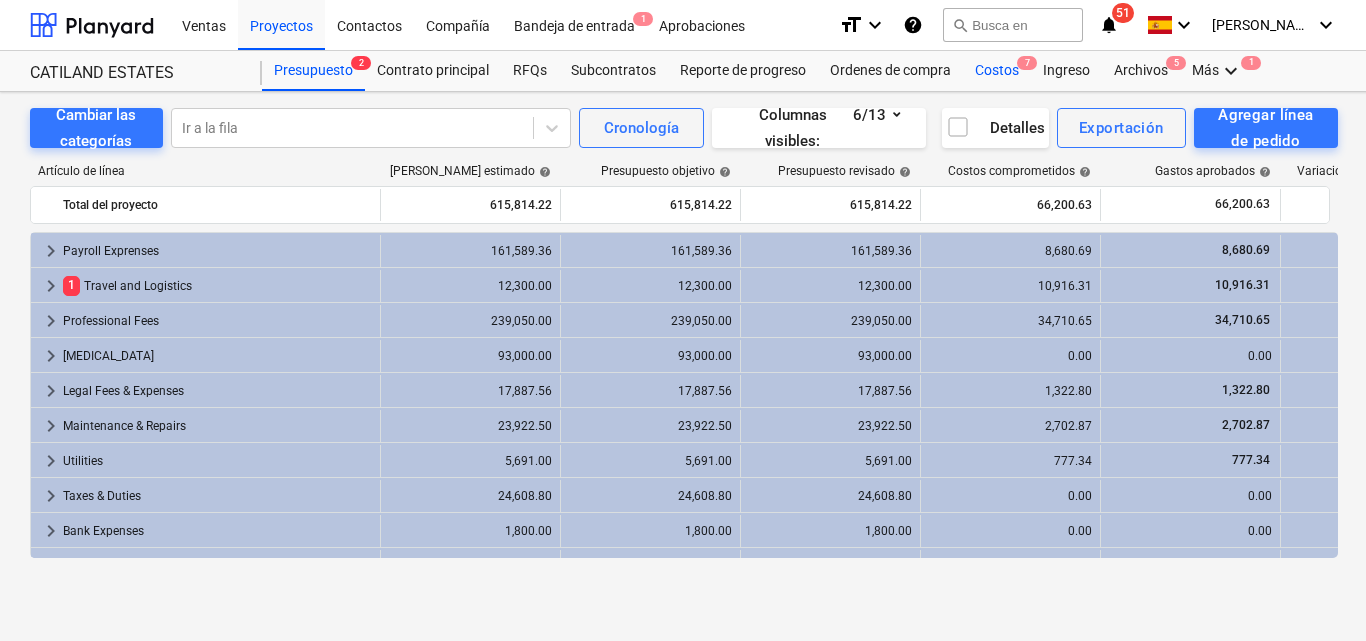 click on "Costos 7" at bounding box center [997, 71] 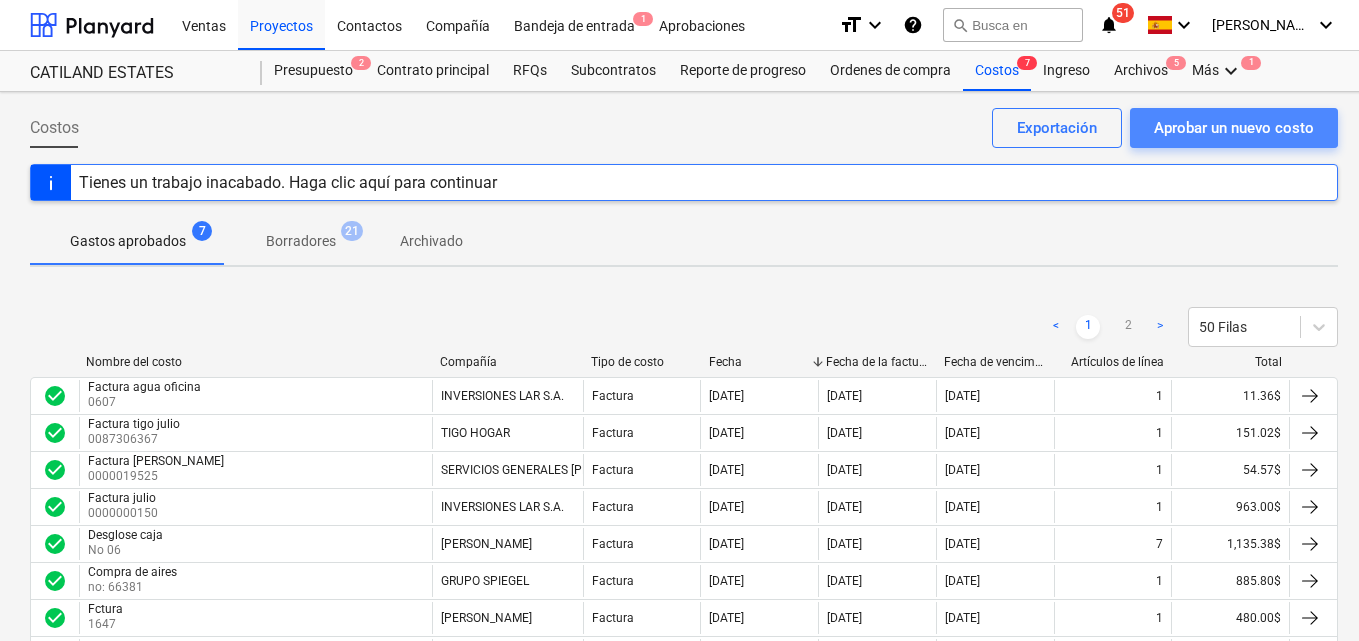 click on "Aprobar un nuevo costo" at bounding box center (1234, 128) 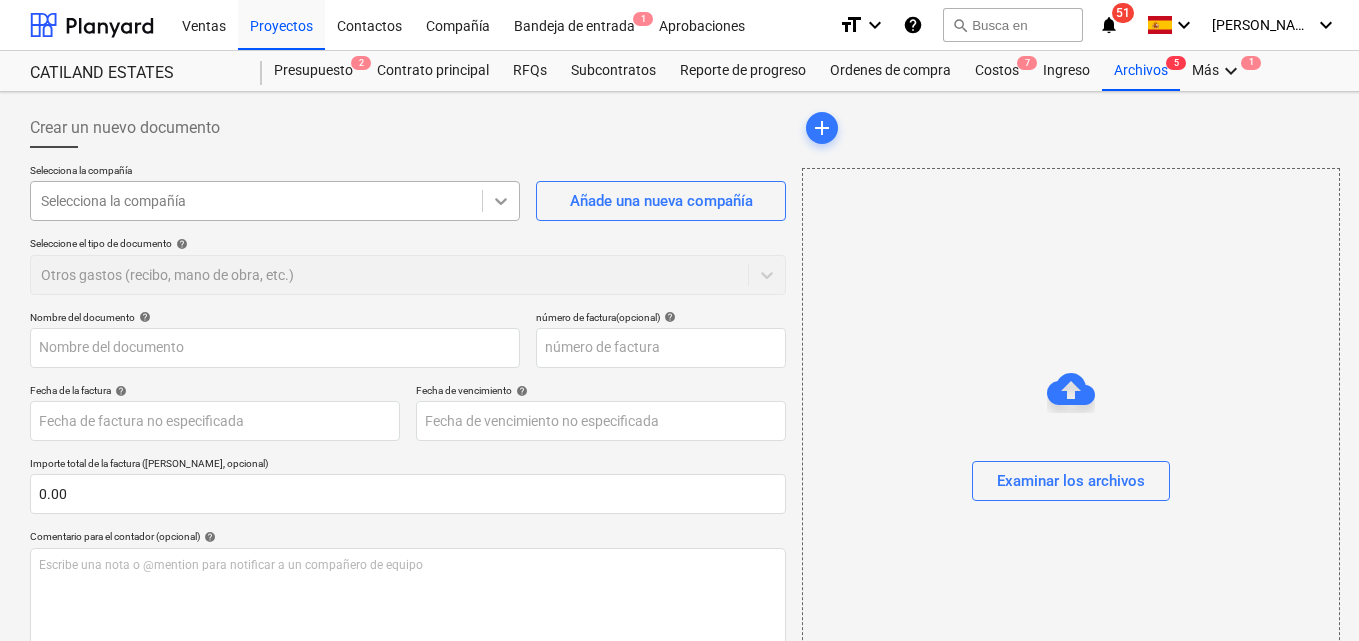 click 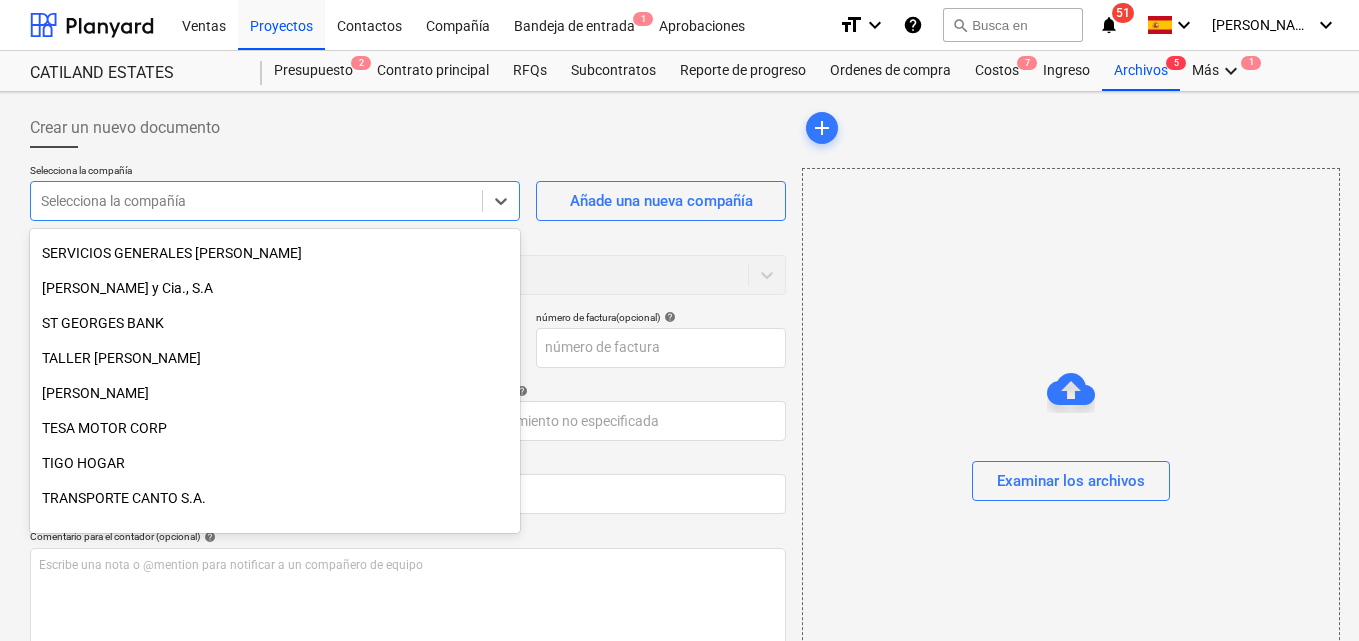 scroll, scrollTop: 2780, scrollLeft: 0, axis: vertical 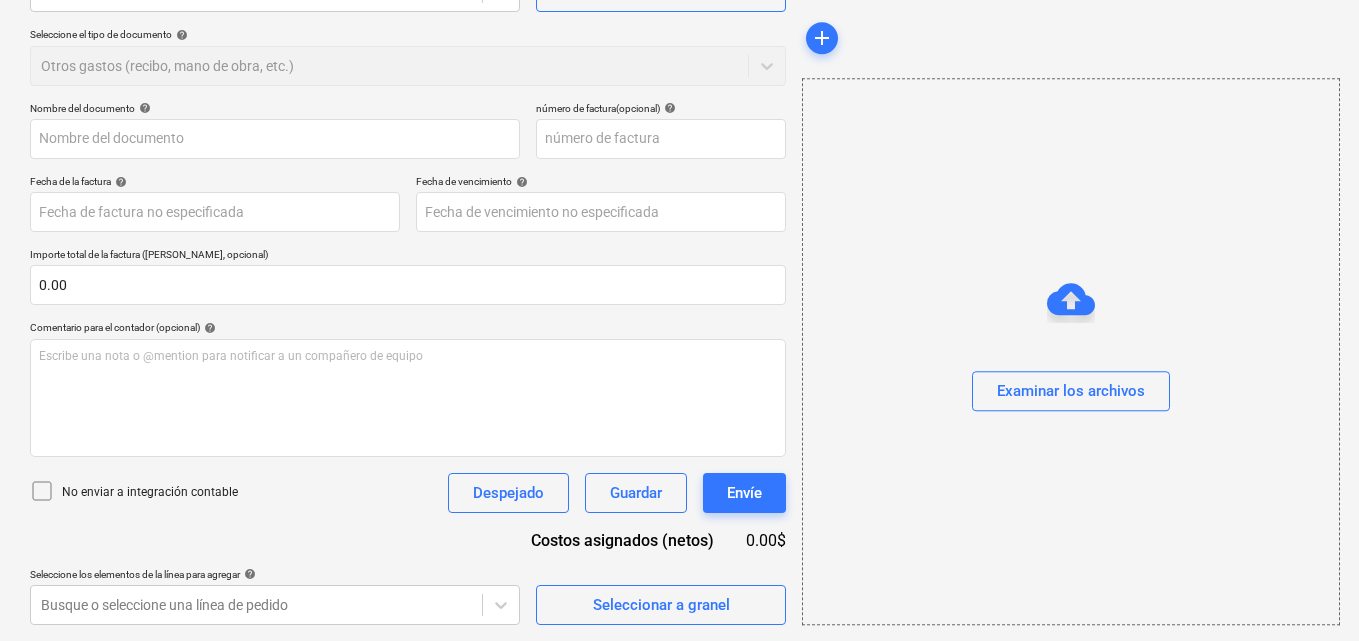 click on "Fecha de vencimiento help" at bounding box center (601, 181) 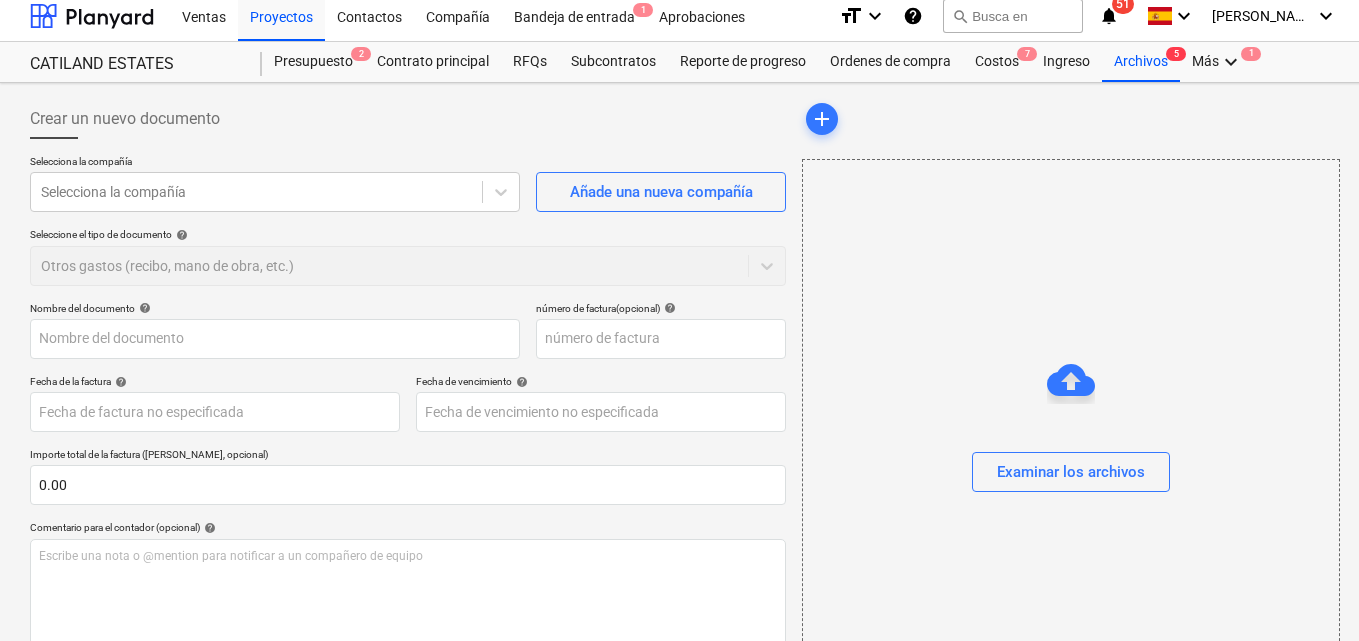 scroll, scrollTop: 0, scrollLeft: 0, axis: both 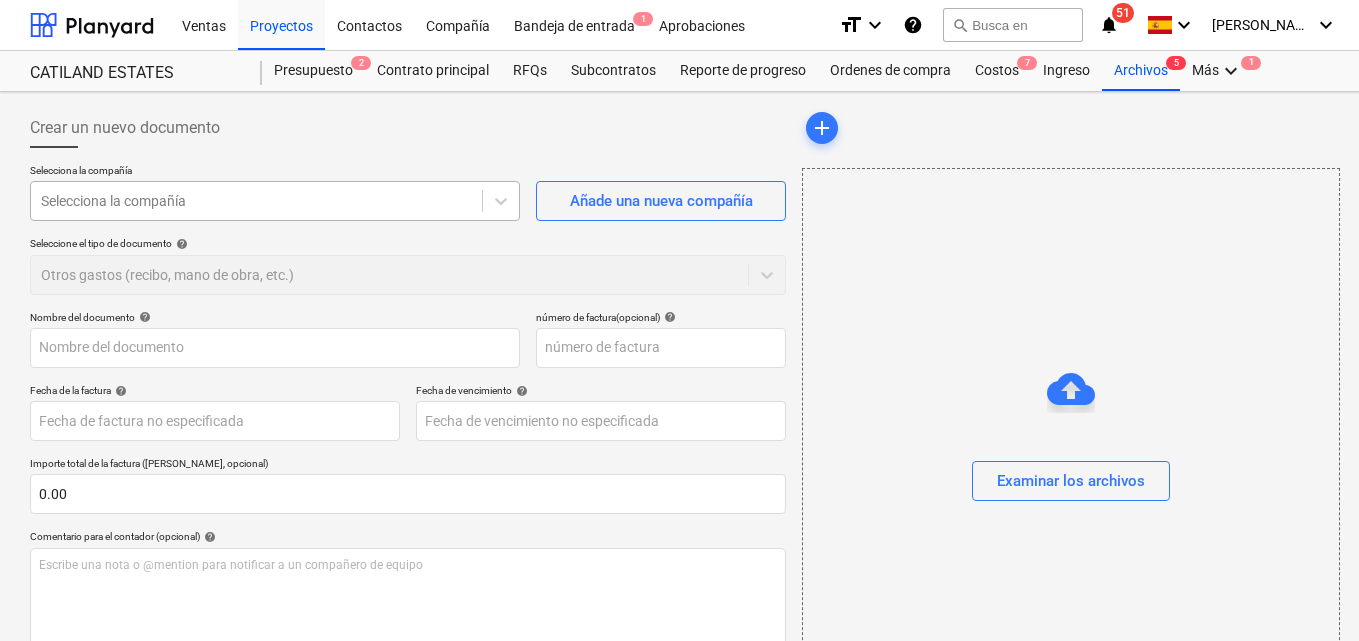 click at bounding box center [256, 201] 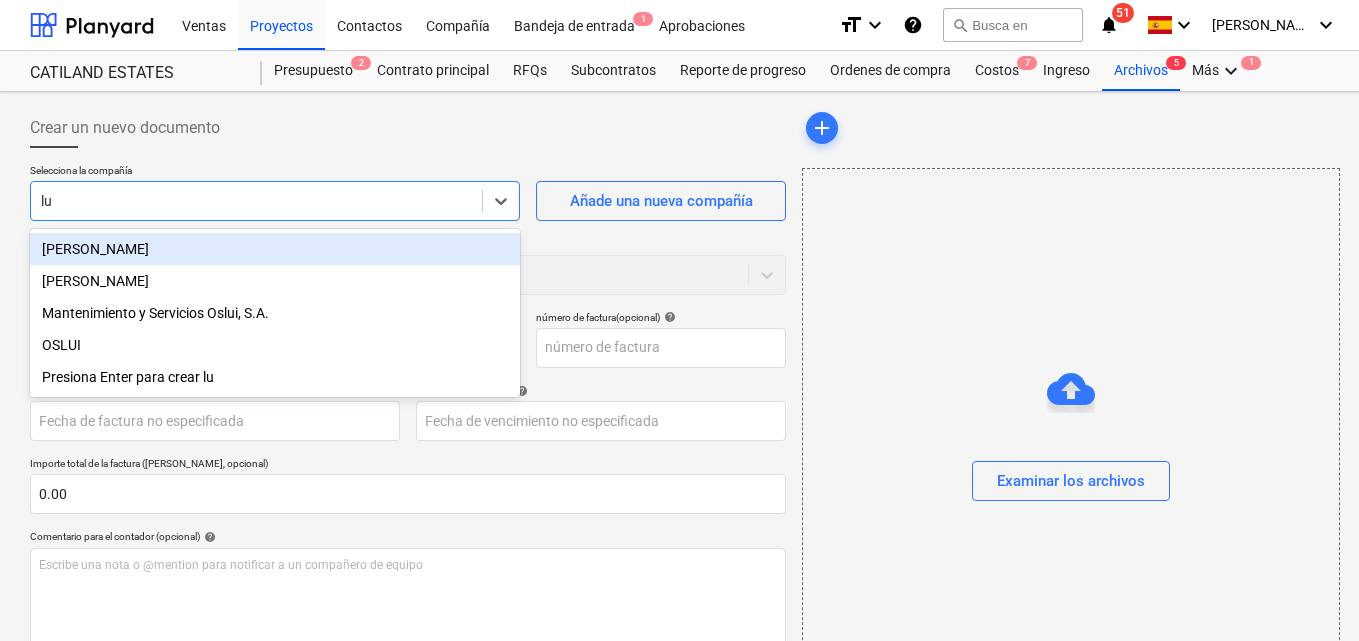 type on "l" 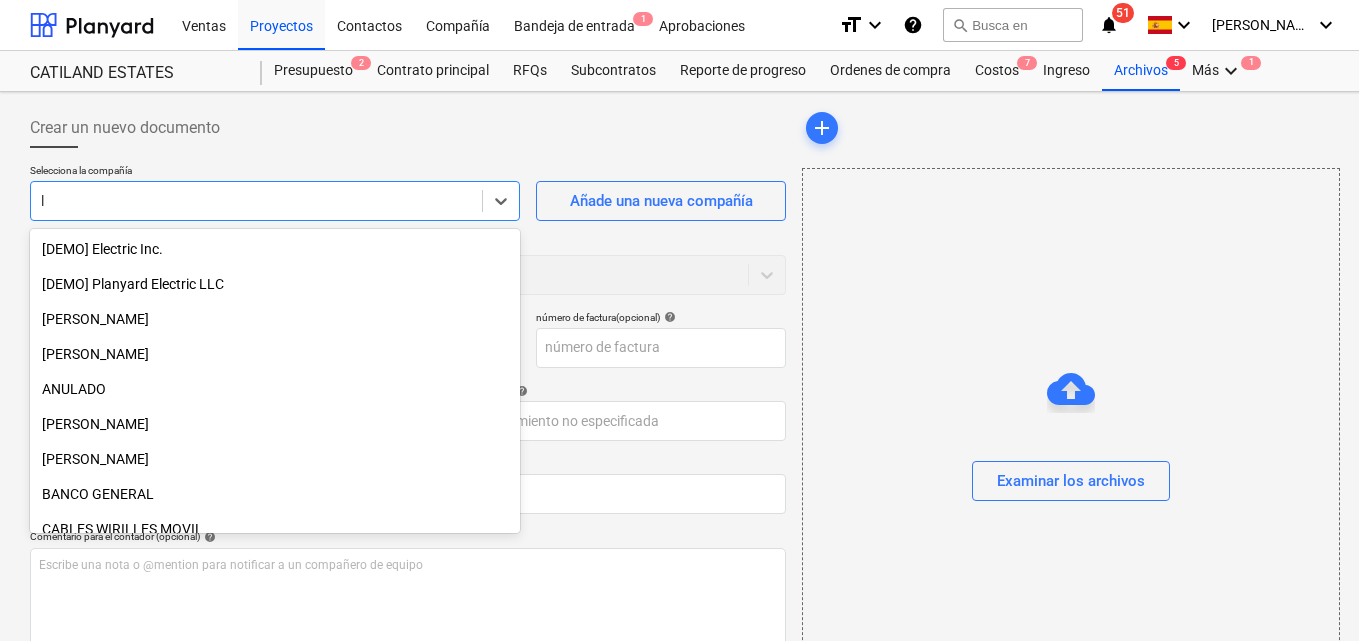 type 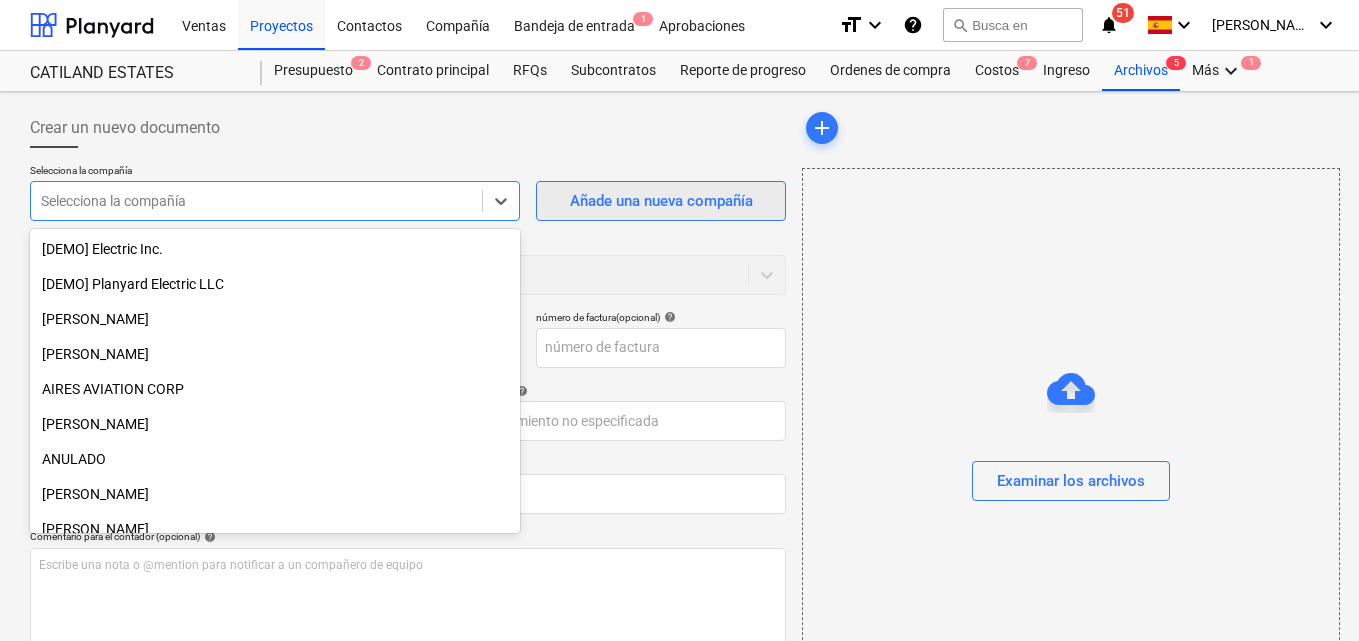 click on "Añade una nueva compañía" at bounding box center [661, 201] 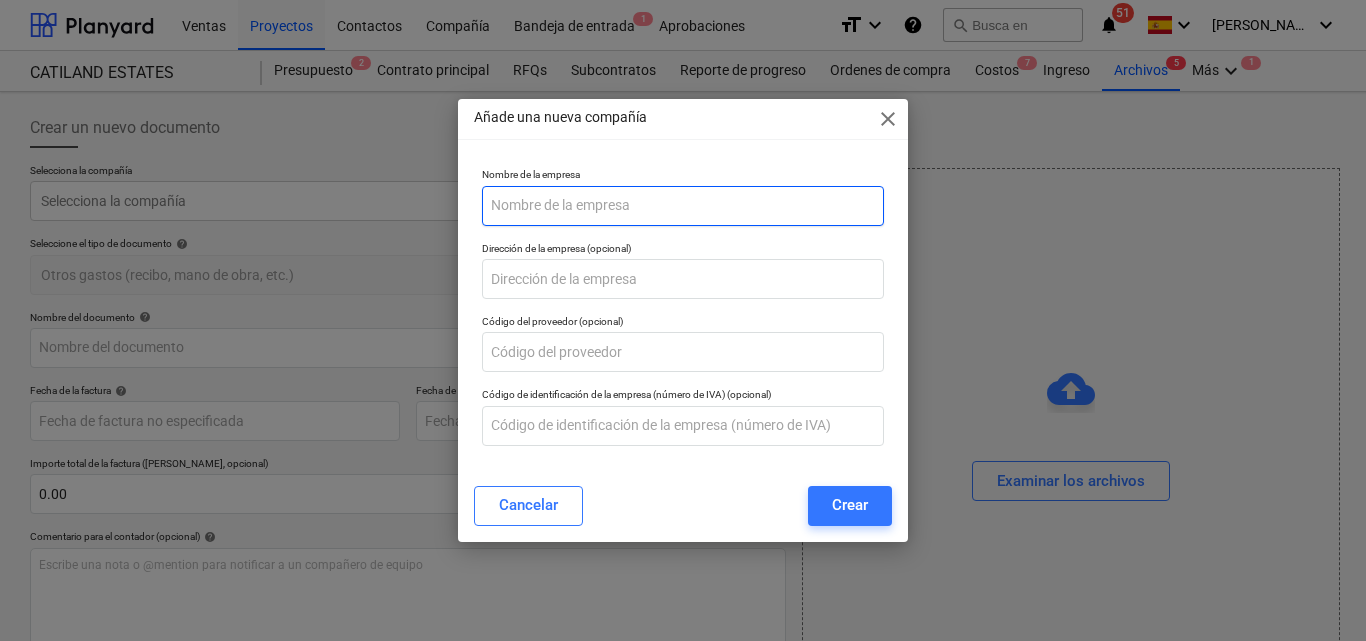 click at bounding box center [683, 206] 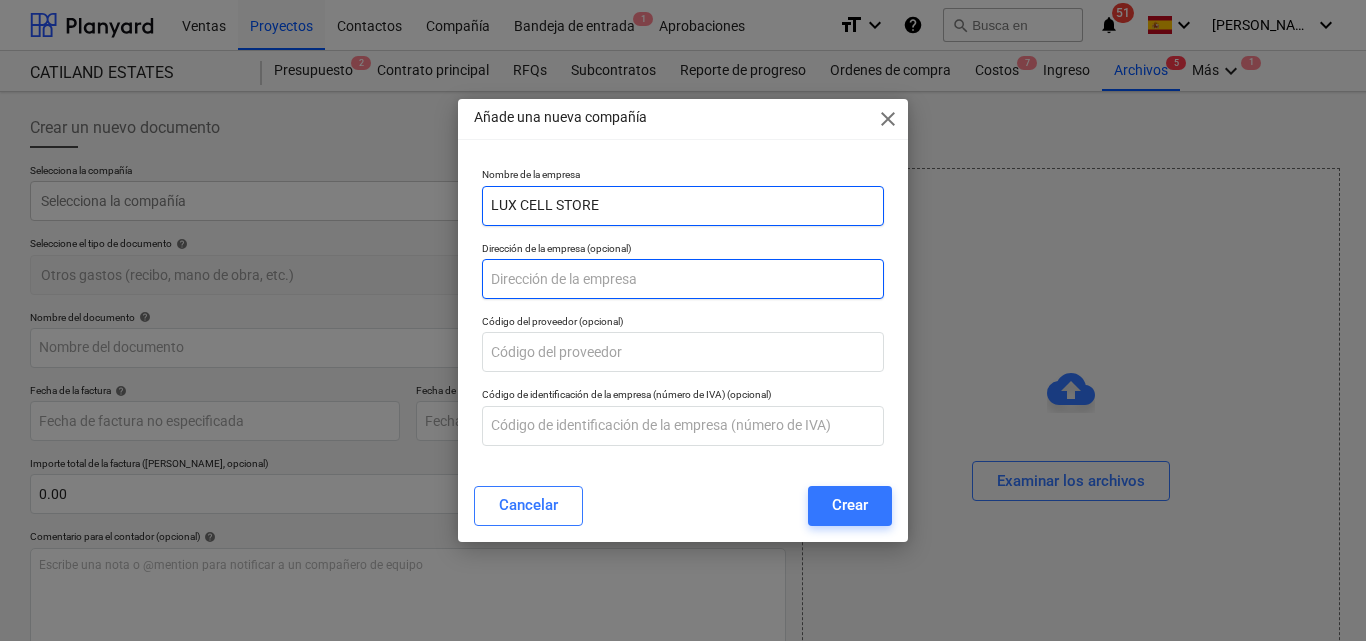 type on "LUX CELL STORE" 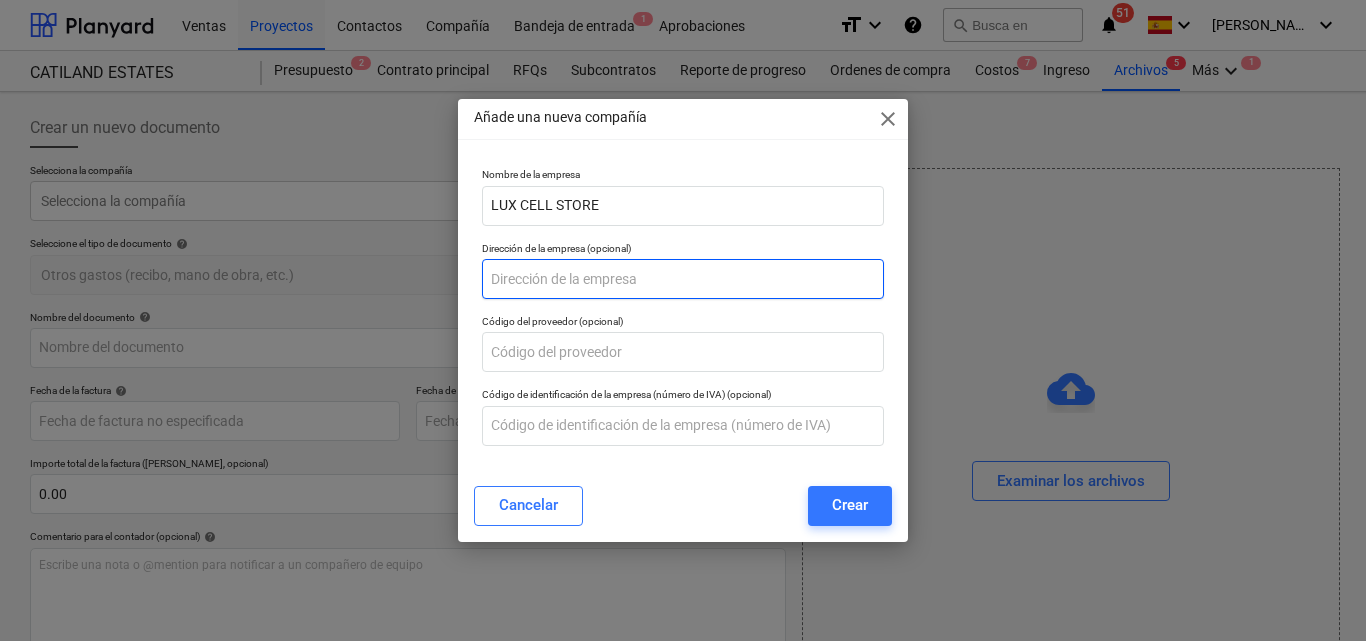 click at bounding box center (683, 279) 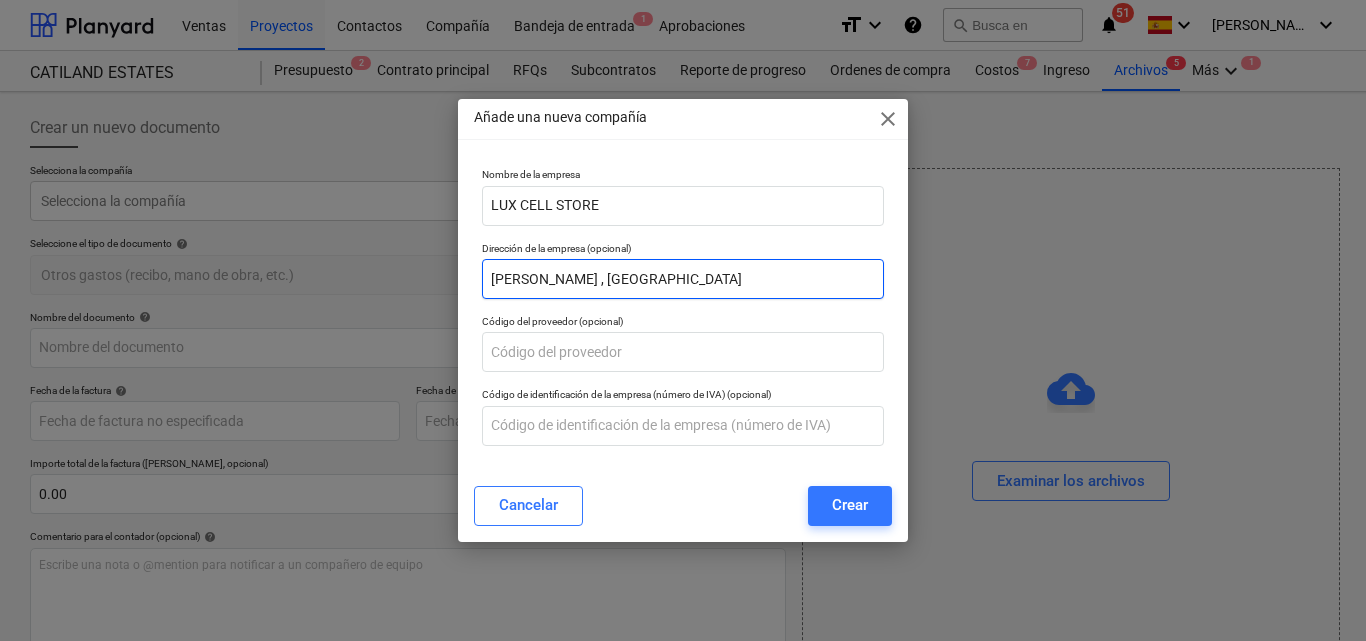 click on "Sntiago Veraguas , Calle 5ta" at bounding box center (683, 279) 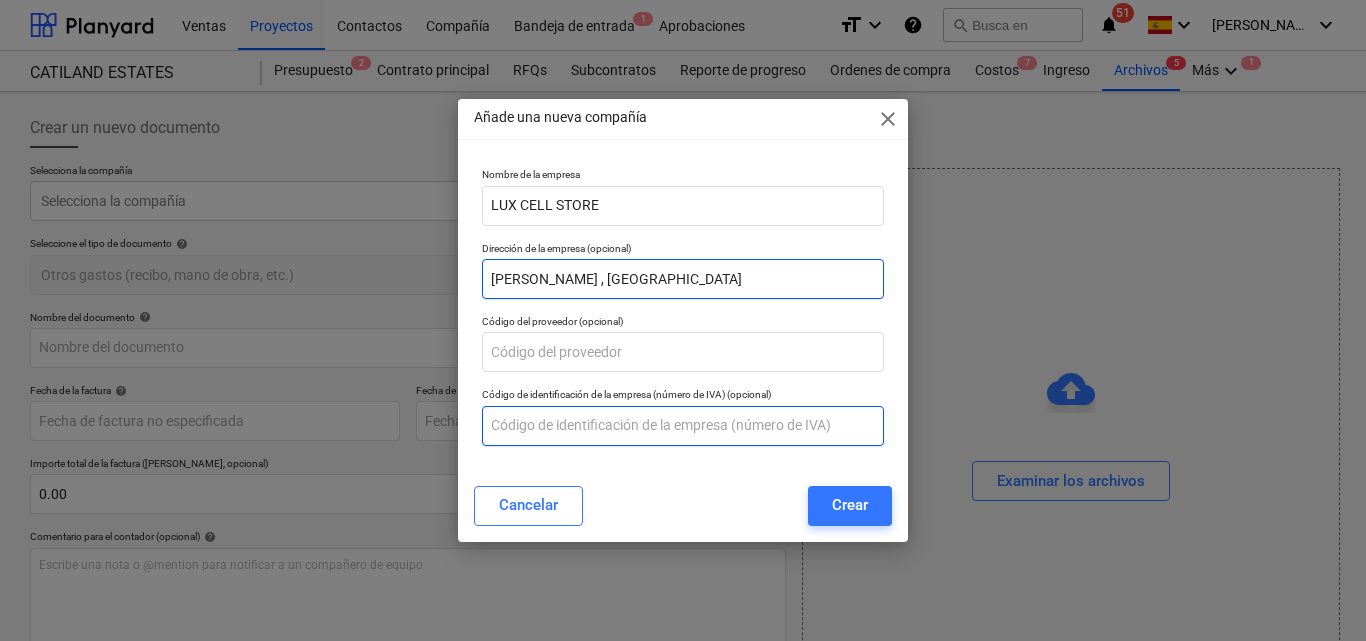 type on "Santiago Veraguas , Calle 5ta" 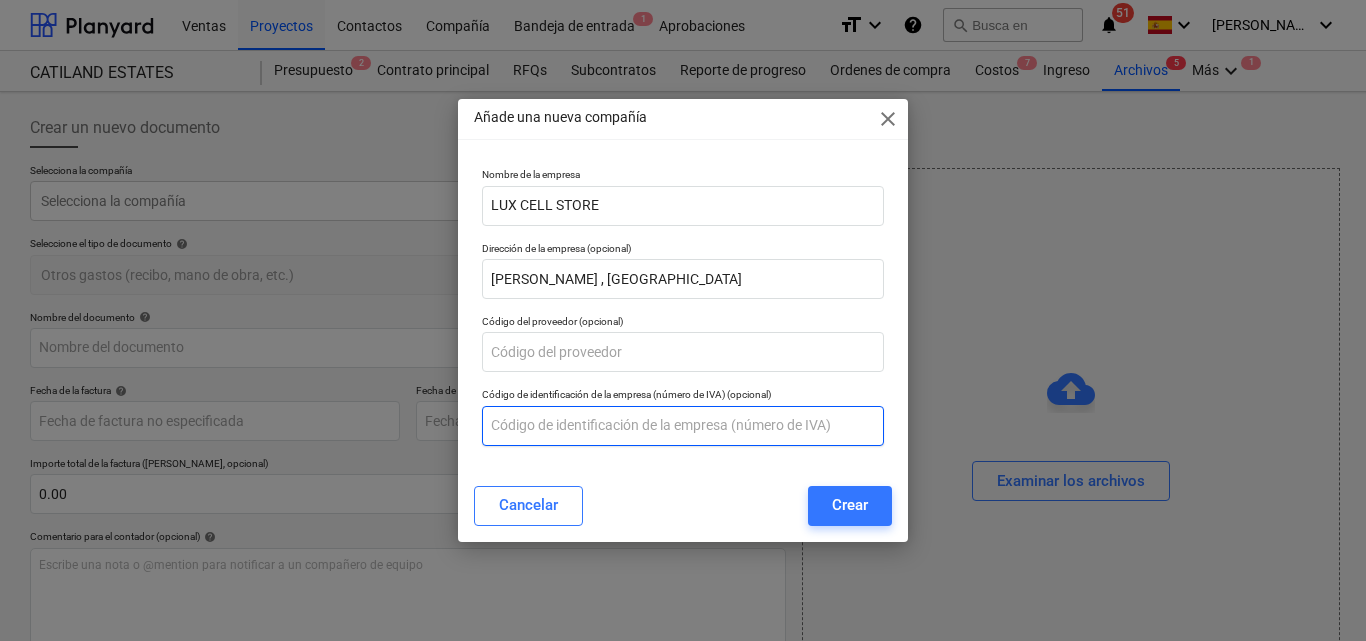 click at bounding box center [683, 426] 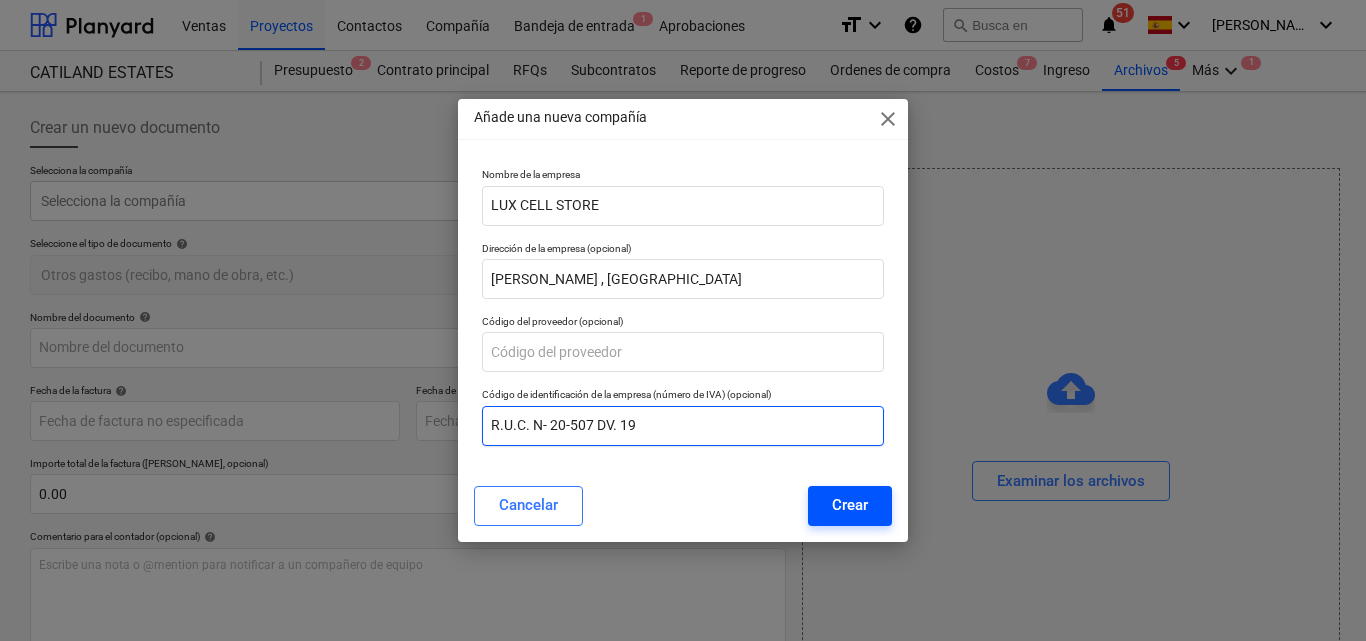type on "R.U.C. N- 20-507 DV. 19" 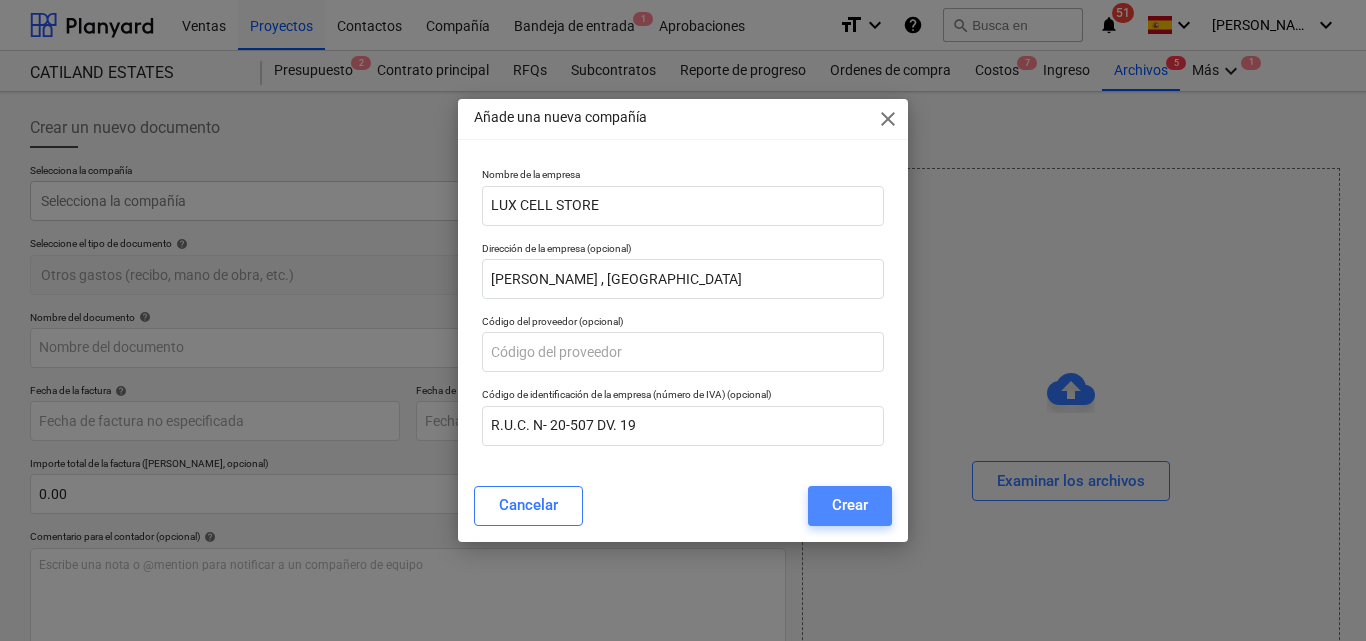 click on "Crear" at bounding box center [850, 505] 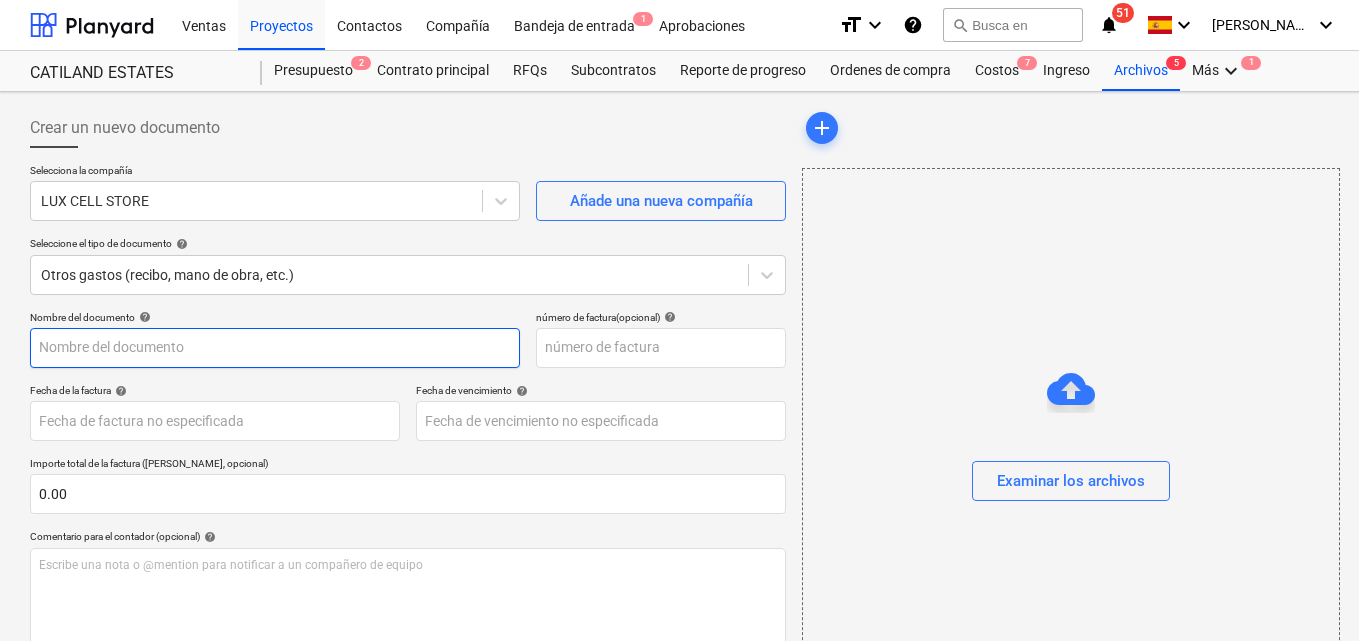 click at bounding box center [275, 348] 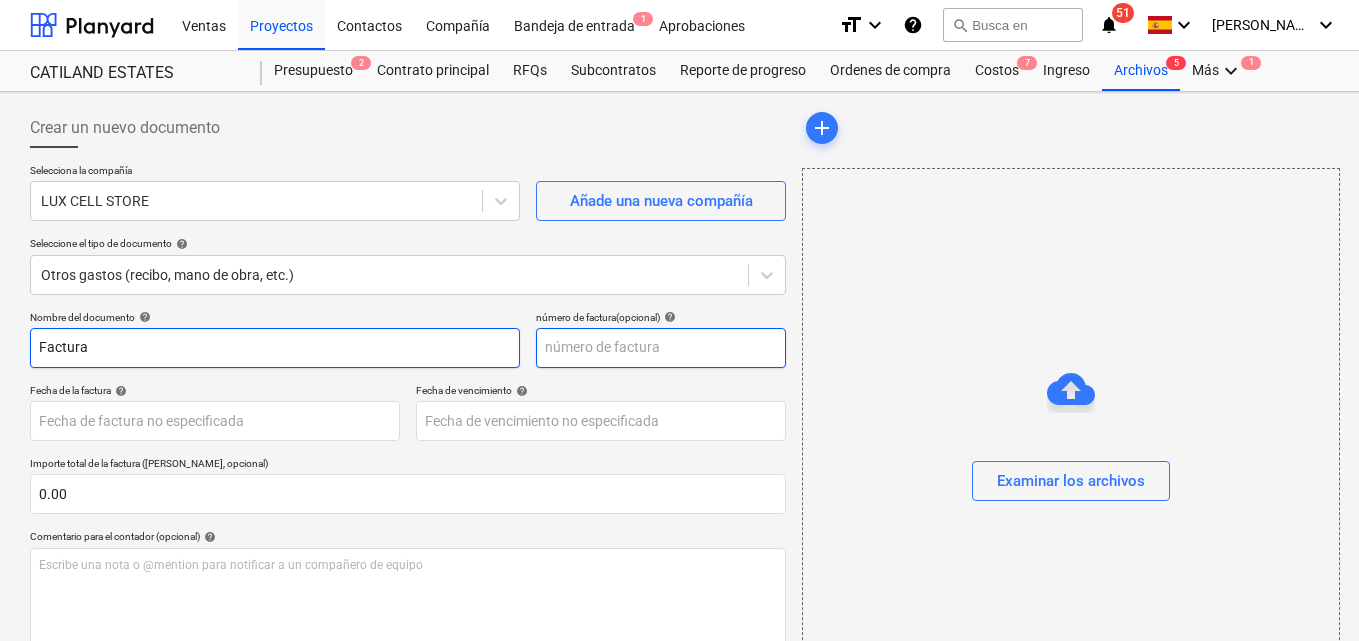 type on "Factura" 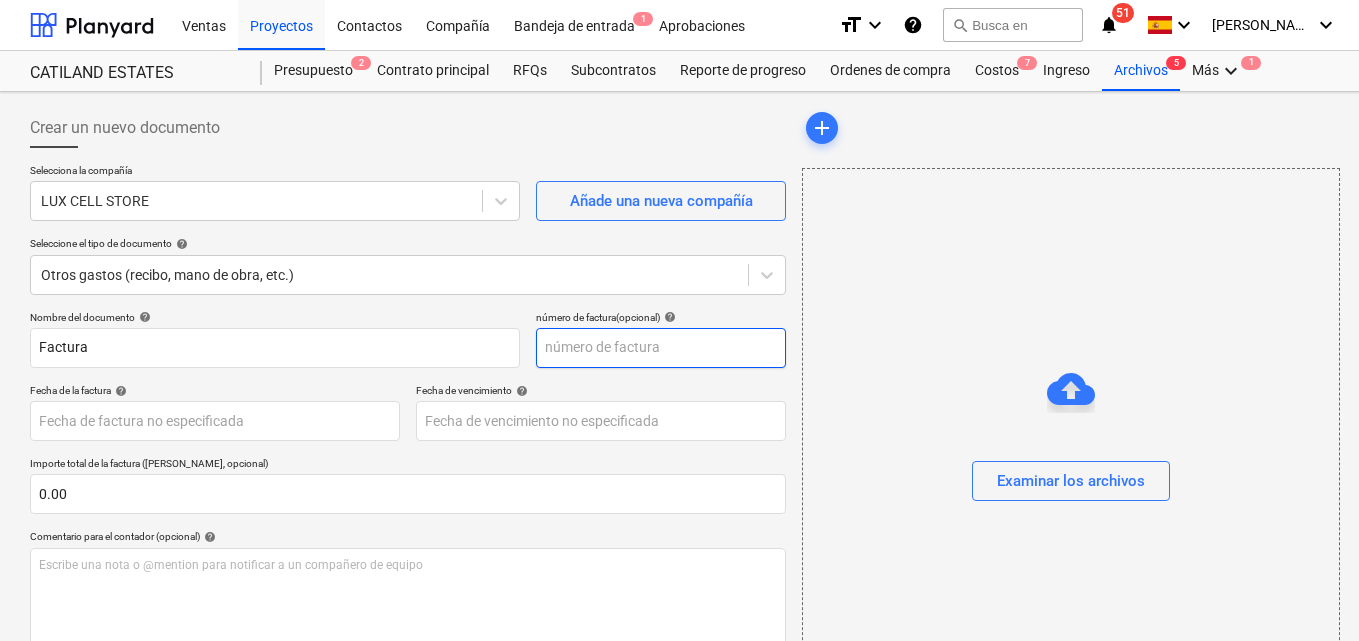 click at bounding box center [661, 348] 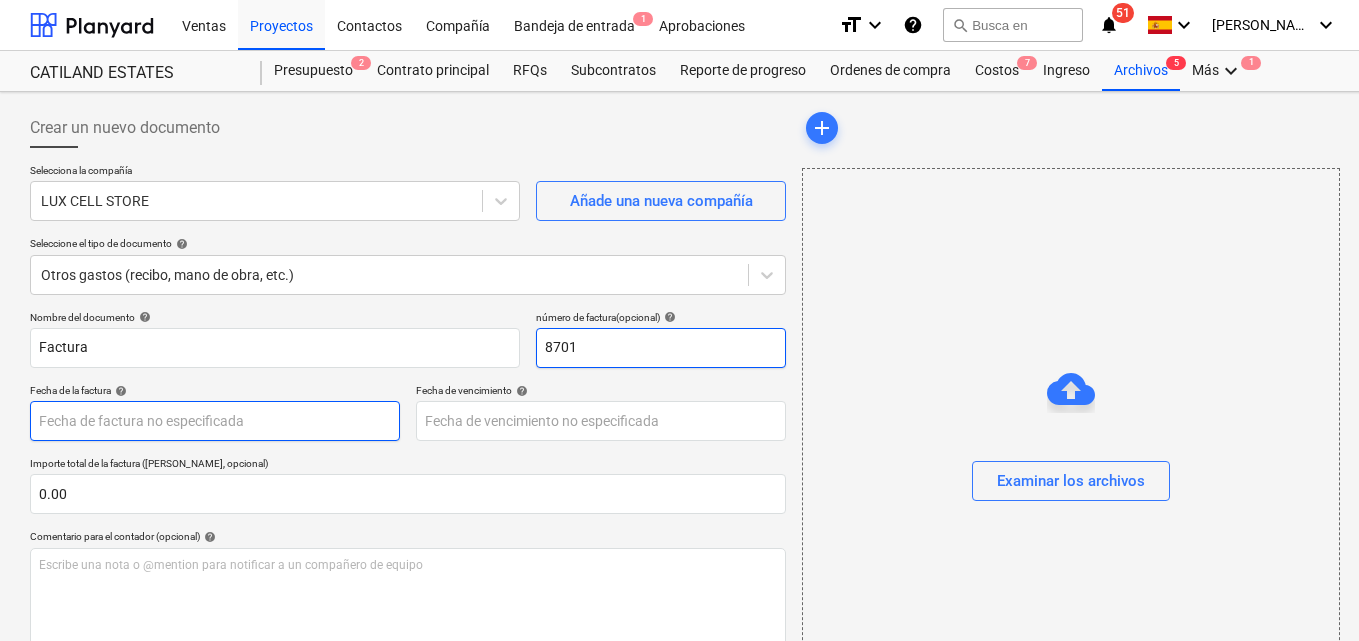 type on "8701" 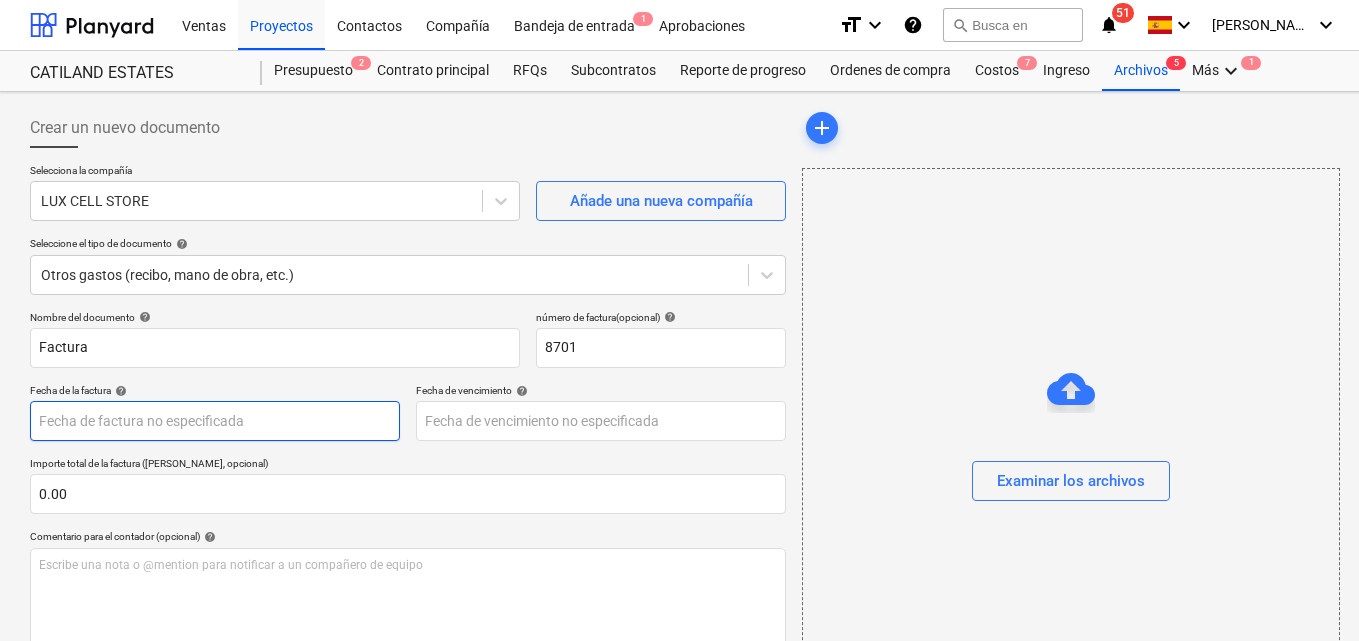 click on "Ventas Proyectos Contactos Compañía Bandeja de entrada 1 Aprobaciones format_size keyboard_arrow_down help search Busca en notifications 51 keyboard_arrow_down M. MORALES keyboard_arrow_down CATILAND ESTATES CATILAND ESTATES Presupuesto 2 Contrato principal RFQs Subcontratos Reporte de progreso Ordenes de compra Costos 7 Ingreso Archivos 5 Más keyboard_arrow_down 1 Crear un nuevo documento Selecciona la compañía LUX CELL STORE   Añade una nueva compañía Seleccione el tipo de documento help Otros gastos (recibo, mano de obra, etc.) Nombre del documento help Factura número de factura  (opcional) help 8701 Fecha de la factura help Press the down arrow key to interact with the calendar and
select a date. Press the question mark key to get the keyboard shortcuts for changing dates. Fecha de vencimiento help Press the down arrow key to interact with the calendar and
select a date. Press the question mark key to get the keyboard shortcuts for changing dates. 0.00 help ﻿ Despejado Guardar Envíe" at bounding box center [679, 320] 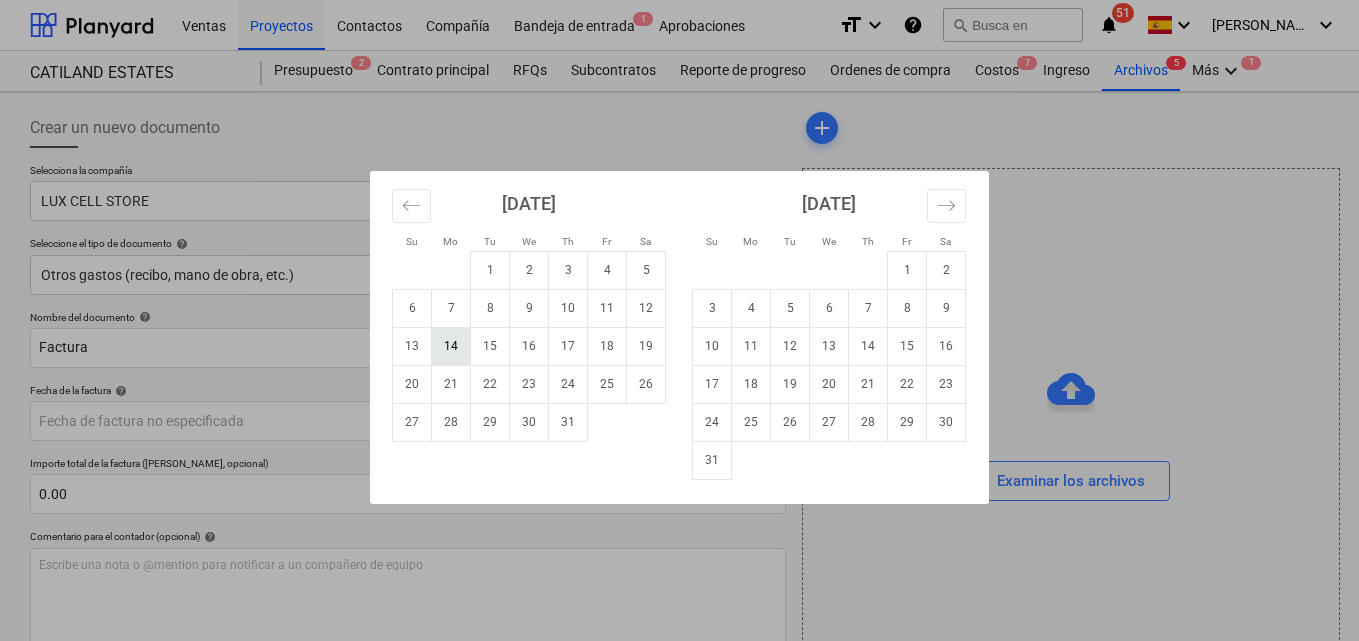 click on "14" at bounding box center (451, 346) 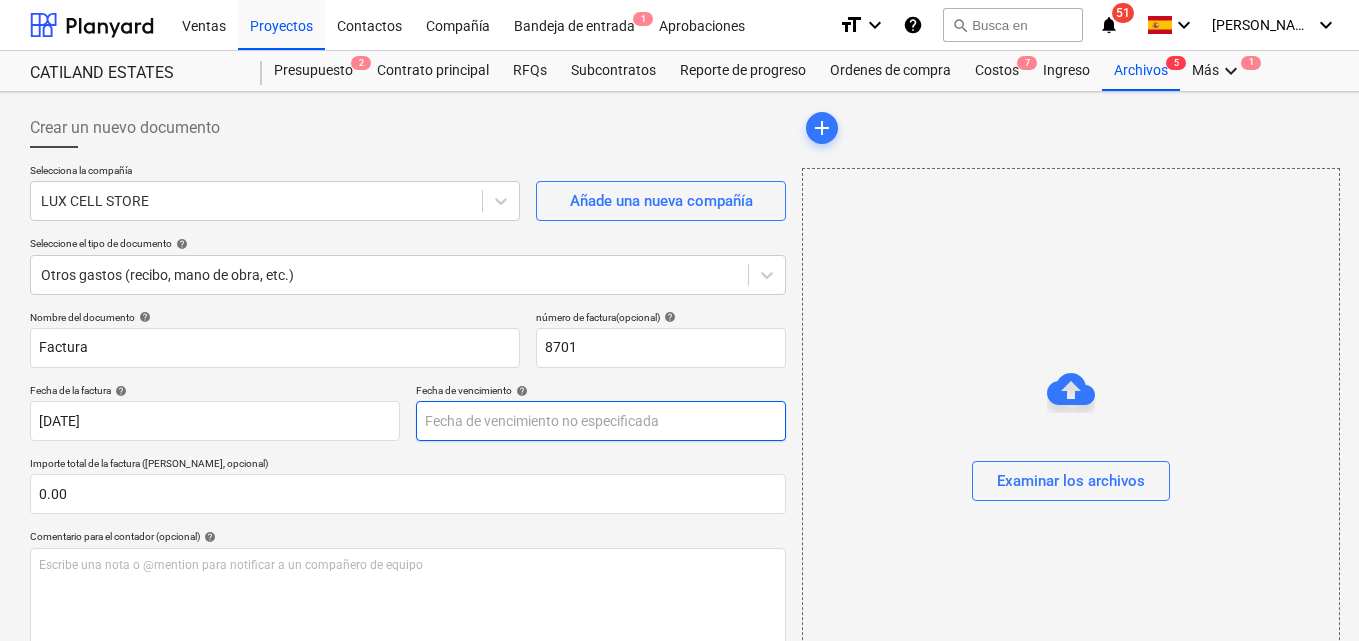 click on "Ventas Proyectos Contactos Compañía Bandeja de entrada 1 Aprobaciones format_size keyboard_arrow_down help search Busca en notifications 51 keyboard_arrow_down M. MORALES keyboard_arrow_down CATILAND ESTATES CATILAND ESTATES Presupuesto 2 Contrato principal RFQs Subcontratos Reporte de progreso Ordenes de compra Costos 7 Ingreso Archivos 5 Más keyboard_arrow_down 1 Crear un nuevo documento Selecciona la compañía LUX CELL STORE   Añade una nueva compañía Seleccione el tipo de documento help Otros gastos (recibo, mano de obra, etc.) Nombre del documento help Factura número de factura  (opcional) help 8701 Fecha de la factura help 14 Jul 2025 14.07.2025 Press the down arrow key to interact with the calendar and
select a date. Press the question mark key to get the keyboard shortcuts for changing dates. Fecha de vencimiento help Press the down arrow key to interact with the calendar and
select a date. Press the question mark key to get the keyboard shortcuts for changing dates. 0.00 help ﻿" at bounding box center [679, 320] 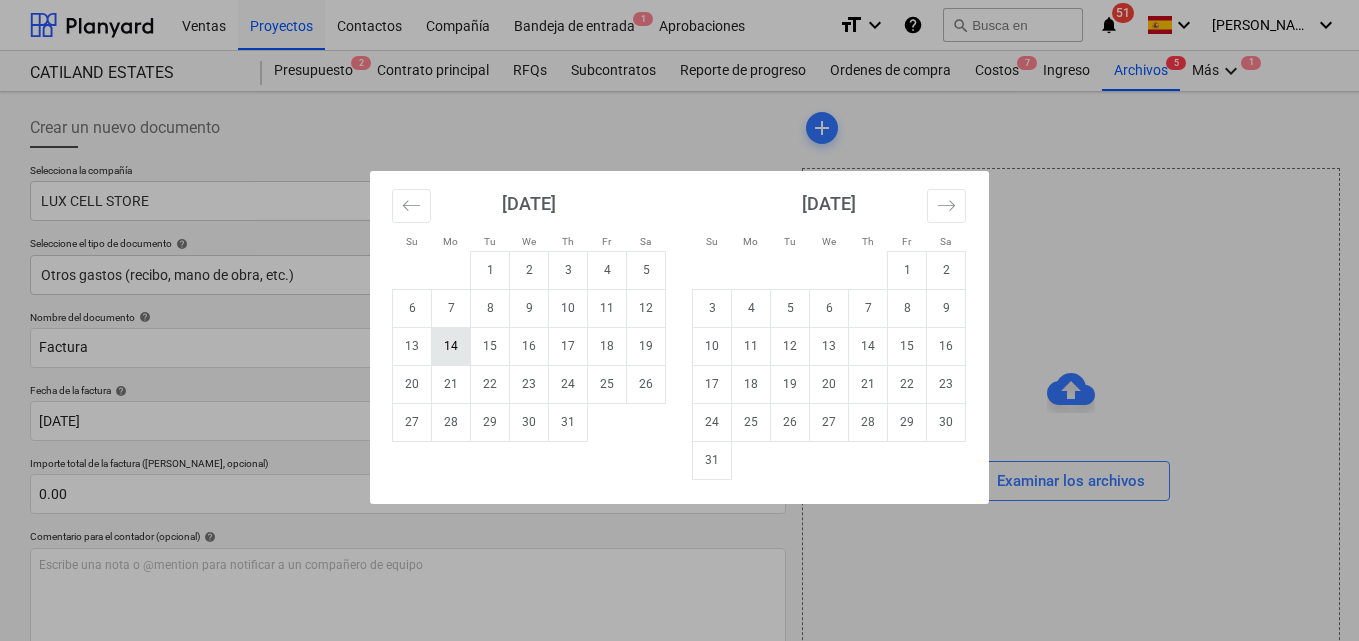 click on "14" at bounding box center [451, 346] 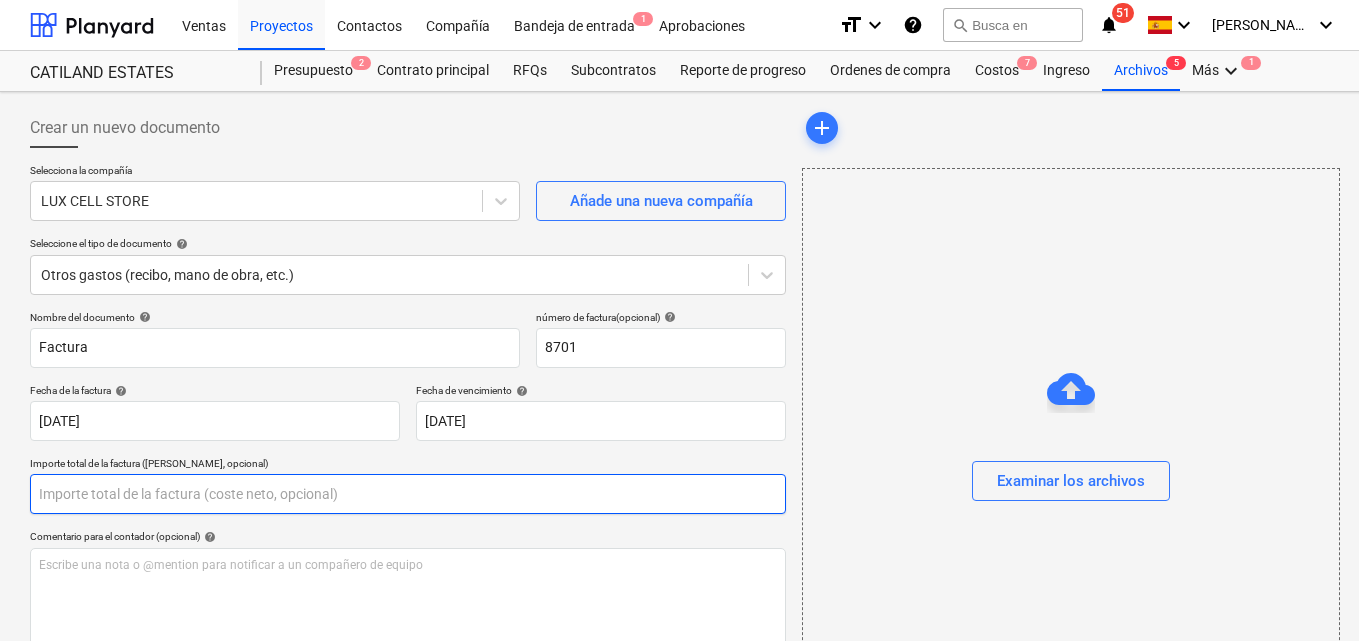 click at bounding box center (408, 494) 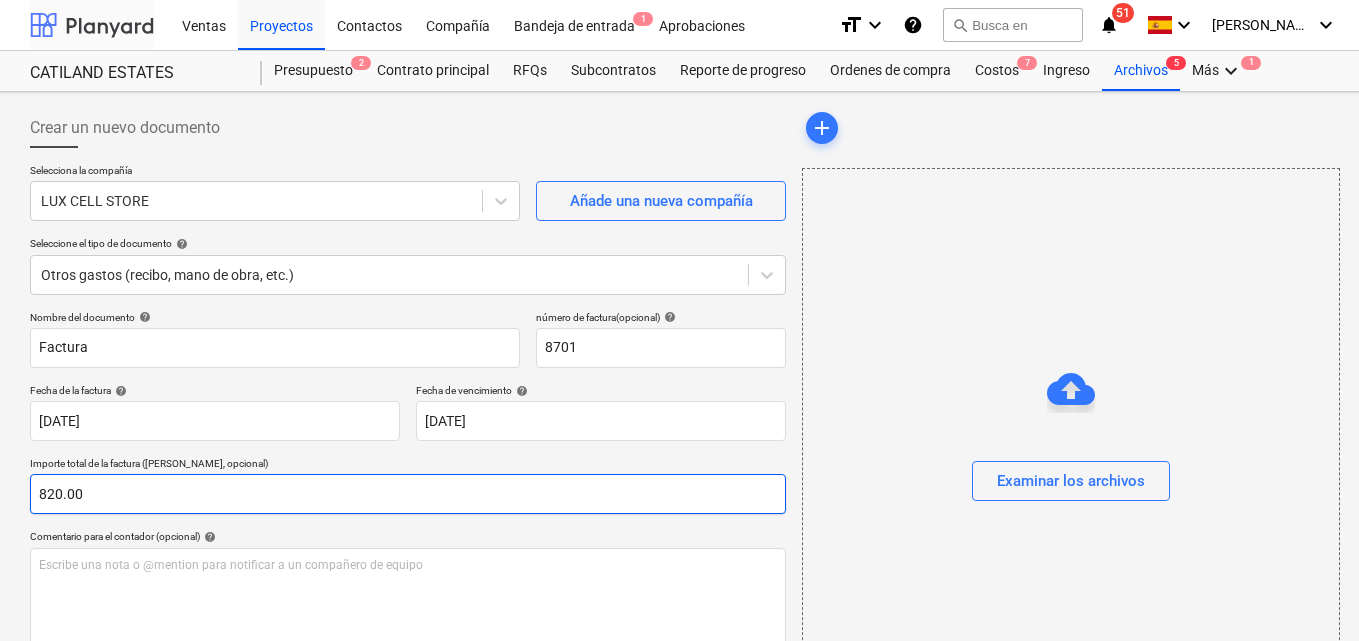 type on "820" 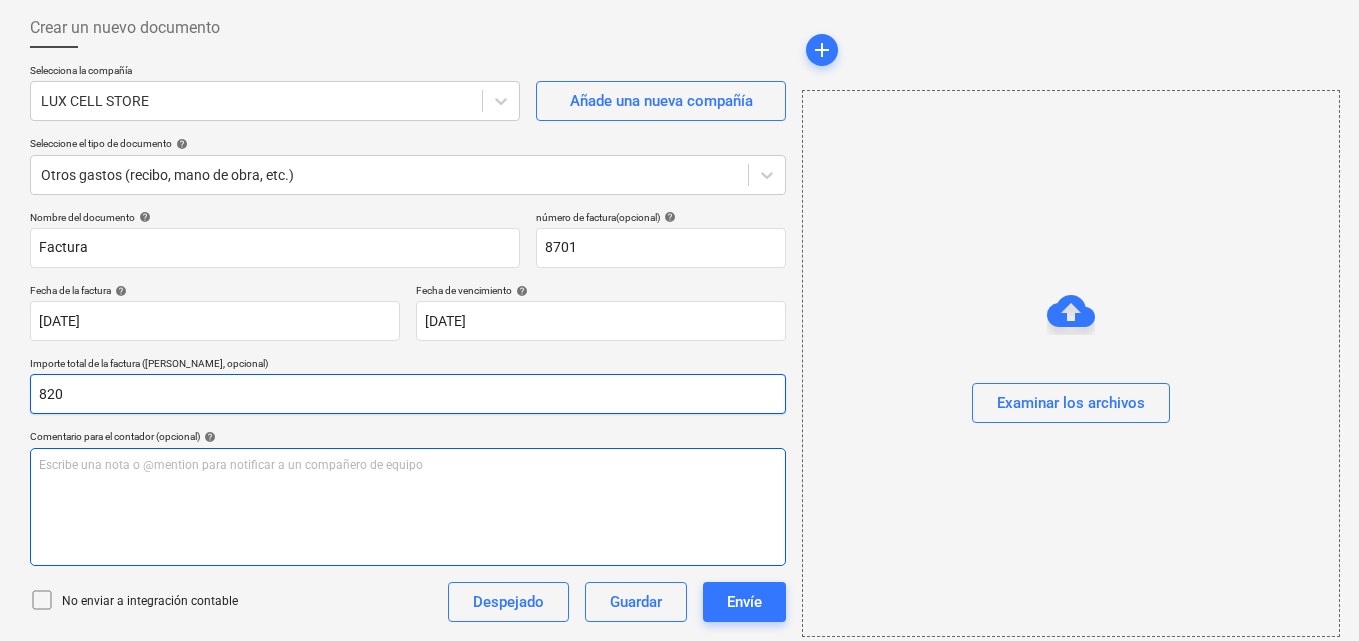 scroll, scrollTop: 200, scrollLeft: 0, axis: vertical 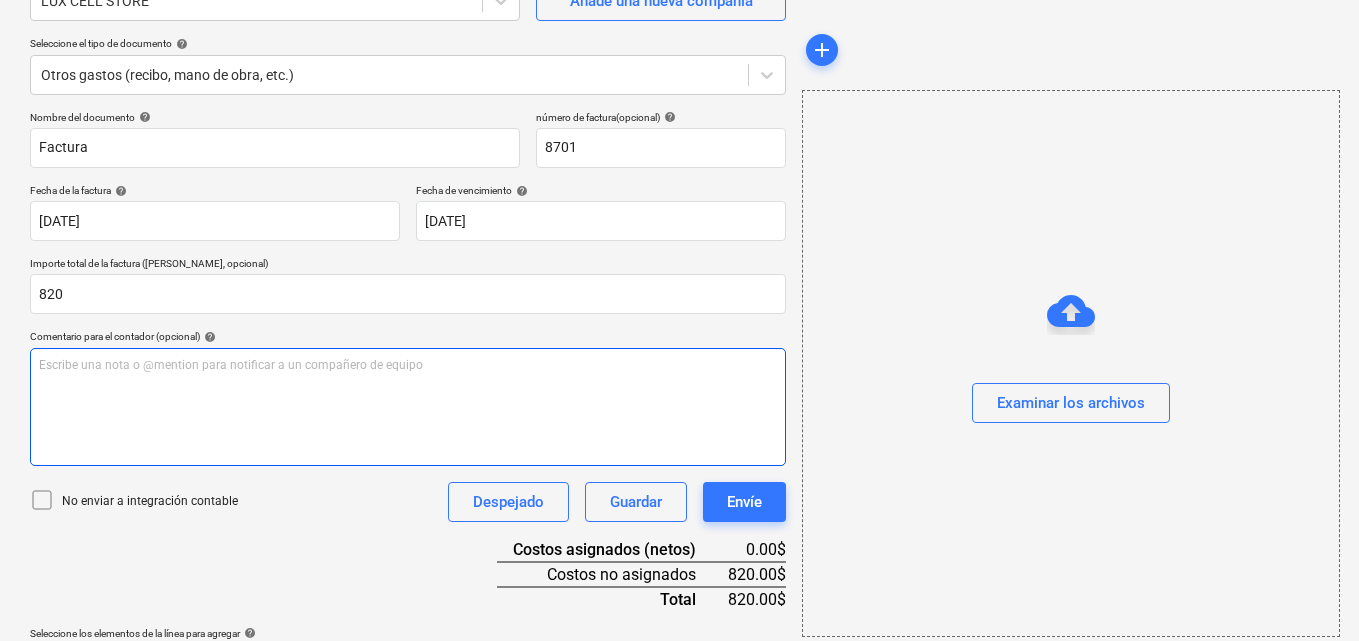 click on "Escribe una nota o @mention para notificar a un compañero de equipo ﻿" at bounding box center (408, 365) 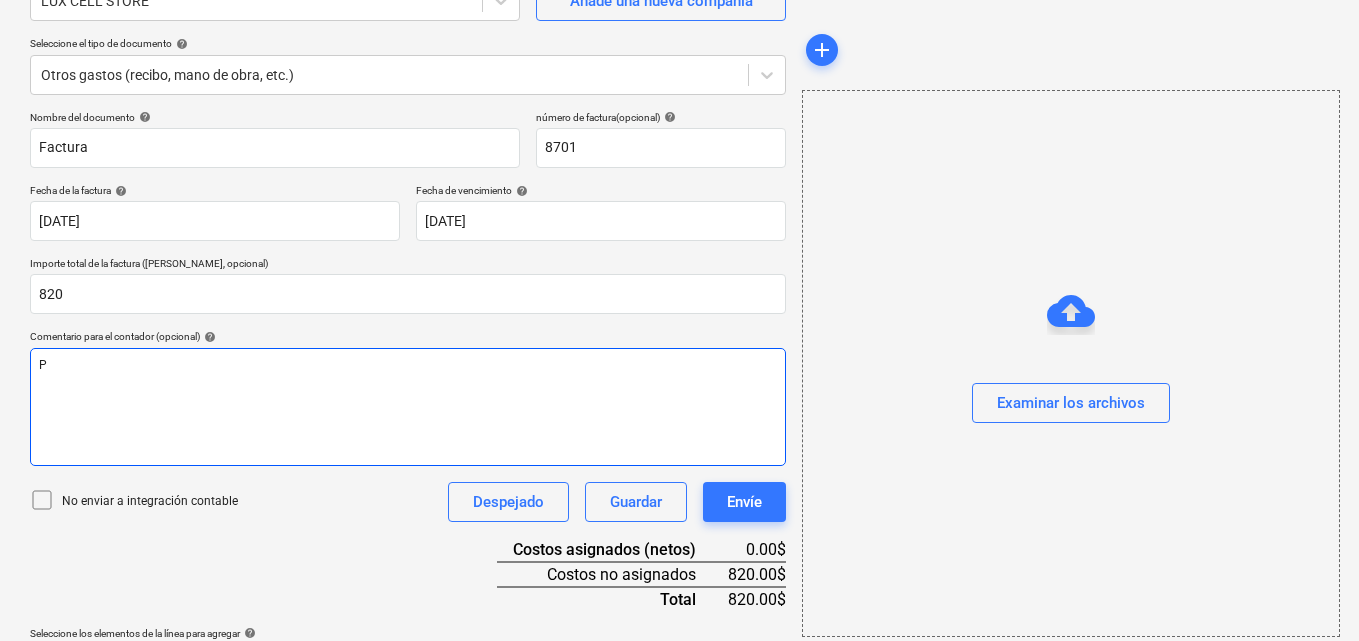 type 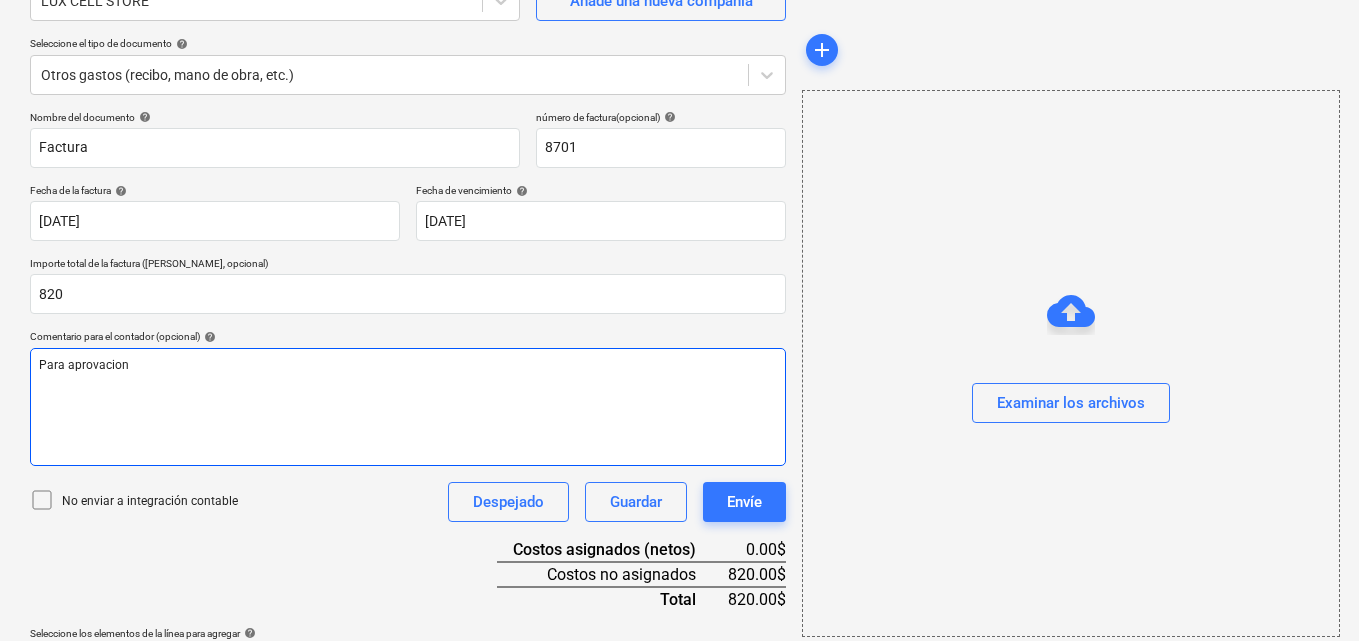 click on "Para aprovacion" at bounding box center (84, 365) 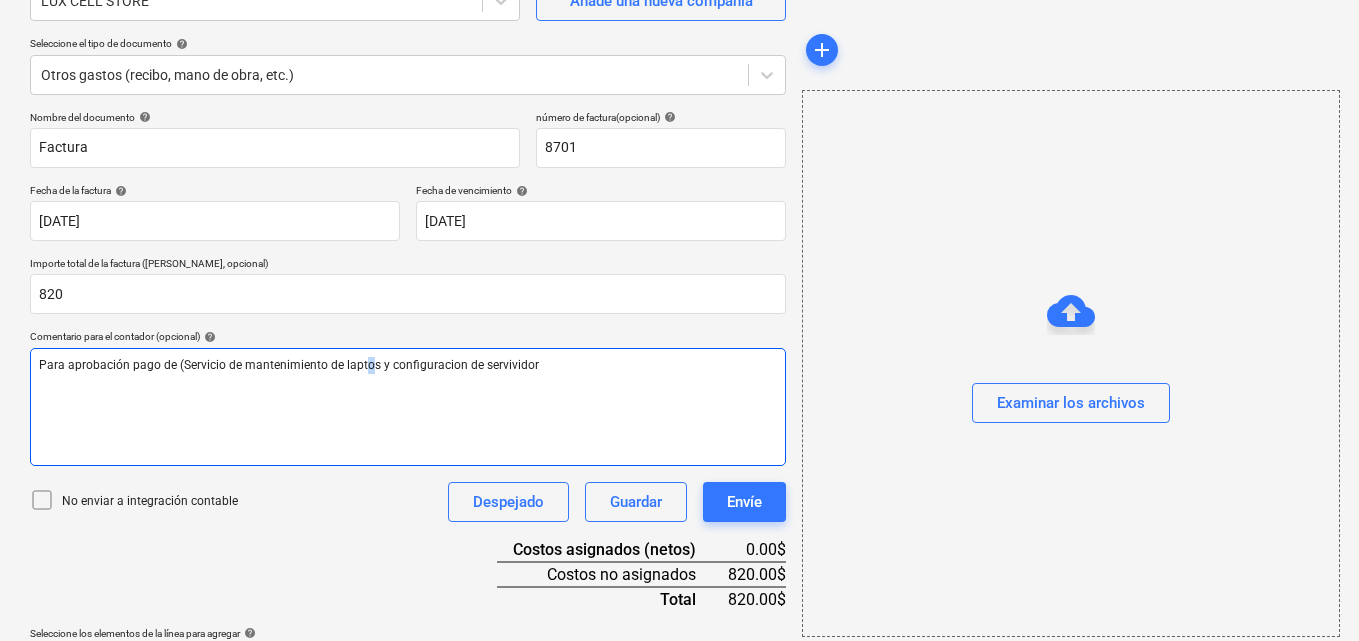 click on "Para aprobación pago de (Servicio de mantenimiento de laptos y configuracion de servividor" at bounding box center (289, 365) 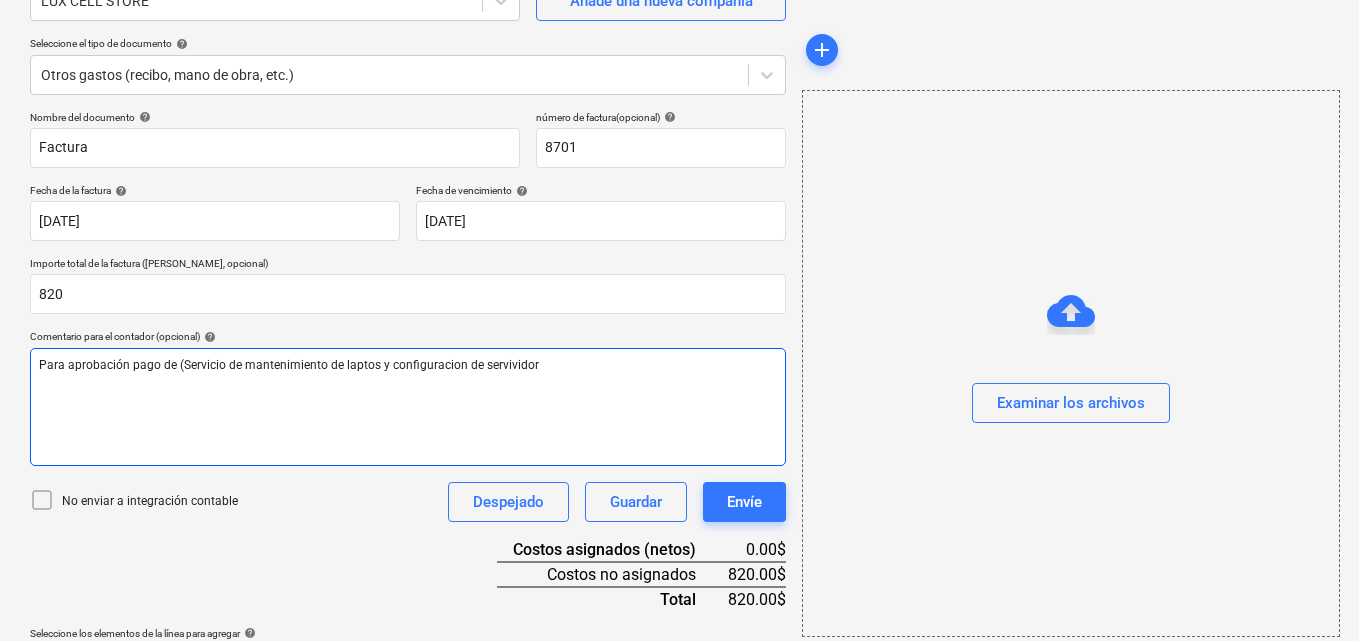 drag, startPoint x: 363, startPoint y: 366, endPoint x: 332, endPoint y: 430, distance: 71.11259 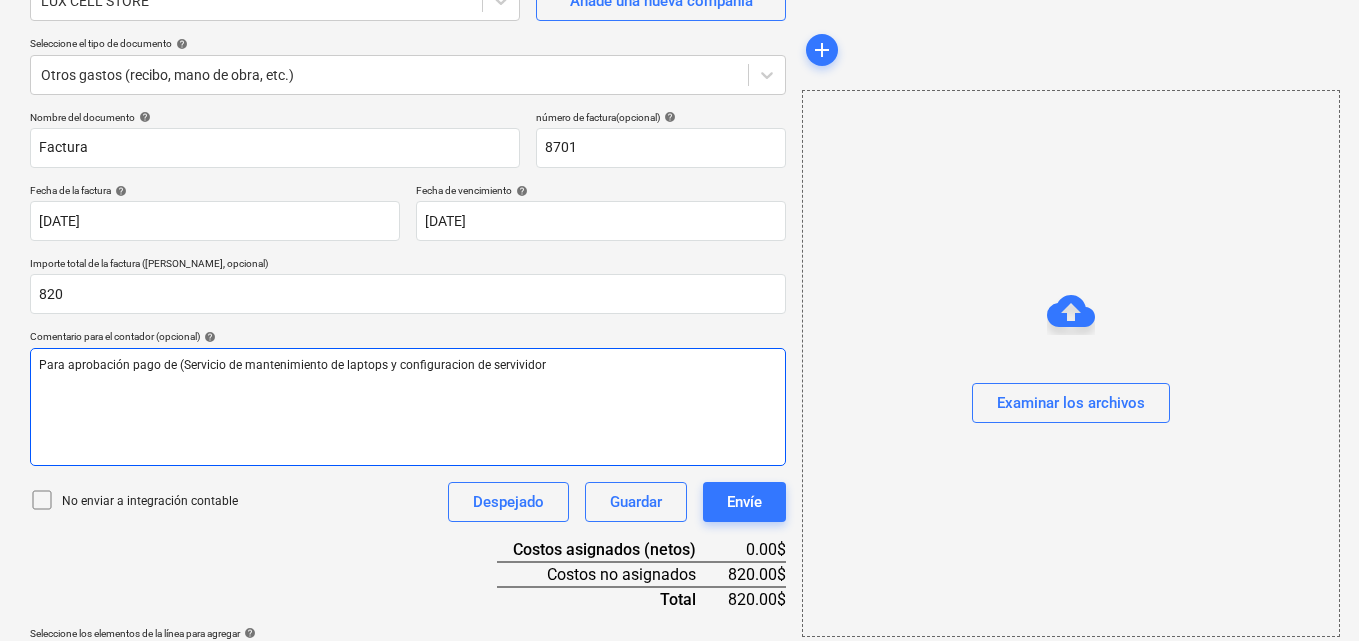 click on "Para aprobación pago de (Servicio de mantenimiento de laptops y configuracion de servividor" at bounding box center (292, 365) 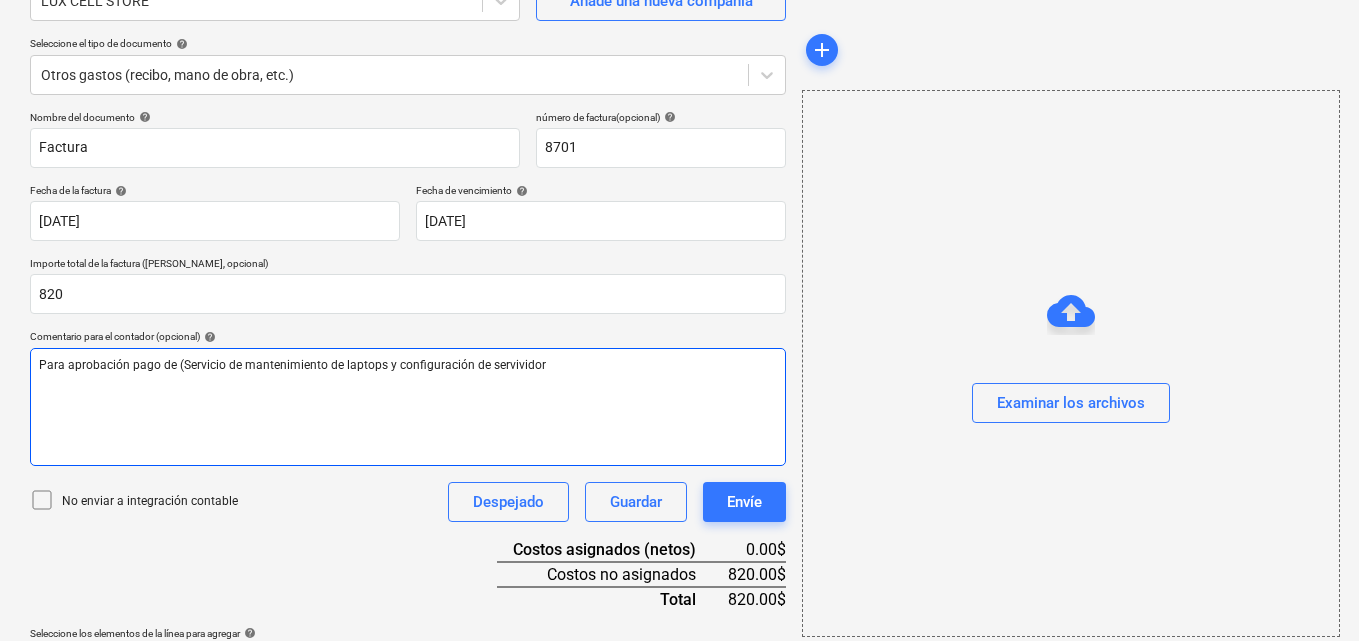 click on "Para aprobación pago de (Servicio de mantenimiento de laptops y configuración de servividor" at bounding box center (408, 407) 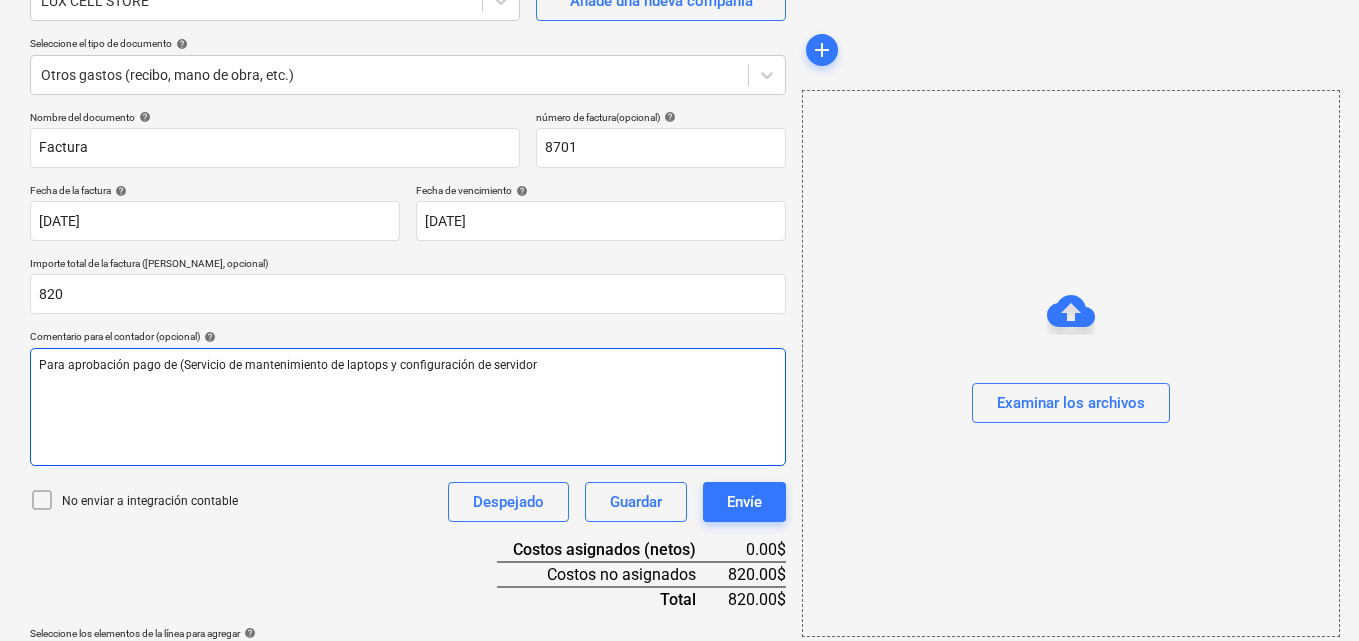 click on "Para aprobación pago de (Servicio de mantenimiento de laptops y configuración de servidor" at bounding box center [408, 365] 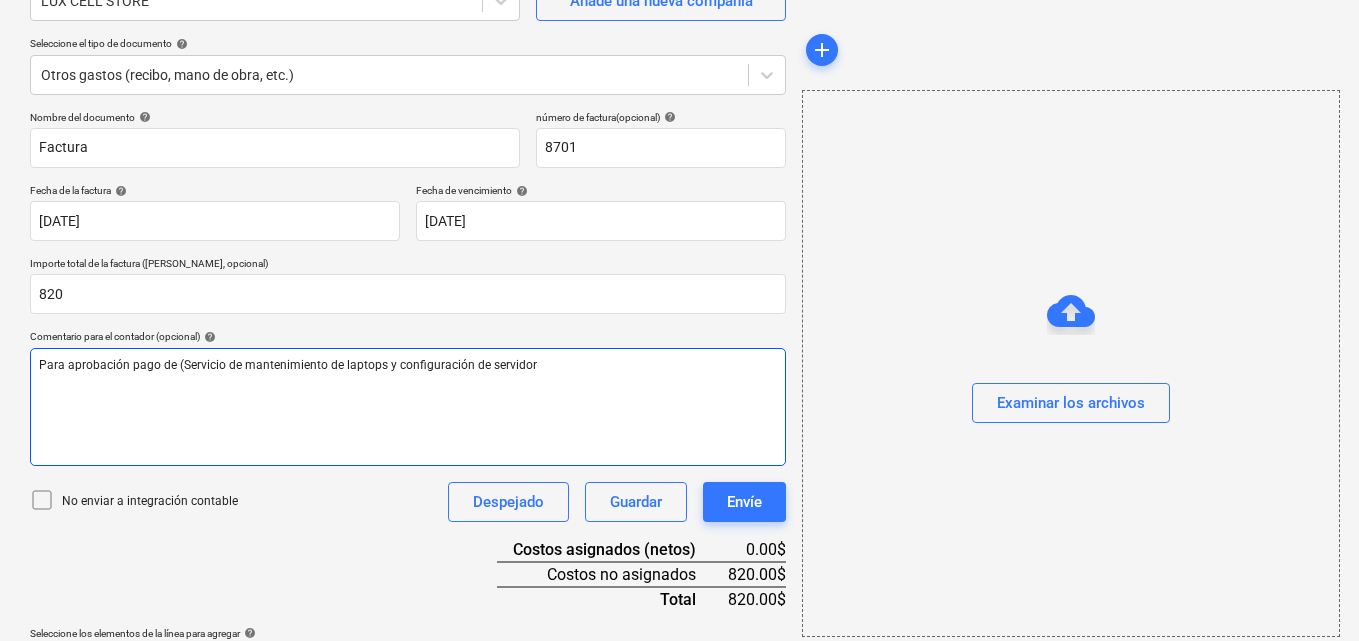 click on "Para aprobación pago de (Servicio de mantenimiento de laptops y configuración de servidor" at bounding box center (288, 365) 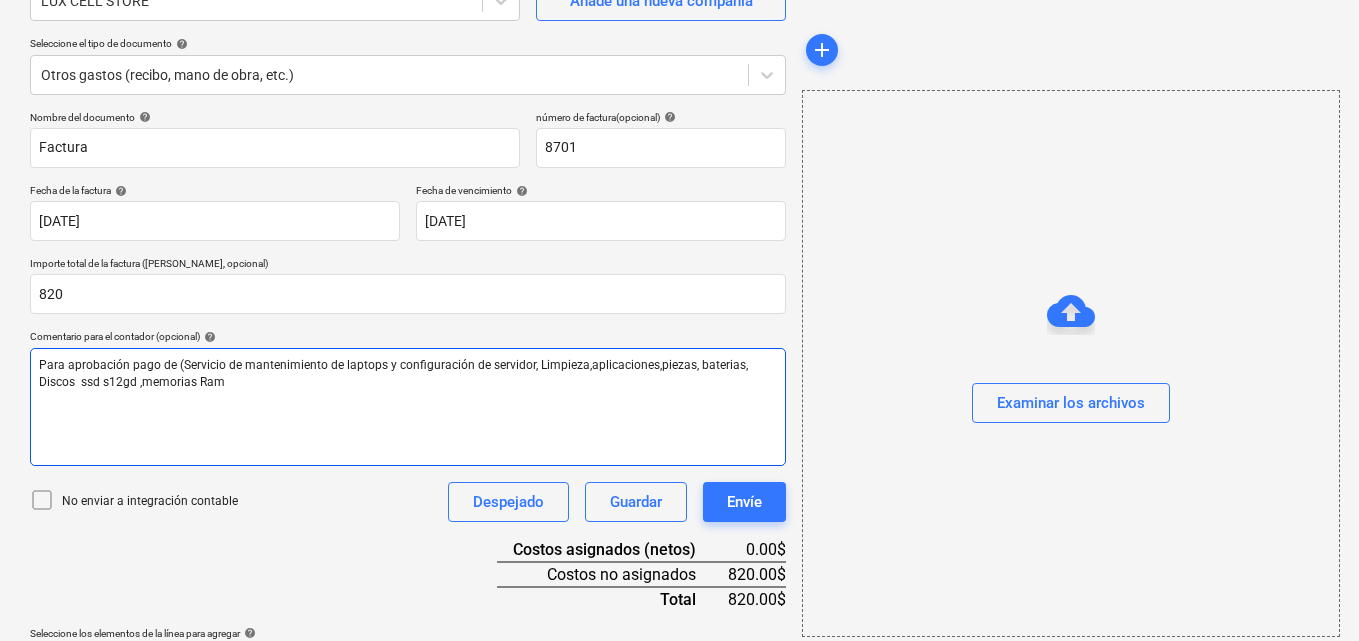 click on "Para aprobación pago de (Servicio de mantenimiento de laptops y configuración de servidor, Limpieza,aplicaciones,piezas, baterias, Discos  ssd s12gd ,memorias Ram" at bounding box center [395, 373] 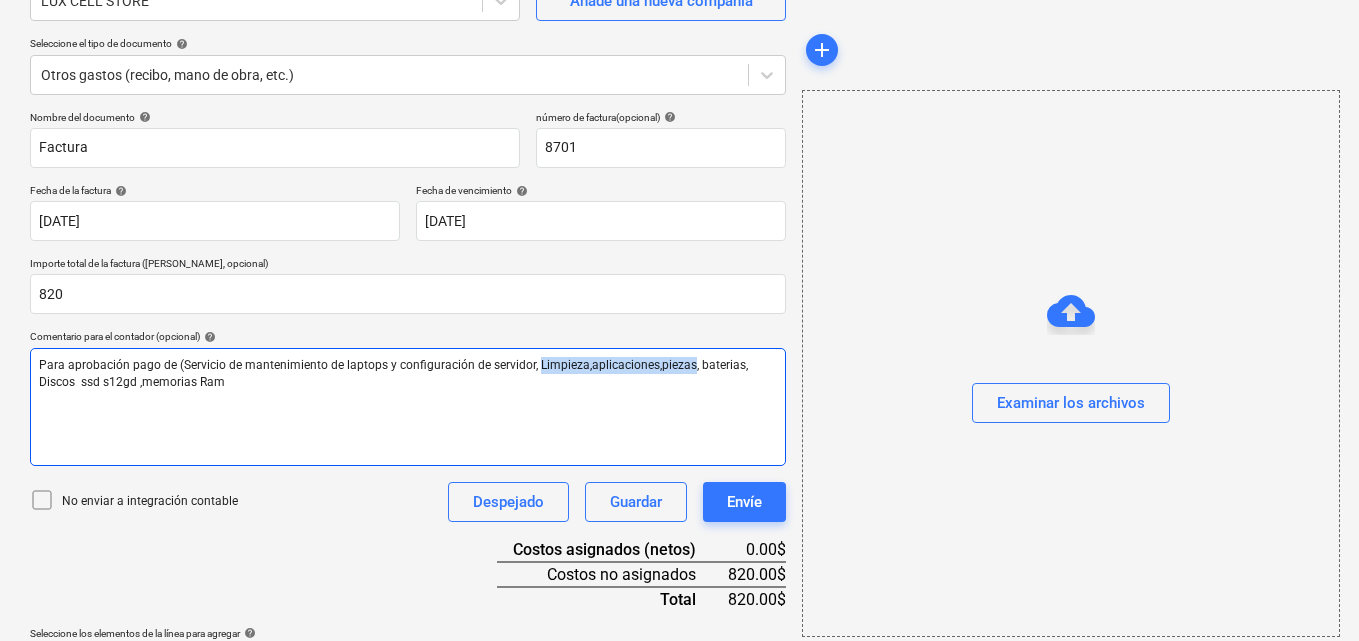 drag, startPoint x: 556, startPoint y: 364, endPoint x: 644, endPoint y: 421, distance: 104.84751 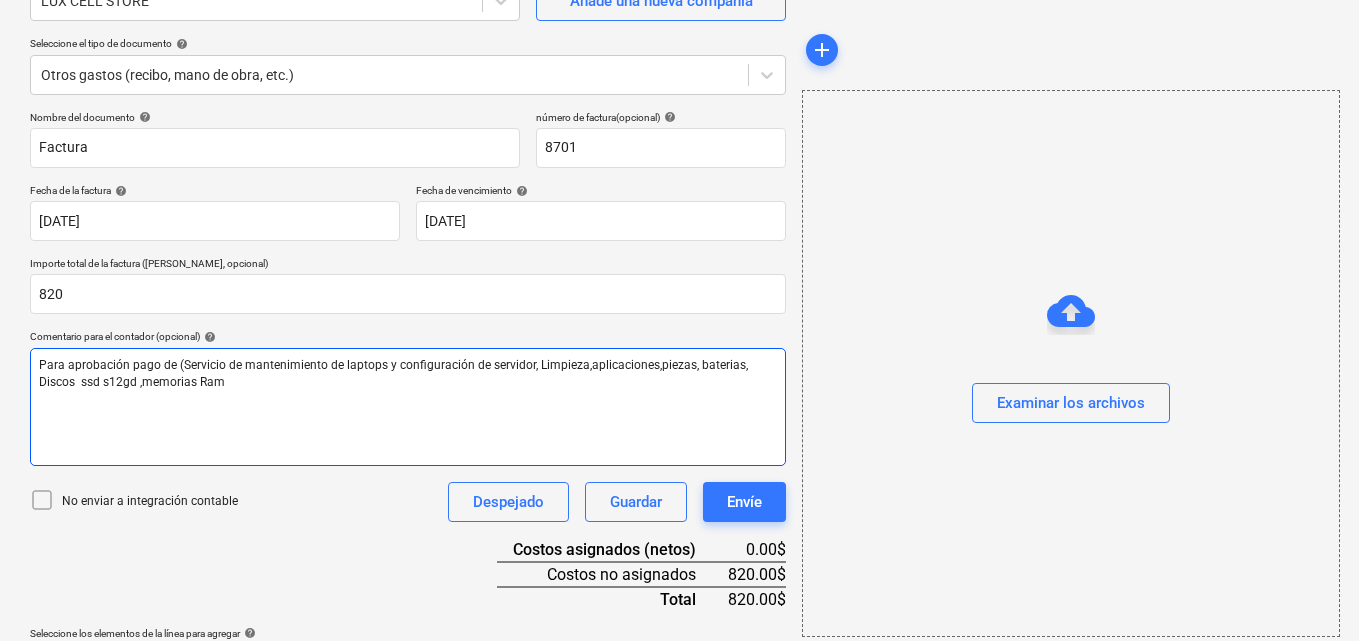 click on "Para aprobación pago de (Servicio de mantenimiento de laptops y configuración de servidor, Limpieza,aplicaciones,piezas, baterias, Discos  ssd s12gd ,memorias Ram" at bounding box center (395, 373) 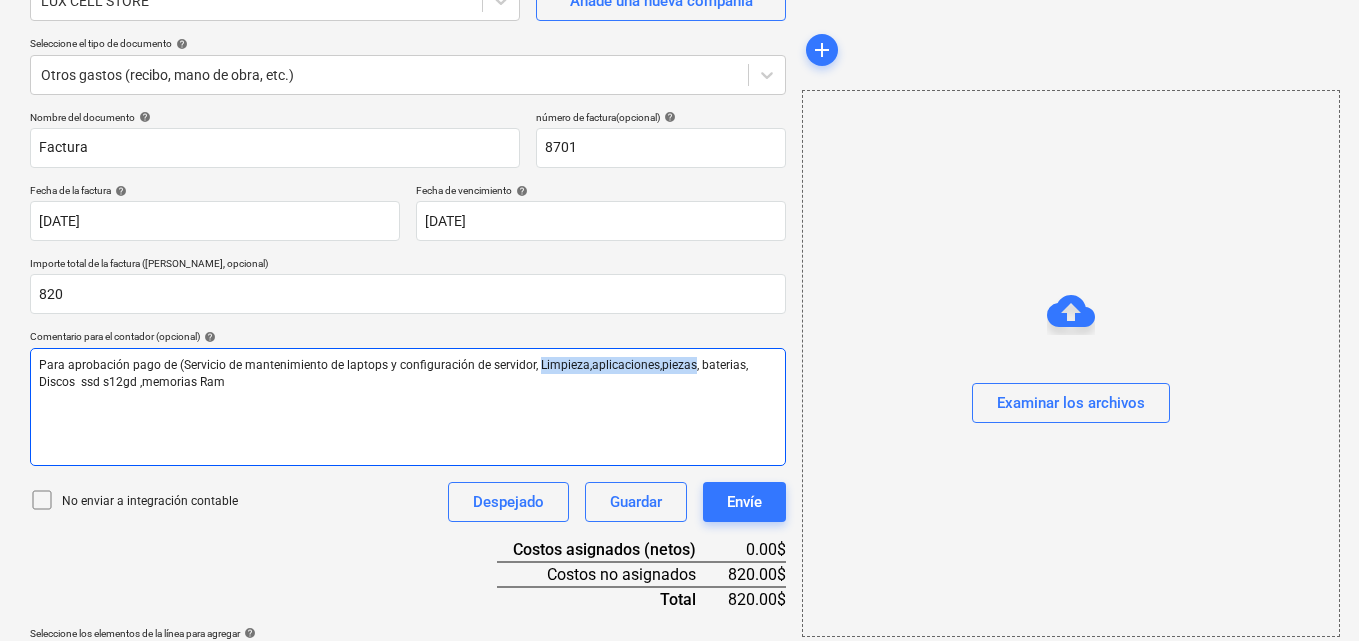 click on "Para aprobación pago de (Servicio de mantenimiento de laptops y configuración de servidor, Limpieza,aplicaciones,piezas, baterias, Discos  ssd s12gd ,memorias Ram" at bounding box center (395, 373) 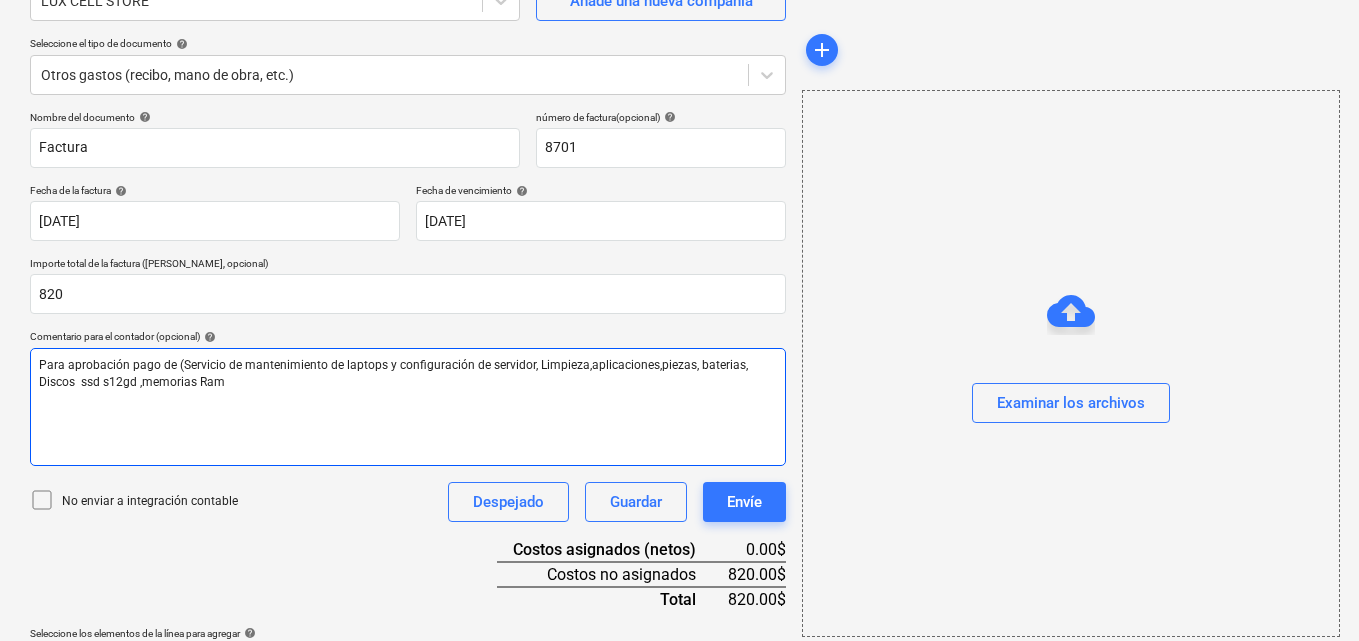 click on "Para aprobación pago de (Servicio de mantenimiento de laptops y configuración de servidor, Limpieza,aplicaciones,piezas, baterias, Discos  ssd s12gd ,memorias Ram" at bounding box center [395, 373] 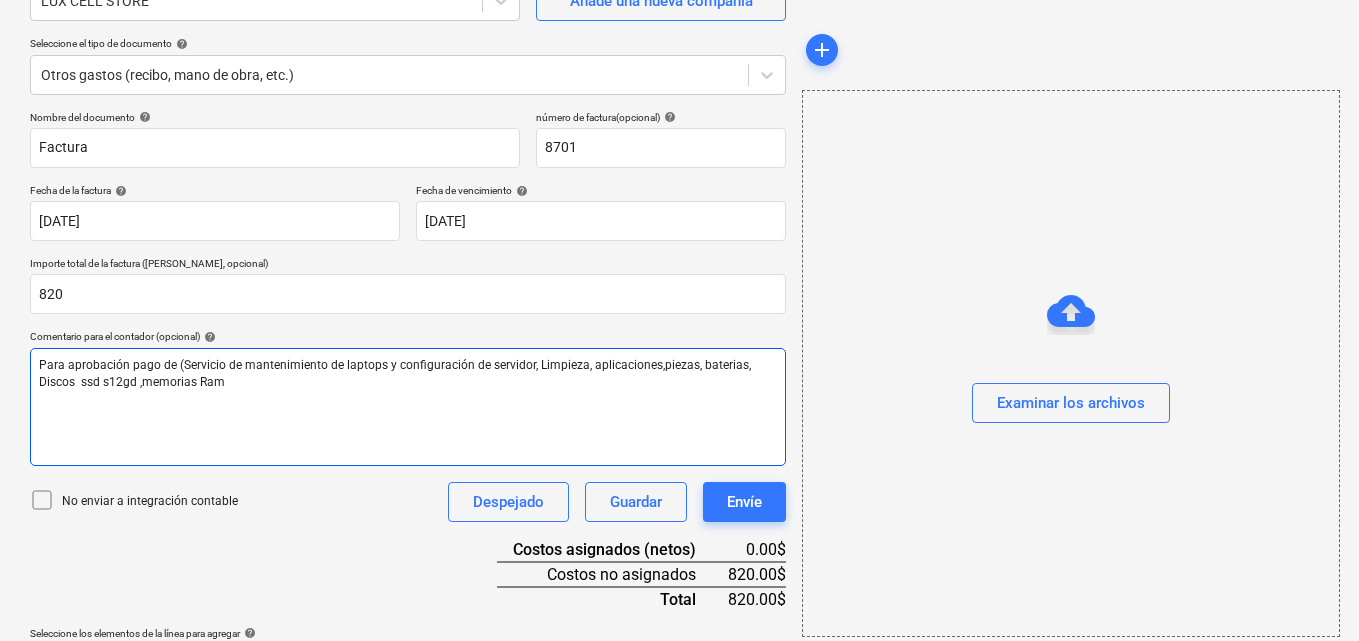 click on "Para aprobación pago de (Servicio de mantenimiento de laptops y configuración de servidor, Limpieza, aplicaciones,piezas, baterias, Discos  ssd s12gd ,memorias Ram" at bounding box center (396, 373) 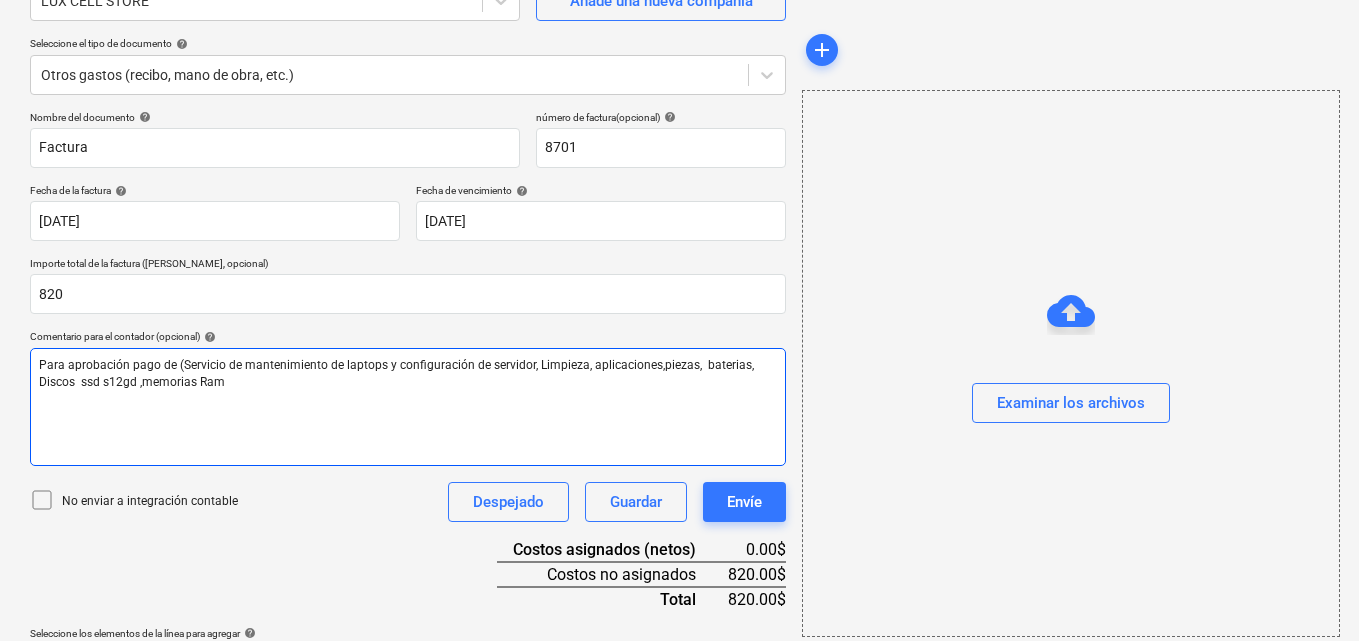 click on "Para aprobación pago de (Servicio de mantenimiento de laptops y configuración de servidor, Limpieza, aplicaciones,piezas,  baterias, Discos  ssd s12gd ,memorias Ram" at bounding box center [408, 374] 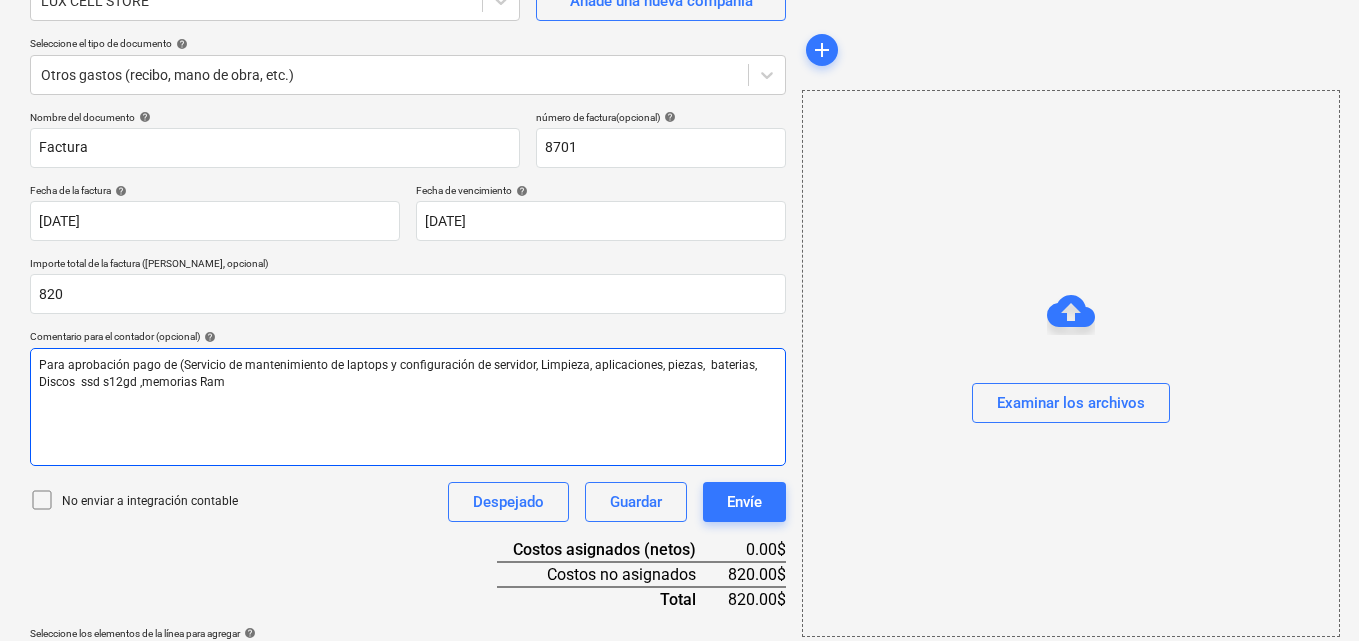 click on "Para aprobación pago de (Servicio de mantenimiento de laptops y configuración de servidor, Limpieza, aplicaciones, piezas,  baterias, Discos  ssd s12gd ,memorias Ram" at bounding box center [399, 373] 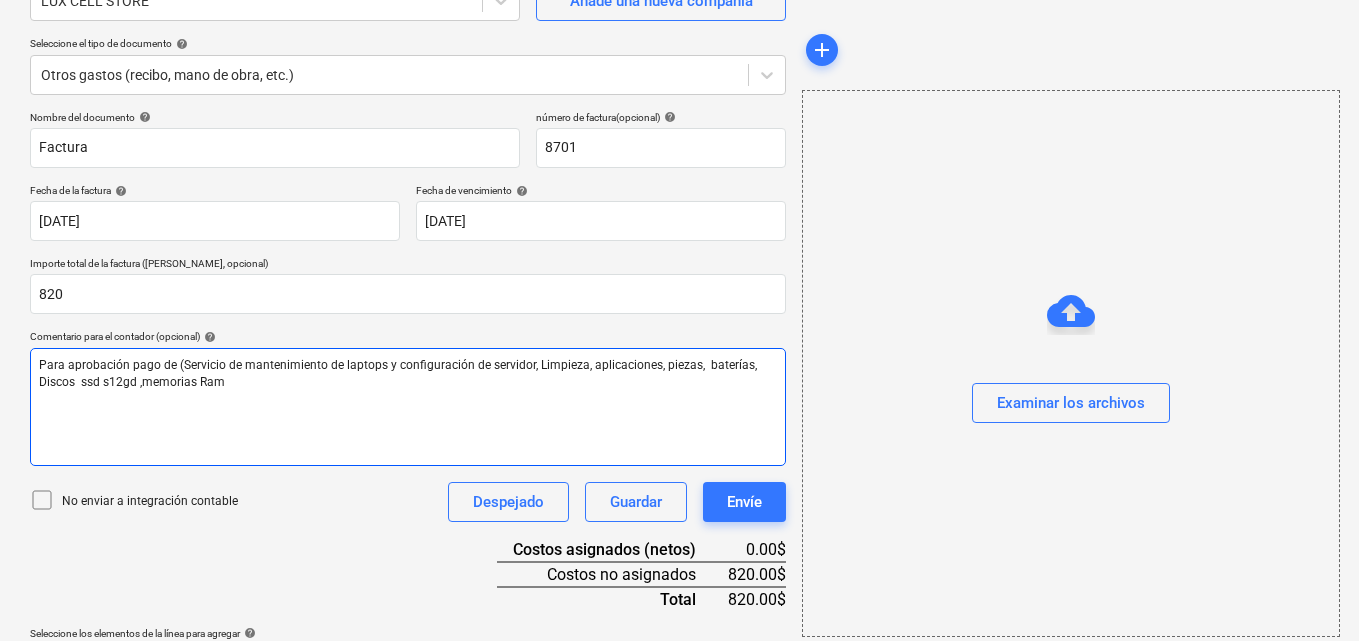 click on "Para aprobación pago de (Servicio de mantenimiento de laptops y configuración de servidor, Limpieza, aplicaciones, piezas,  baterías, Discos  ssd s12gd ,memorias Ram" at bounding box center [399, 373] 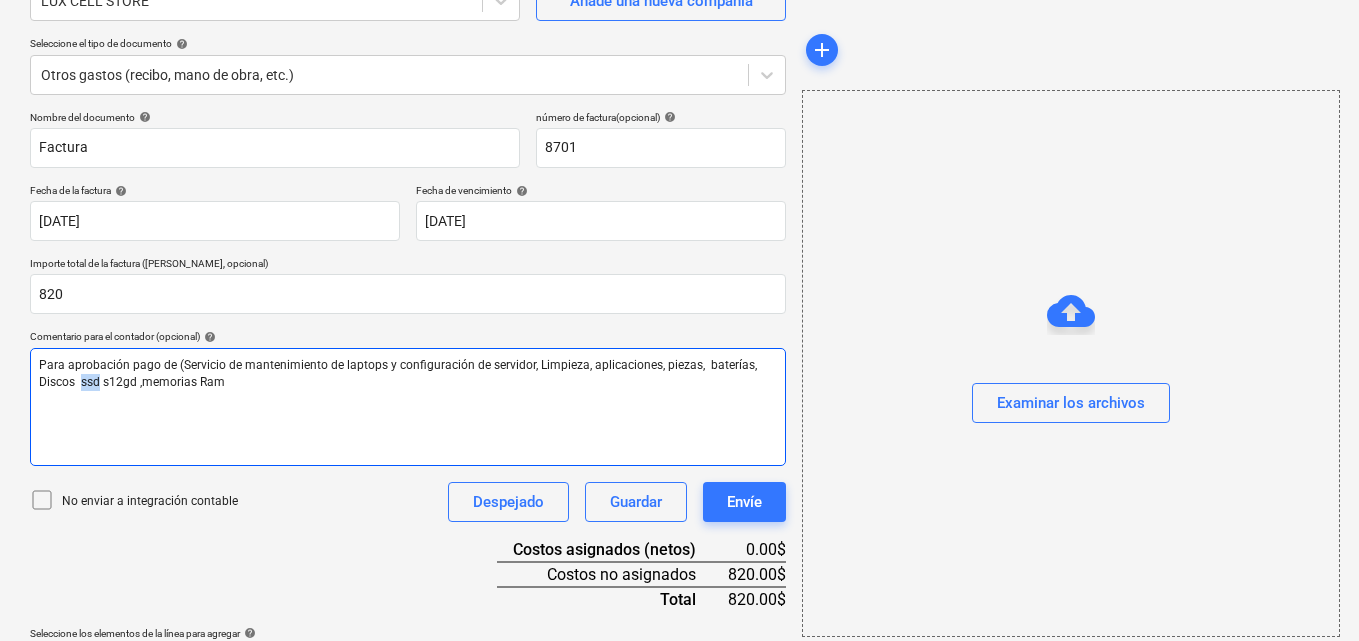 click on "Para aprobación pago de (Servicio de mantenimiento de laptops y configuración de servidor, Limpieza, aplicaciones, piezas,  baterías, Discos  ssd s12gd ,memorias Ram" at bounding box center [399, 373] 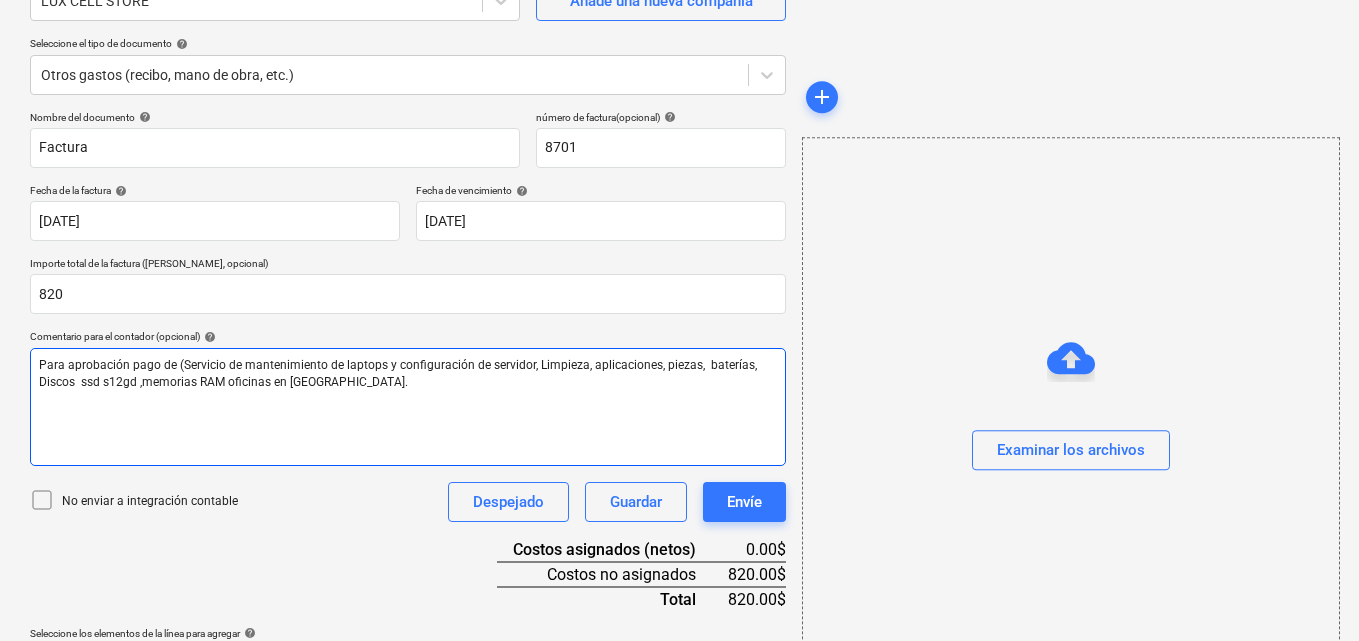 scroll, scrollTop: 259, scrollLeft: 0, axis: vertical 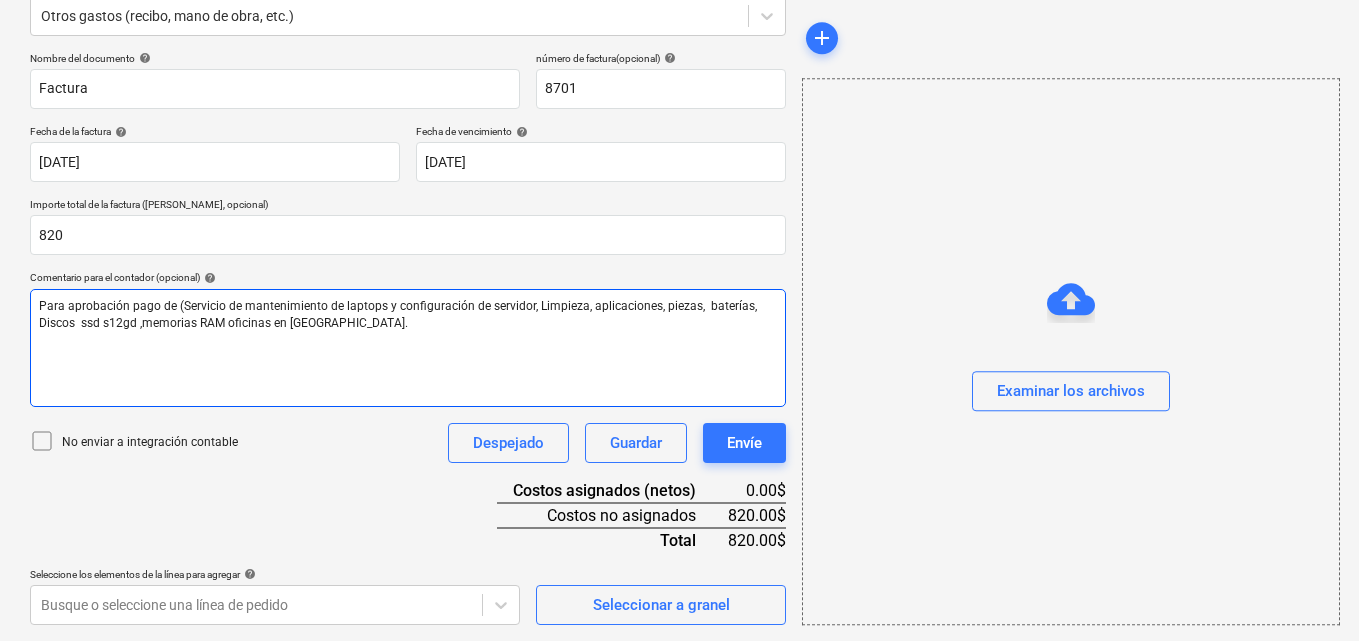 click on "Para aprobación pago de (Servicio de mantenimiento de laptops y configuración de servidor, Limpieza, aplicaciones, piezas,  baterías, Discos  ssd s12gd ,memorias RAM oficinas en santiago." at bounding box center [399, 314] 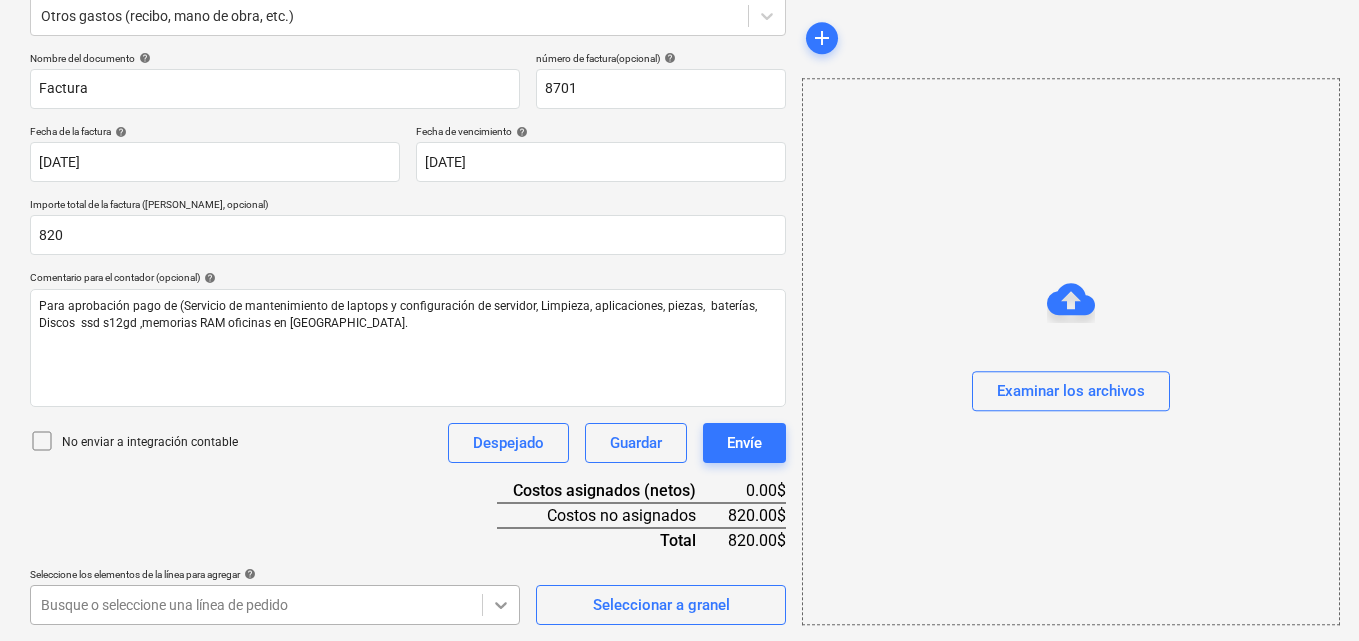 click on "Ventas Proyectos Contactos Compañía Bandeja de entrada 1 Aprobaciones format_size keyboard_arrow_down help search Busca en notifications 51 keyboard_arrow_down M. MORALES keyboard_arrow_down CATILAND ESTATES CATILAND ESTATES Presupuesto 2 Contrato principal RFQs Subcontratos Reporte de progreso Ordenes de compra Costos 7 Ingreso Archivos 5 Más keyboard_arrow_down 1 Crear un nuevo documento Selecciona la compañía LUX CELL STORE   Añade una nueva compañía Seleccione el tipo de documento help Otros gastos (recibo, mano de obra, etc.) Nombre del documento help Factura número de factura  (opcional) help 8701 Fecha de la factura help 14 Jul 2025 14.07.2025 Press the down arrow key to interact with the calendar and
select a date. Press the question mark key to get the keyboard shortcuts for changing dates. Fecha de vencimiento help 14 Jul 2025 14.07.2025 Importe total de la factura (coste neto, opcional) 820 Comentario para el contador (opcional) help No enviar a integración contable Despejado help" at bounding box center [679, 61] 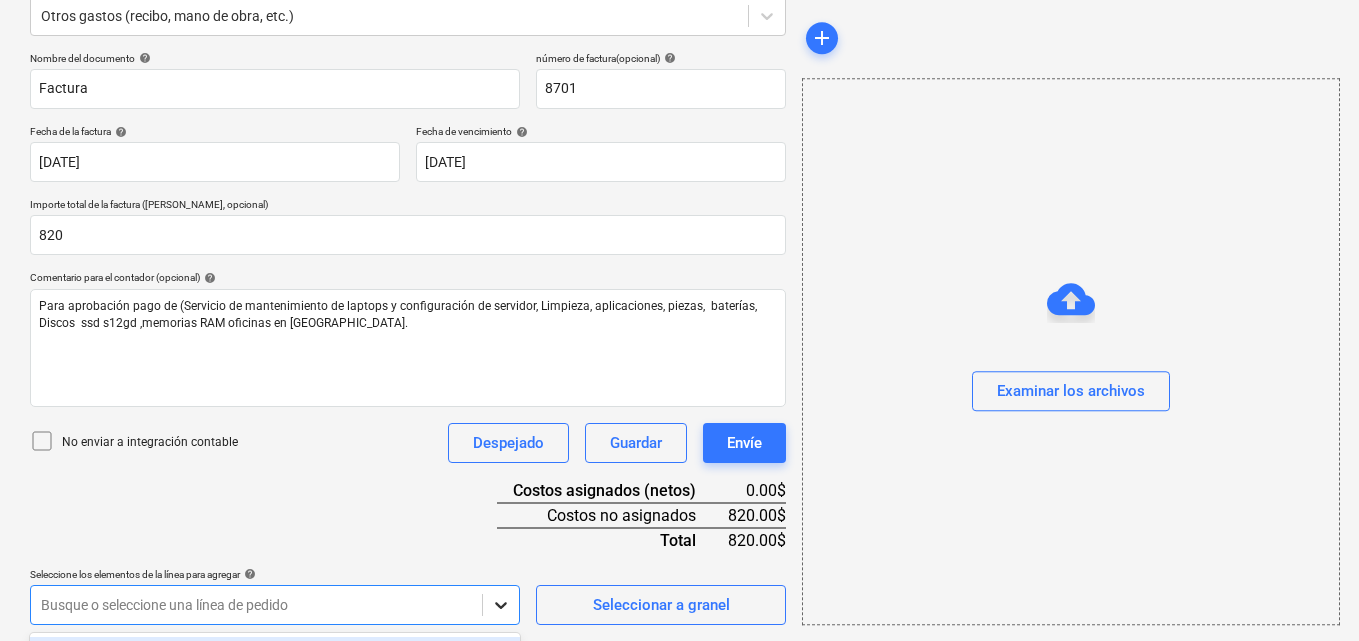 scroll, scrollTop: 555, scrollLeft: 0, axis: vertical 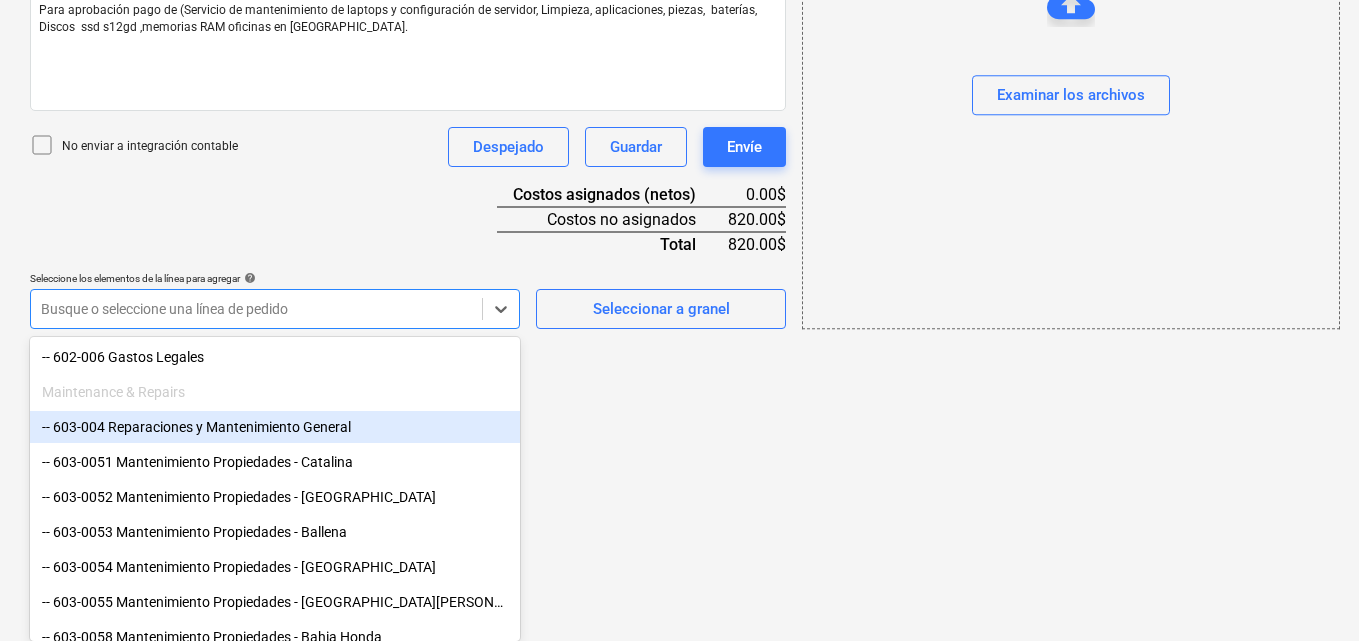 click on "--  603-004 Reparaciones y Mantenimiento General" at bounding box center (275, 427) 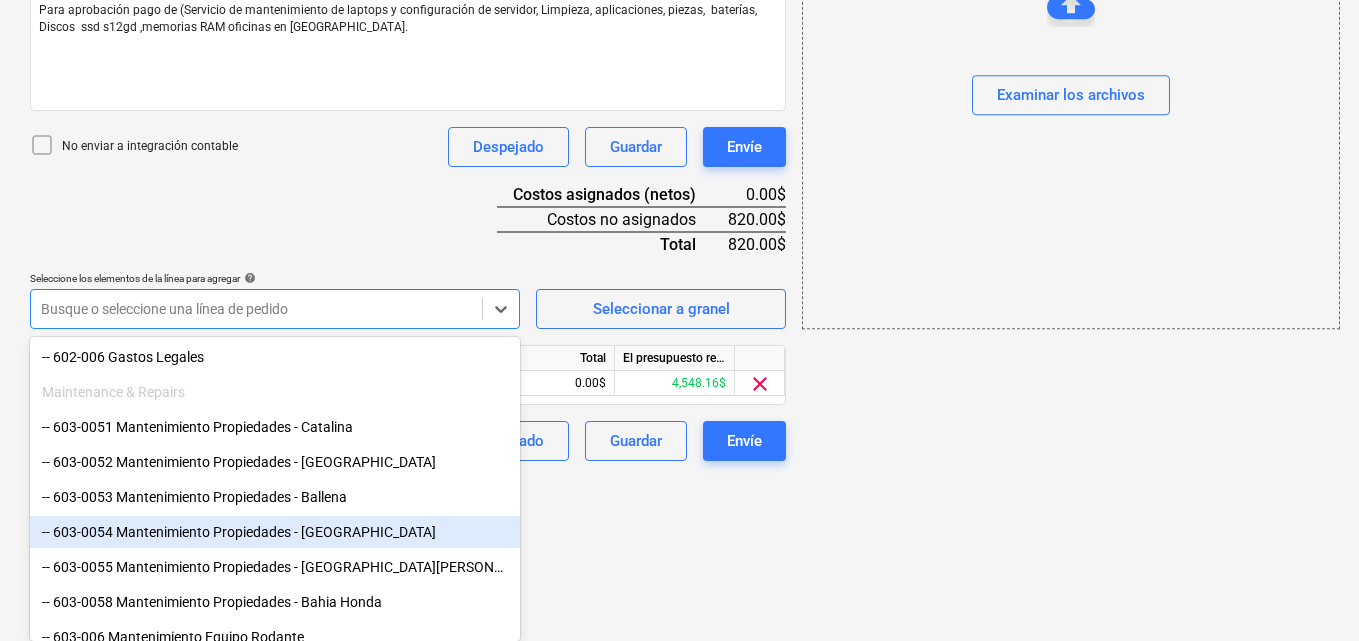 scroll, scrollTop: 391, scrollLeft: 0, axis: vertical 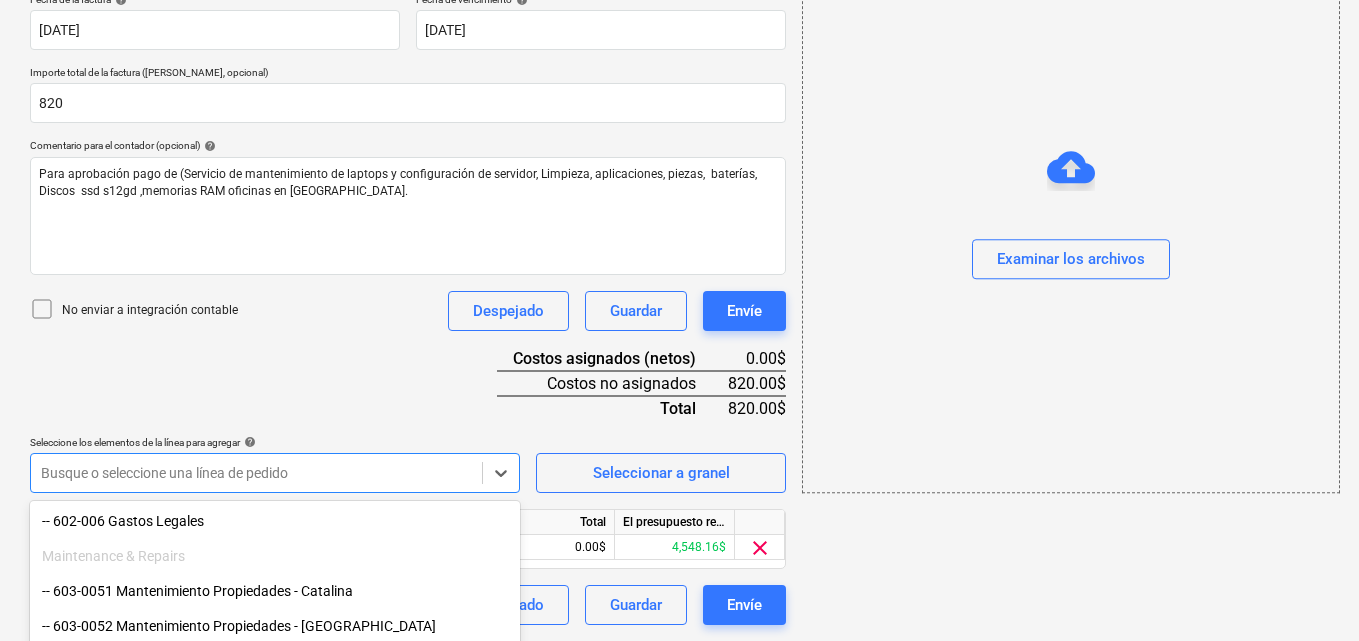 click on "Ventas Proyectos Contactos Compañía Bandeja de entrada 1 Aprobaciones format_size keyboard_arrow_down help search Busca en notifications 51 keyboard_arrow_down M. MORALES keyboard_arrow_down CATILAND ESTATES CATILAND ESTATES Presupuesto 2 Contrato principal RFQs Subcontratos Reporte de progreso Ordenes de compra Costos 7 Ingreso Archivos 5 Más keyboard_arrow_down 1 Crear un nuevo documento Selecciona la compañía LUX CELL STORE   Añade una nueva compañía Seleccione el tipo de documento help Otros gastos (recibo, mano de obra, etc.) Nombre del documento help Factura número de factura  (opcional) help 8701 Fecha de la factura help 14 Jul 2025 14.07.2025 Press the down arrow key to interact with the calendar and
select a date. Press the question mark key to get the keyboard shortcuts for changing dates. Fecha de vencimiento help 14 Jul 2025 14.07.2025 Importe total de la factura (coste neto, opcional) 820 Comentario para el contador (opcional) help No enviar a integración contable Despejado" at bounding box center [679, -71] 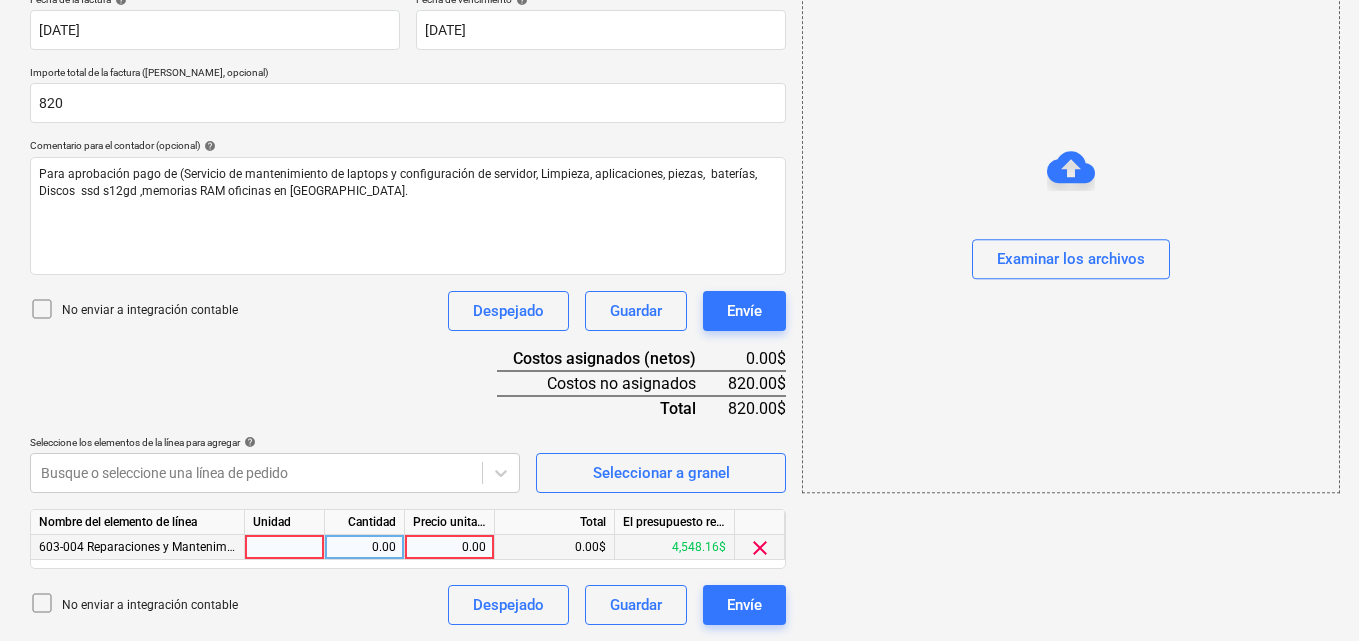 click at bounding box center [285, 547] 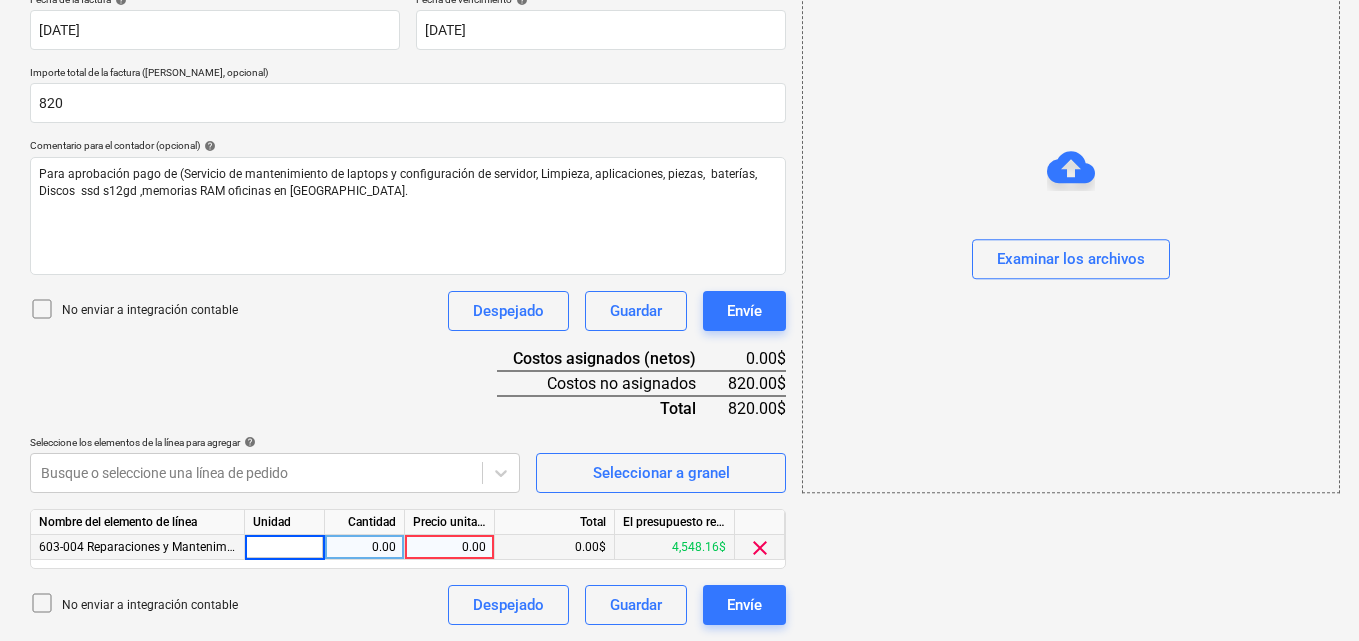 type on "1" 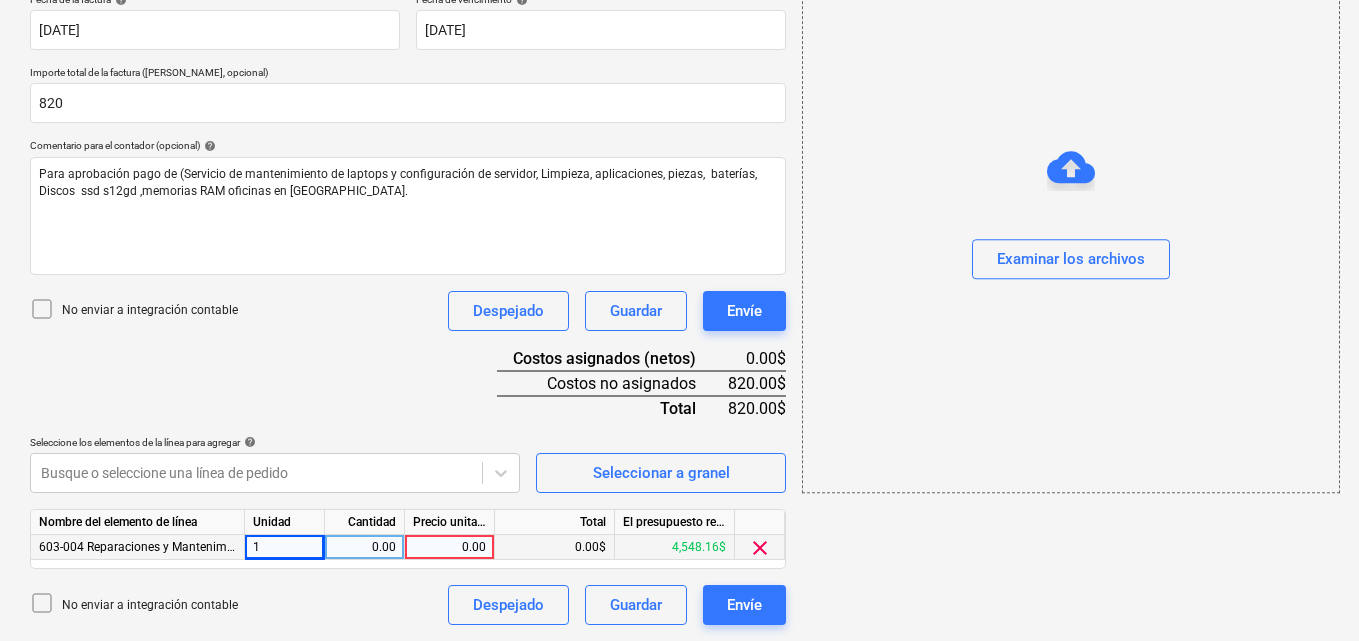 click on "0.00" at bounding box center [364, 547] 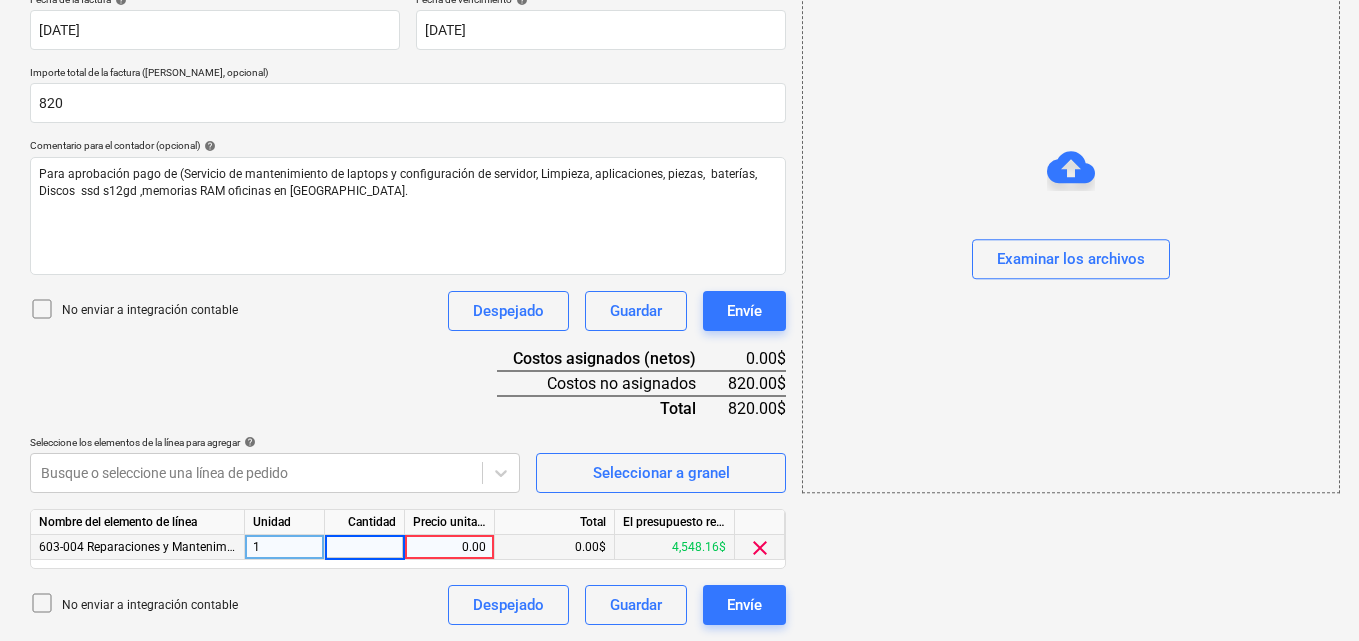 type on "1" 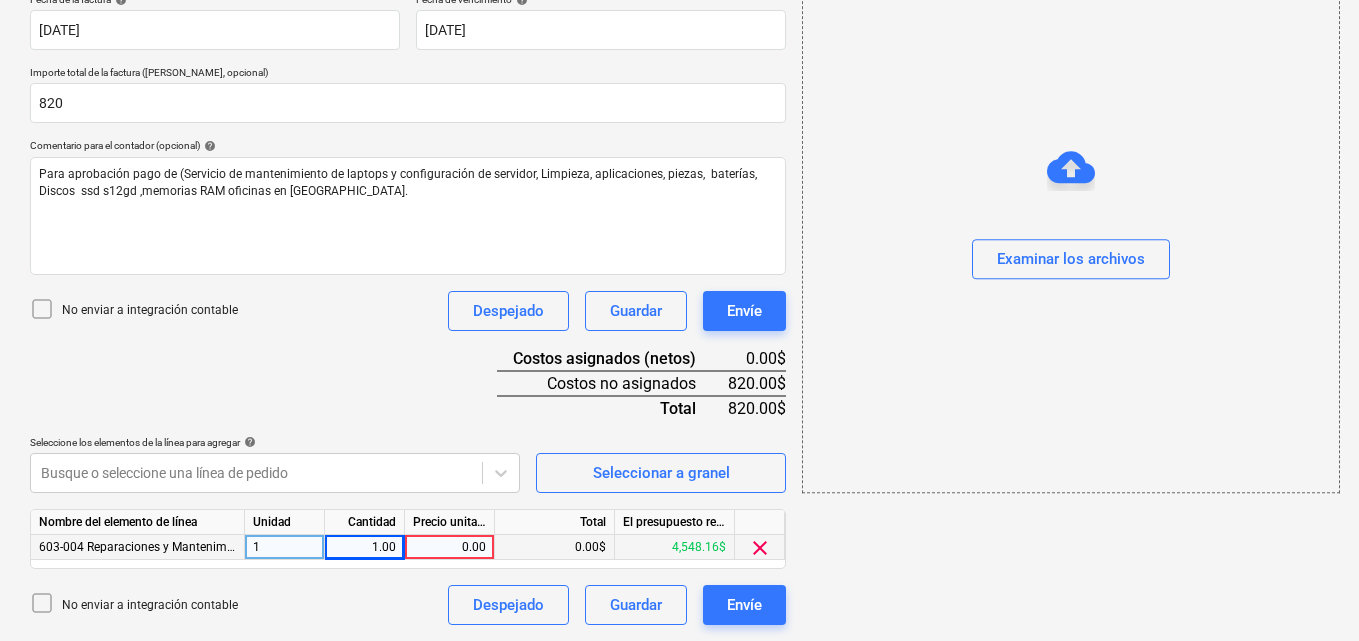 click on "0.00" at bounding box center [449, 547] 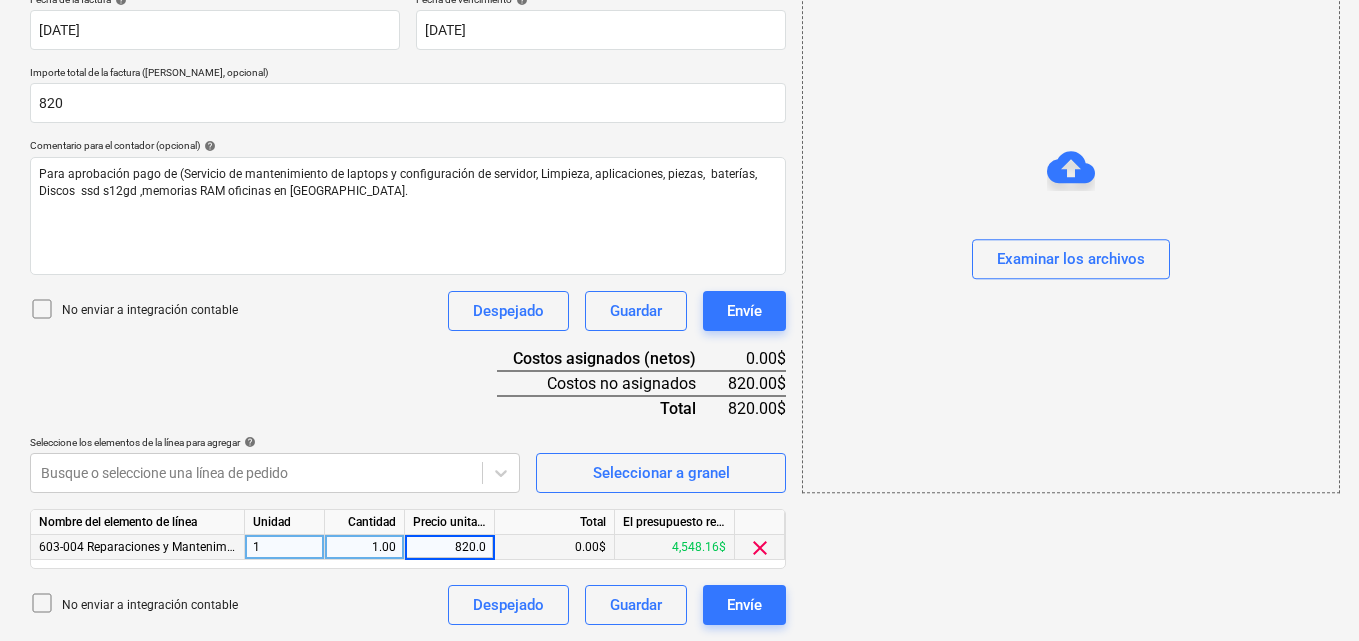 type on "820.00" 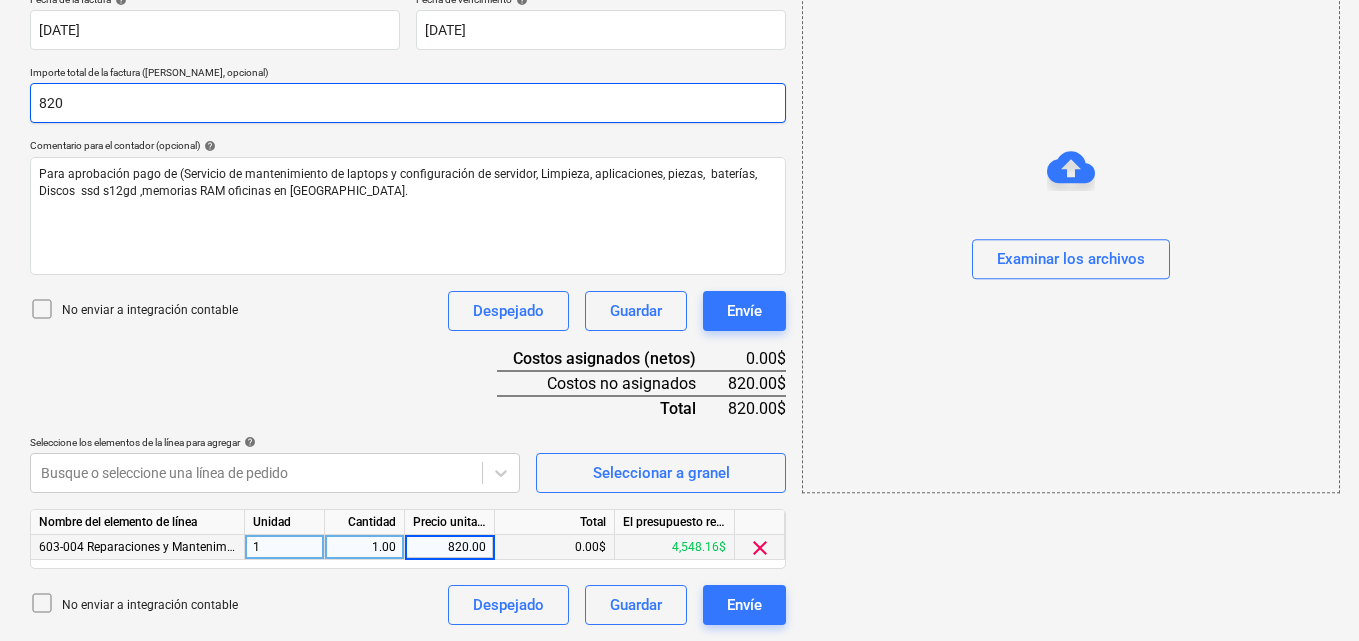 click on "820" at bounding box center [408, 103] 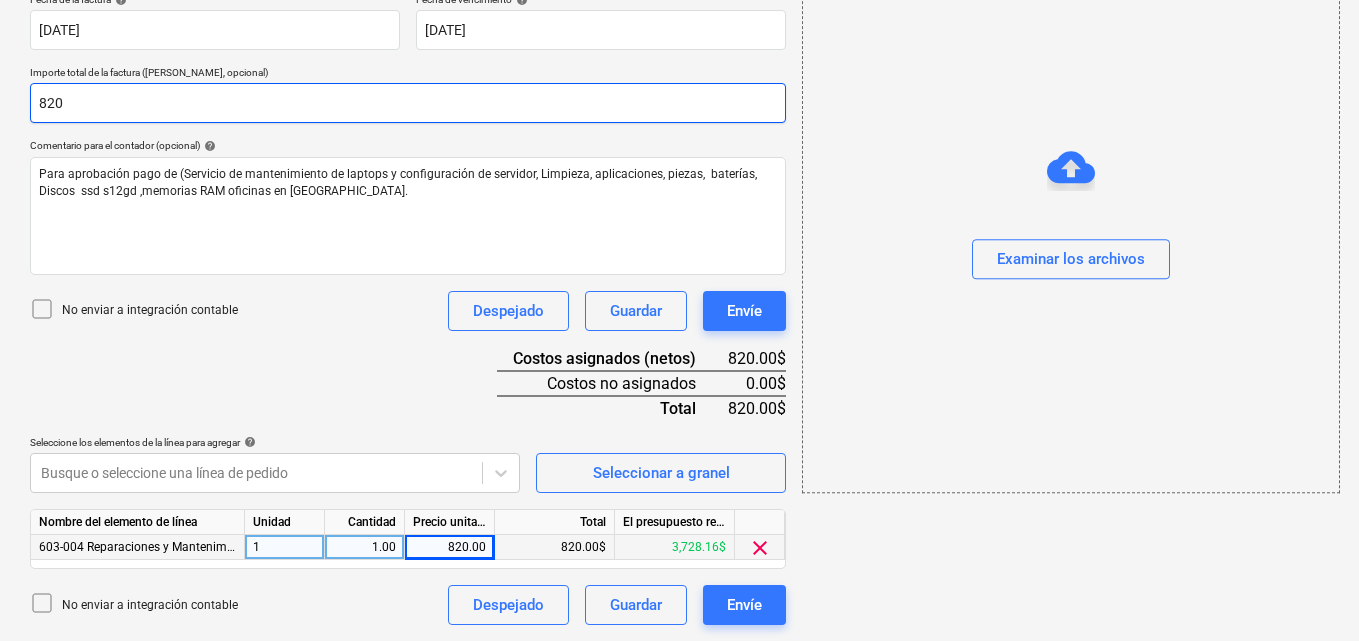 click on "820" at bounding box center [408, 103] 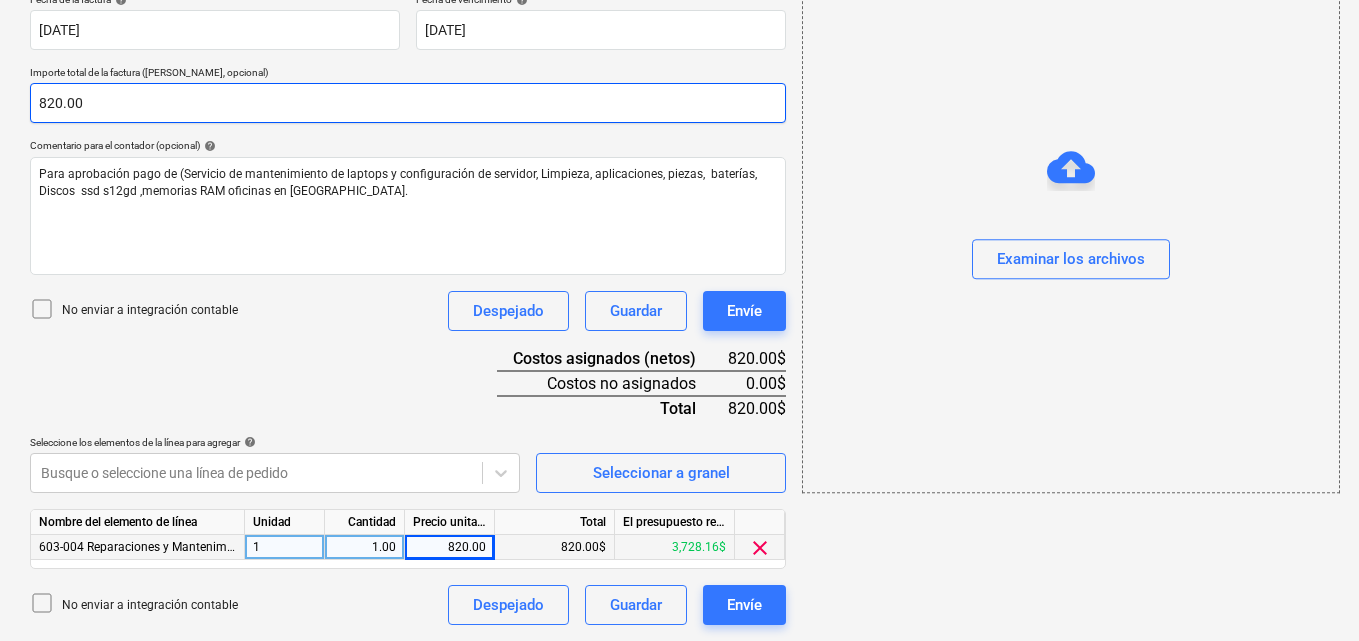 type on "820" 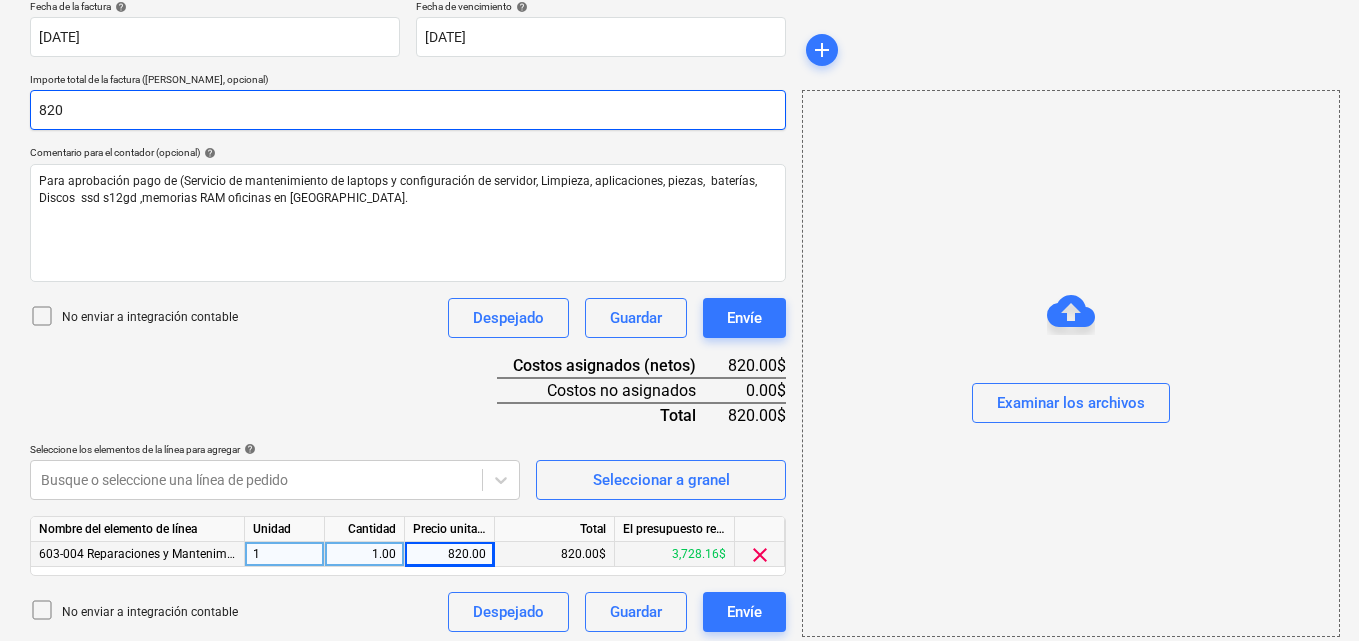 scroll, scrollTop: 391, scrollLeft: 0, axis: vertical 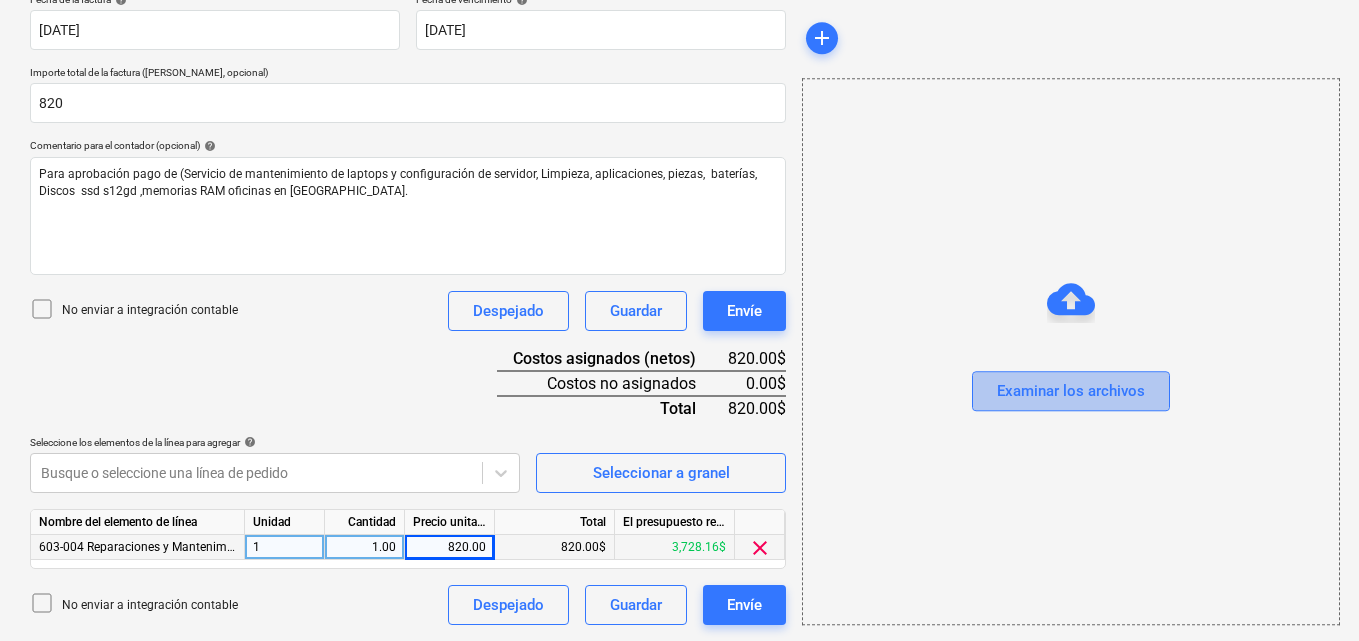 click on "Examinar los archivos" at bounding box center (1071, 392) 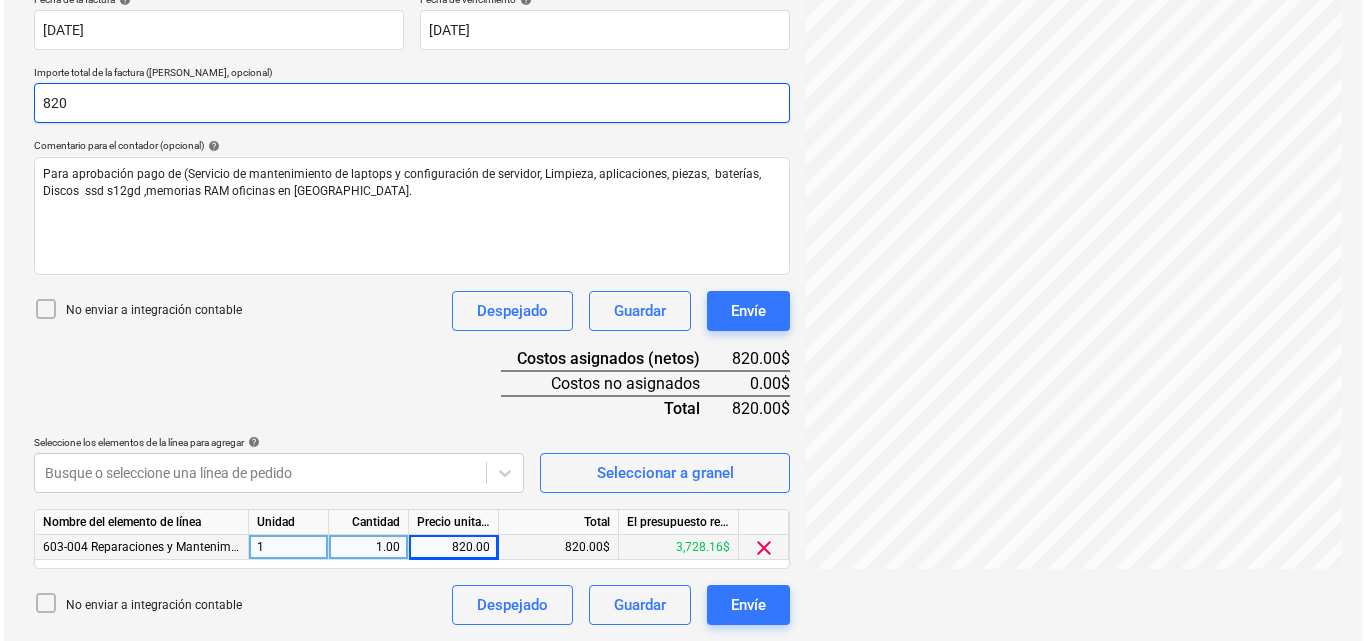 scroll, scrollTop: 272, scrollLeft: 0, axis: vertical 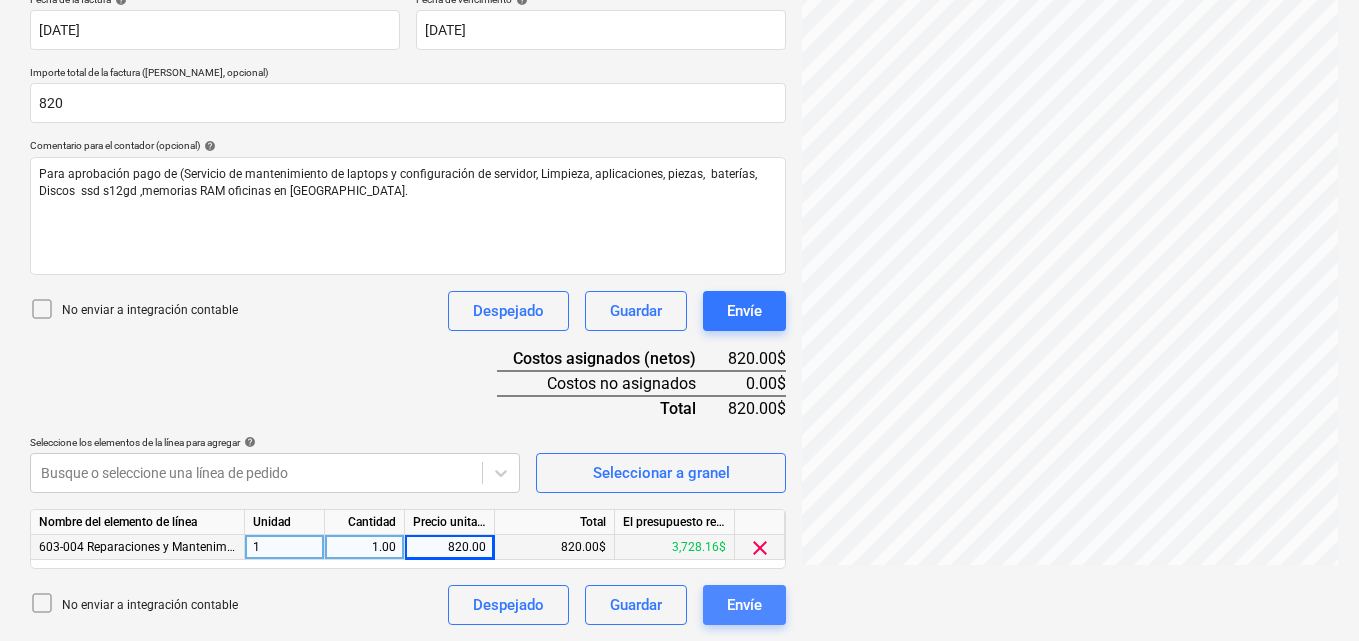 click on "Envíe" at bounding box center [744, 605] 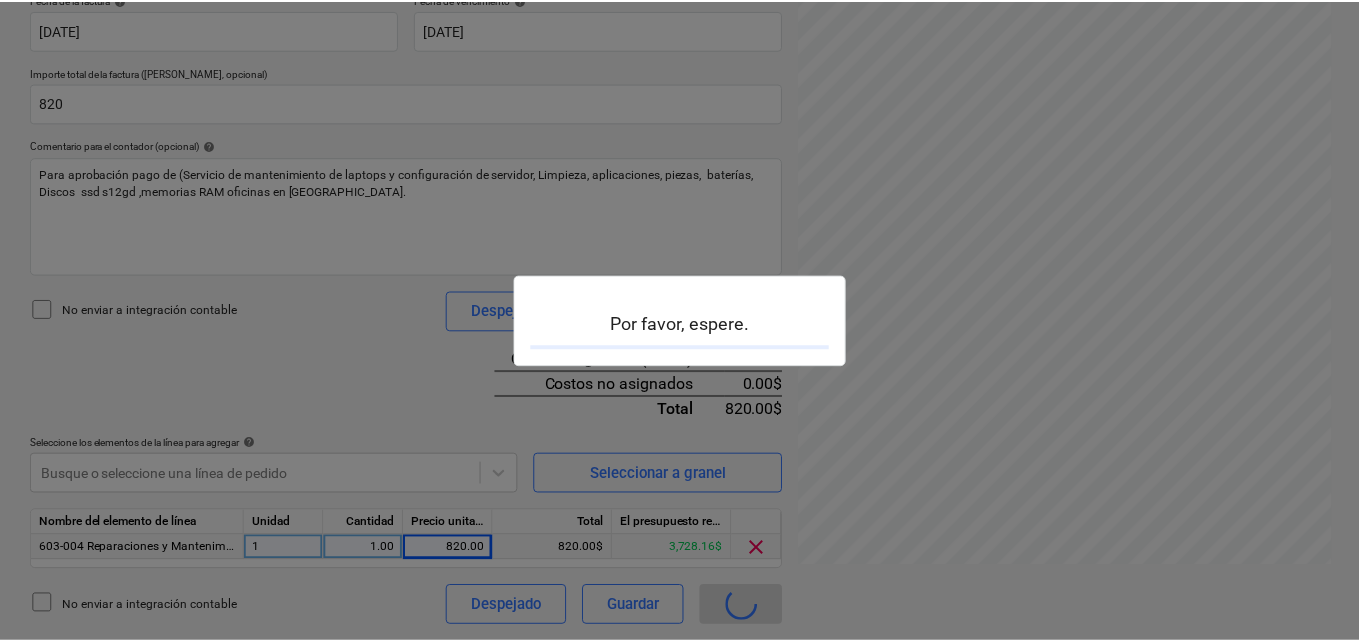 scroll, scrollTop: 0, scrollLeft: 0, axis: both 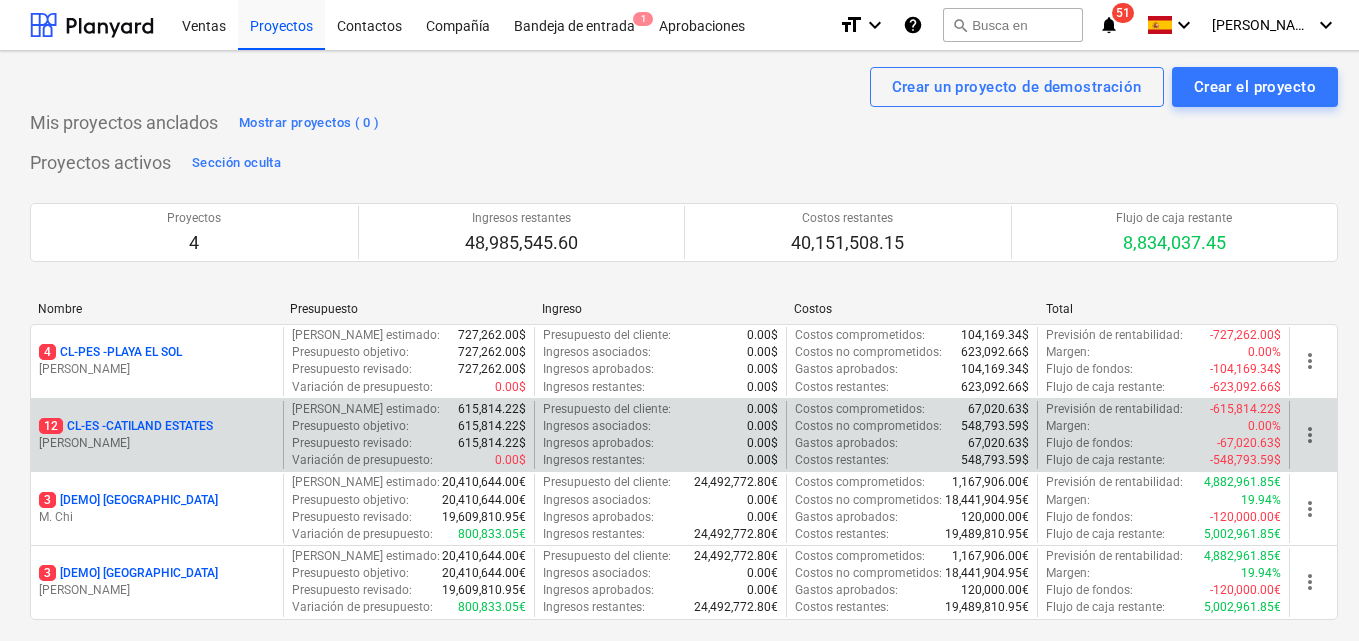 click on "12  CL-ES -  CATILAND ESTATES" at bounding box center (157, 426) 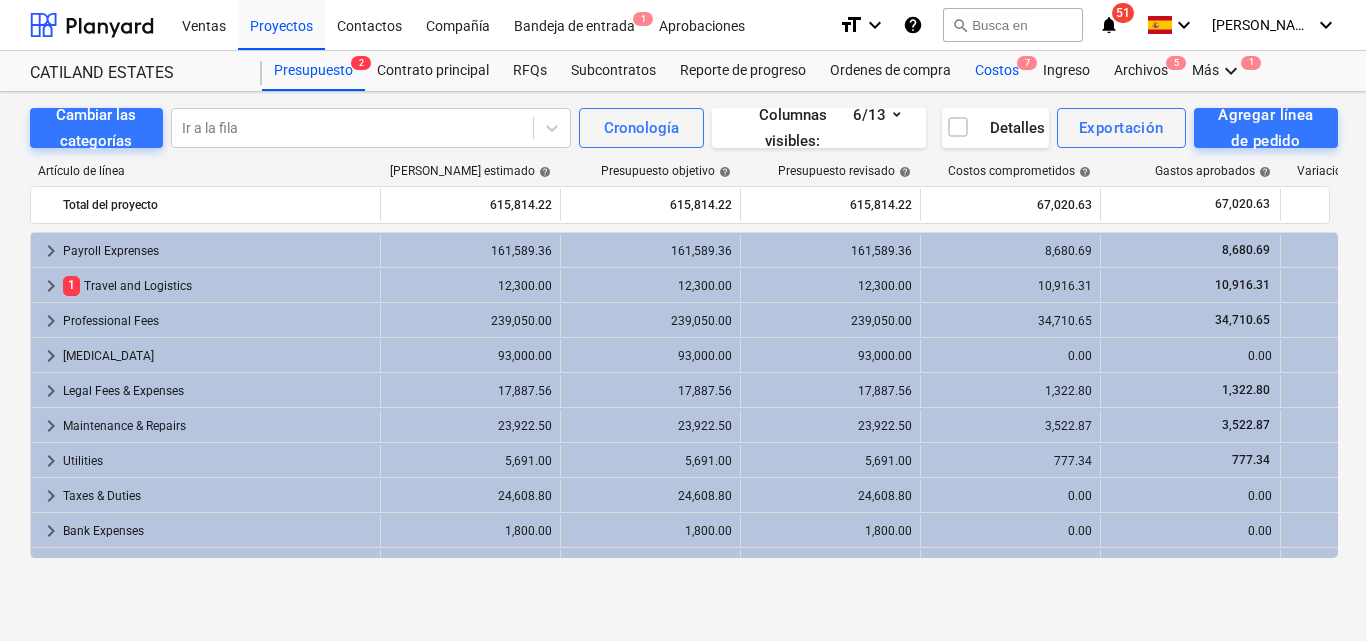 click on "Costos 7" at bounding box center [997, 71] 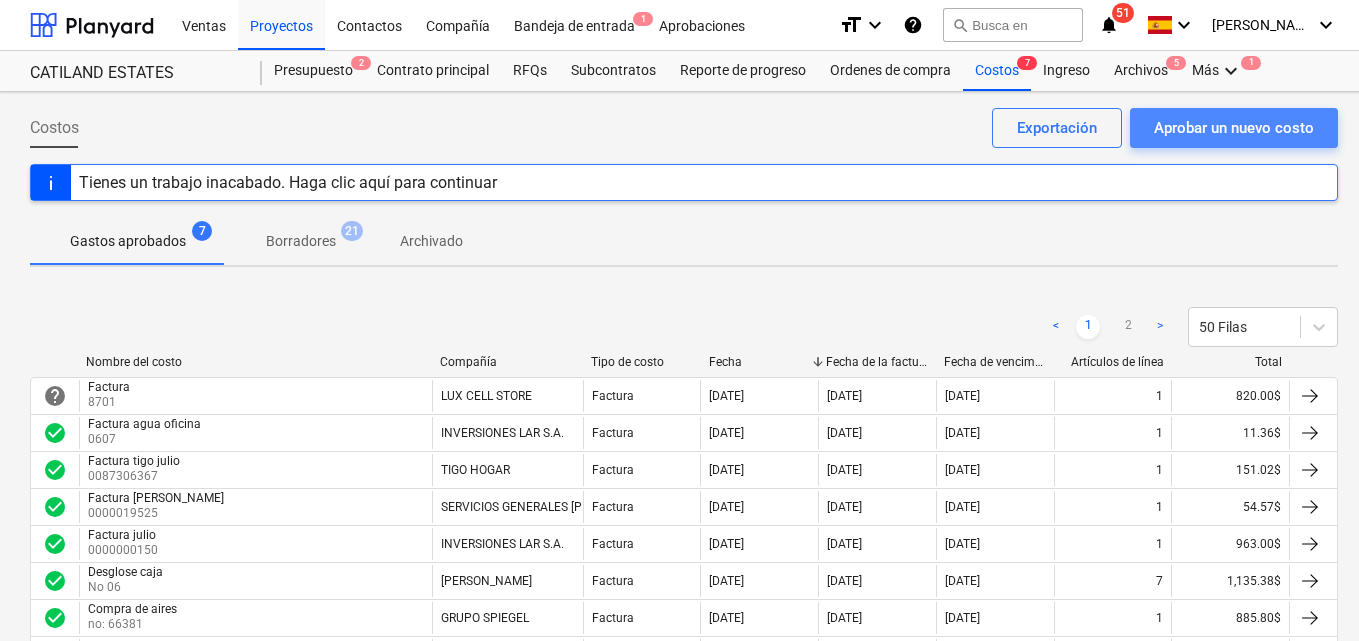 click on "Aprobar un nuevo costo" at bounding box center [1234, 128] 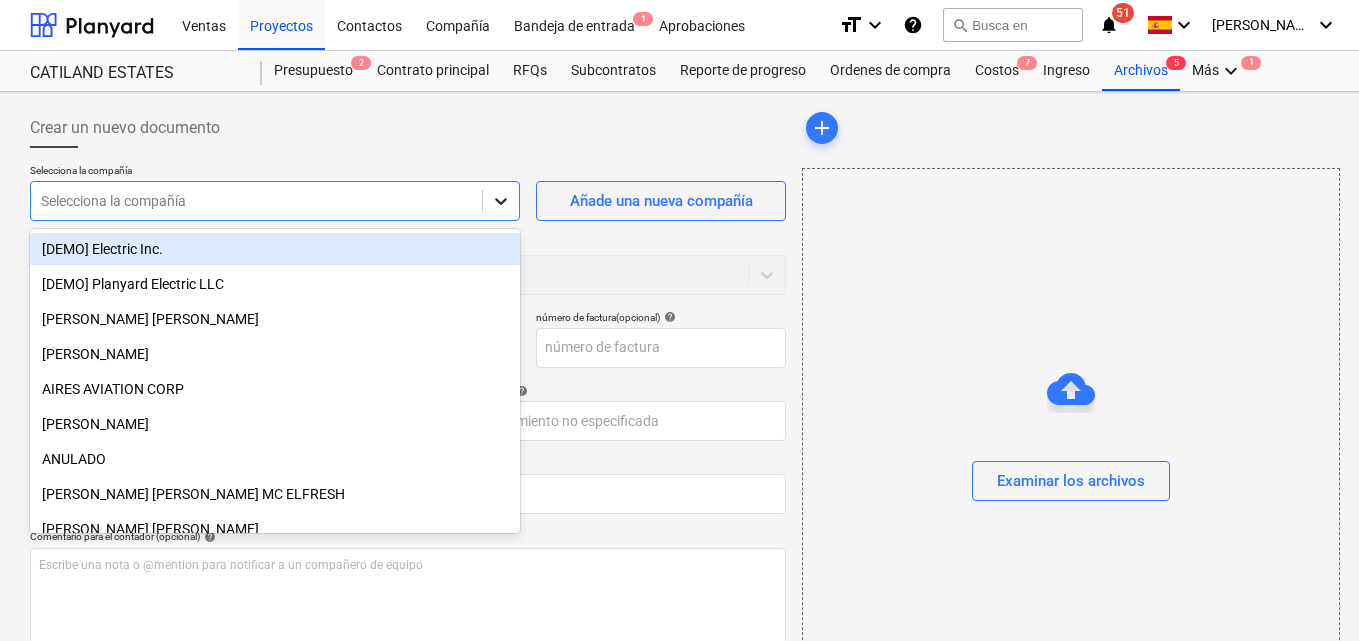 click 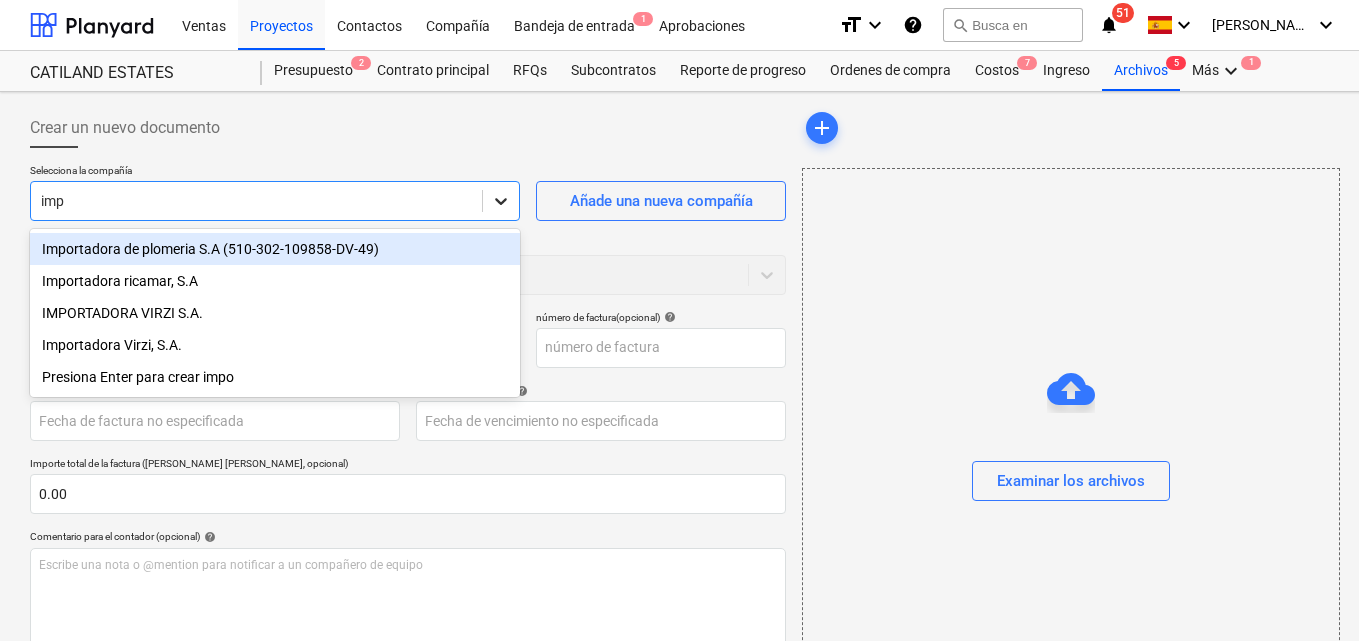 type on "impo" 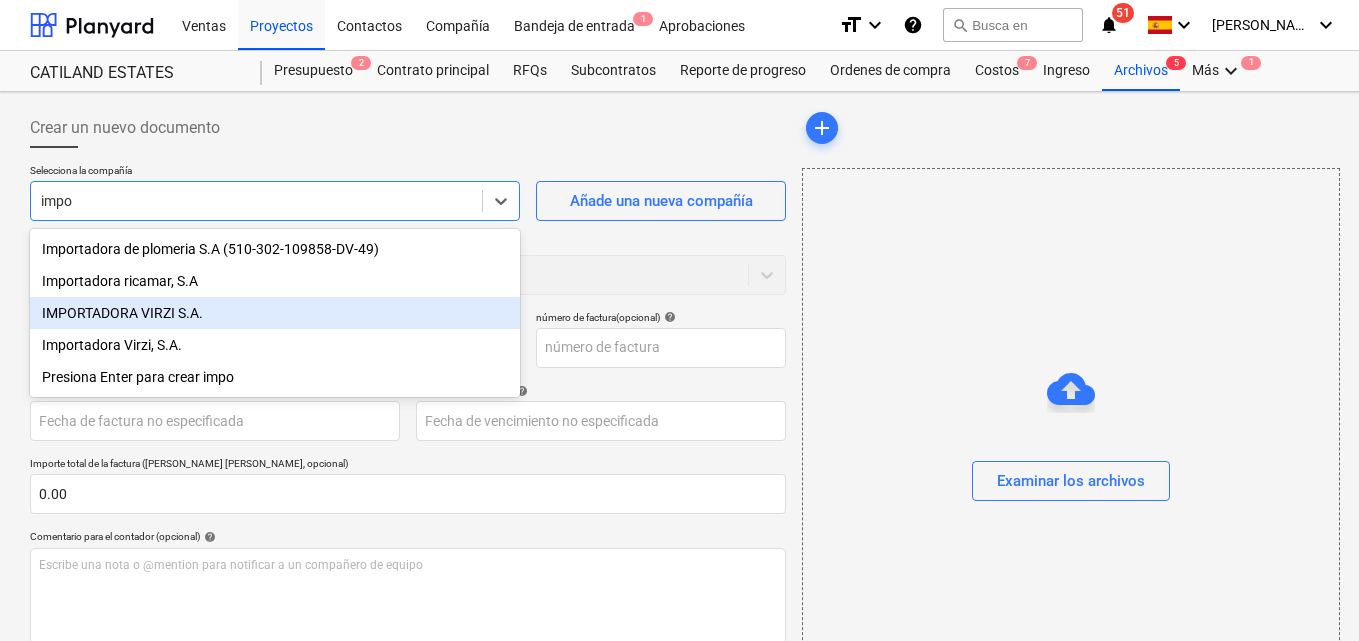 click on "IMPORTADORA VIRZI S.A." at bounding box center (275, 313) 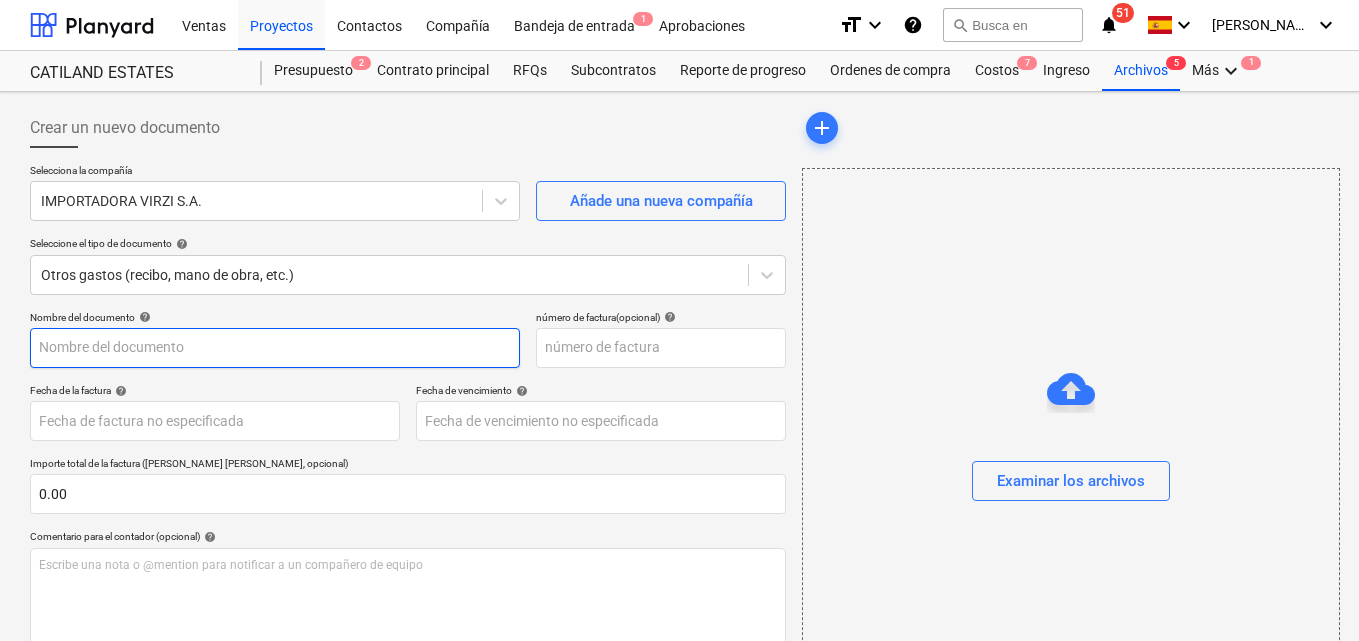 click at bounding box center [275, 348] 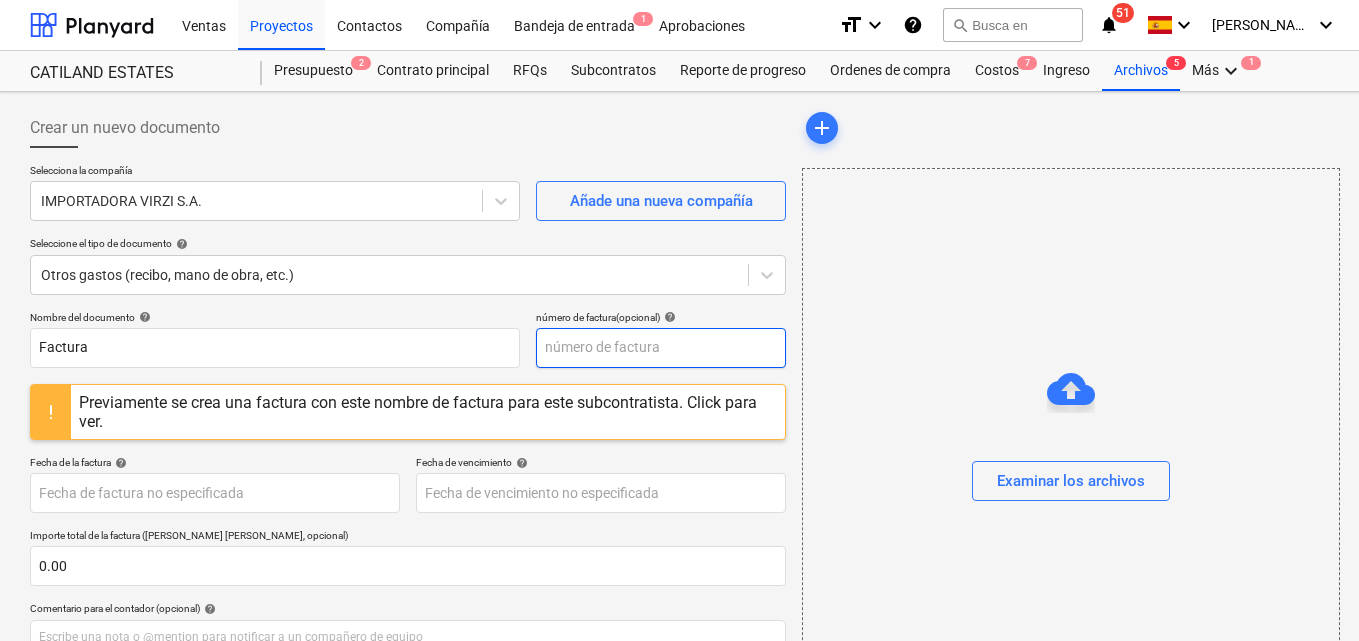 click at bounding box center (661, 348) 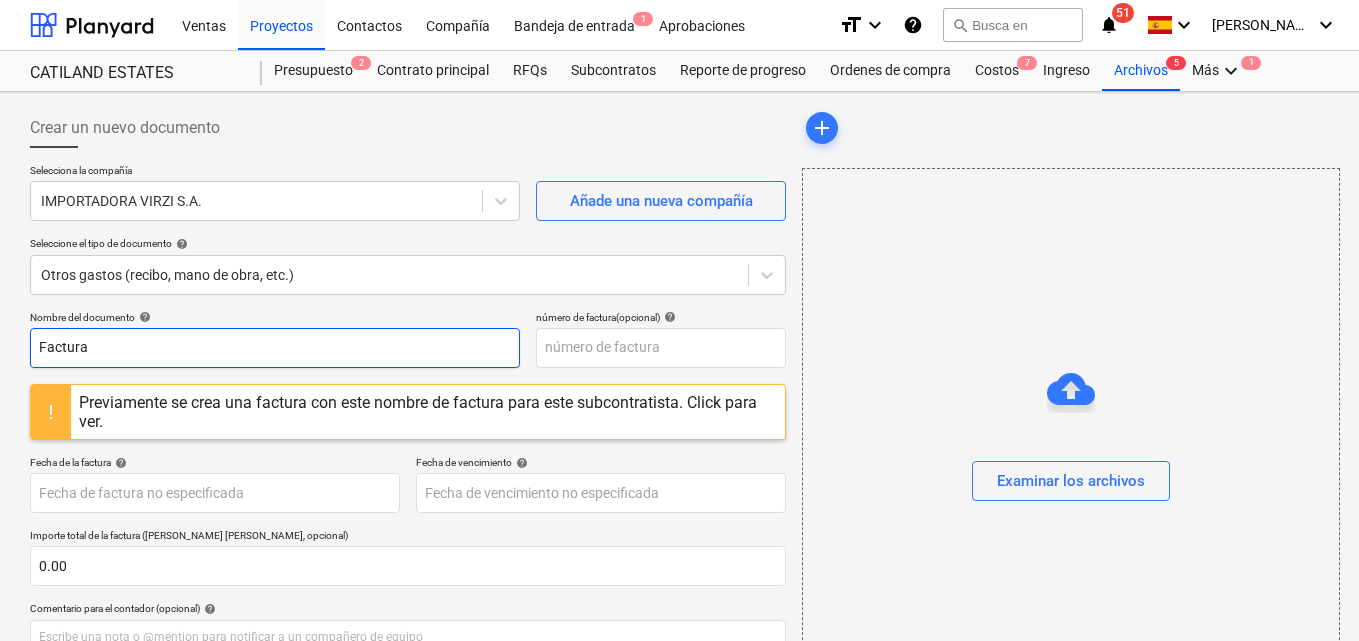 click on "Factura" at bounding box center [275, 348] 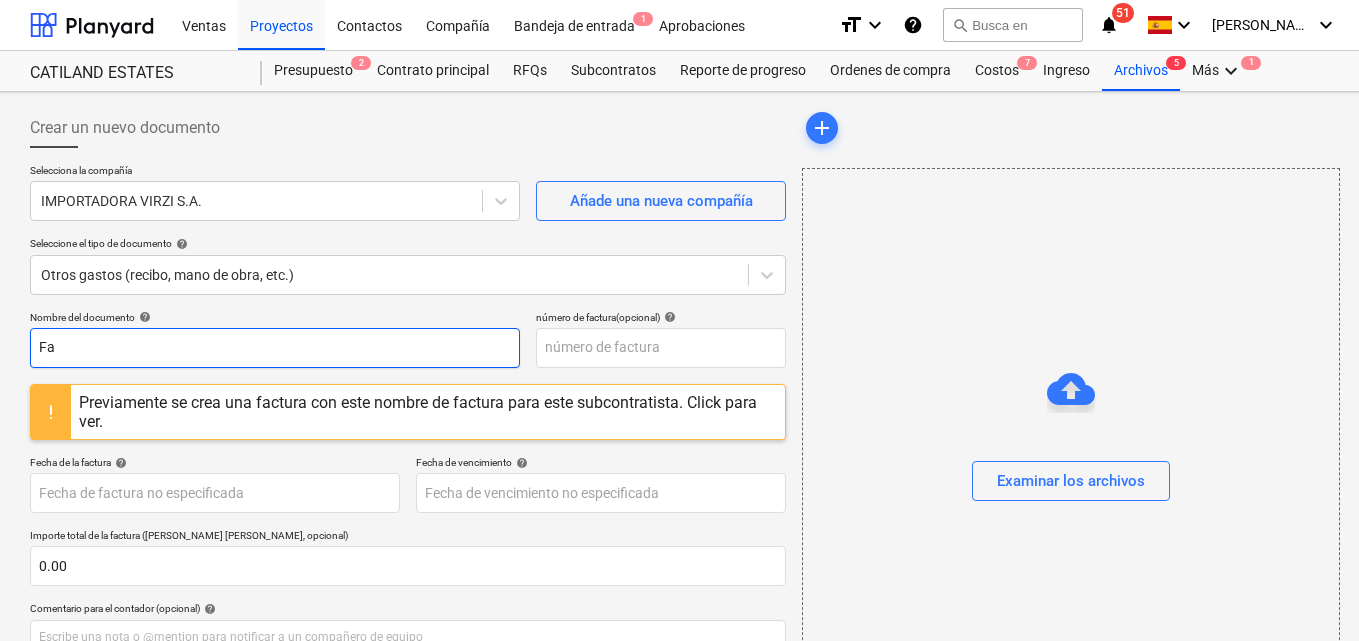 type on "F" 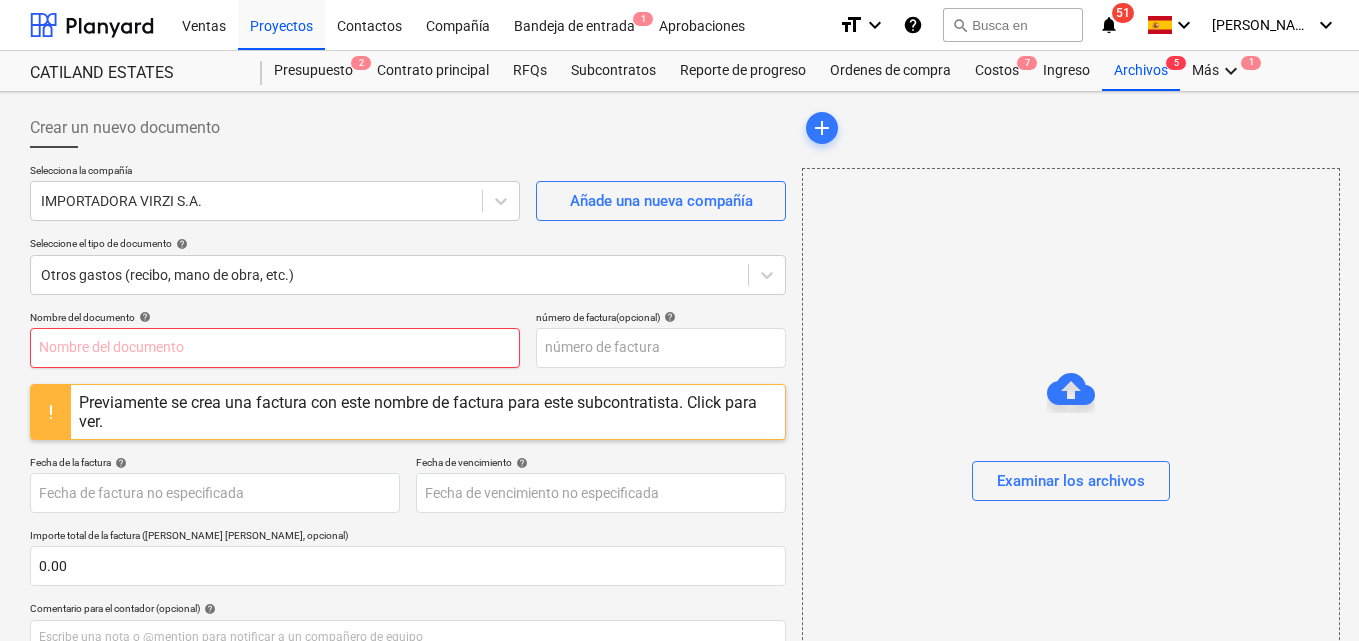 type on "p" 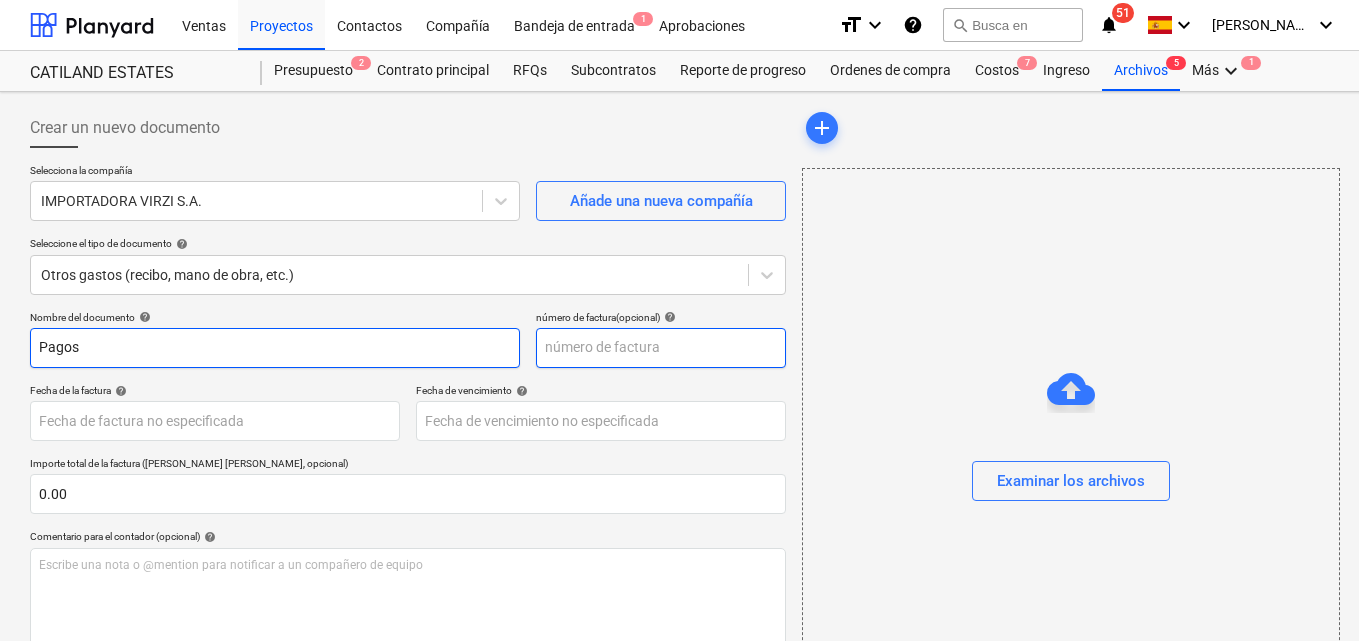 type on "Pagos" 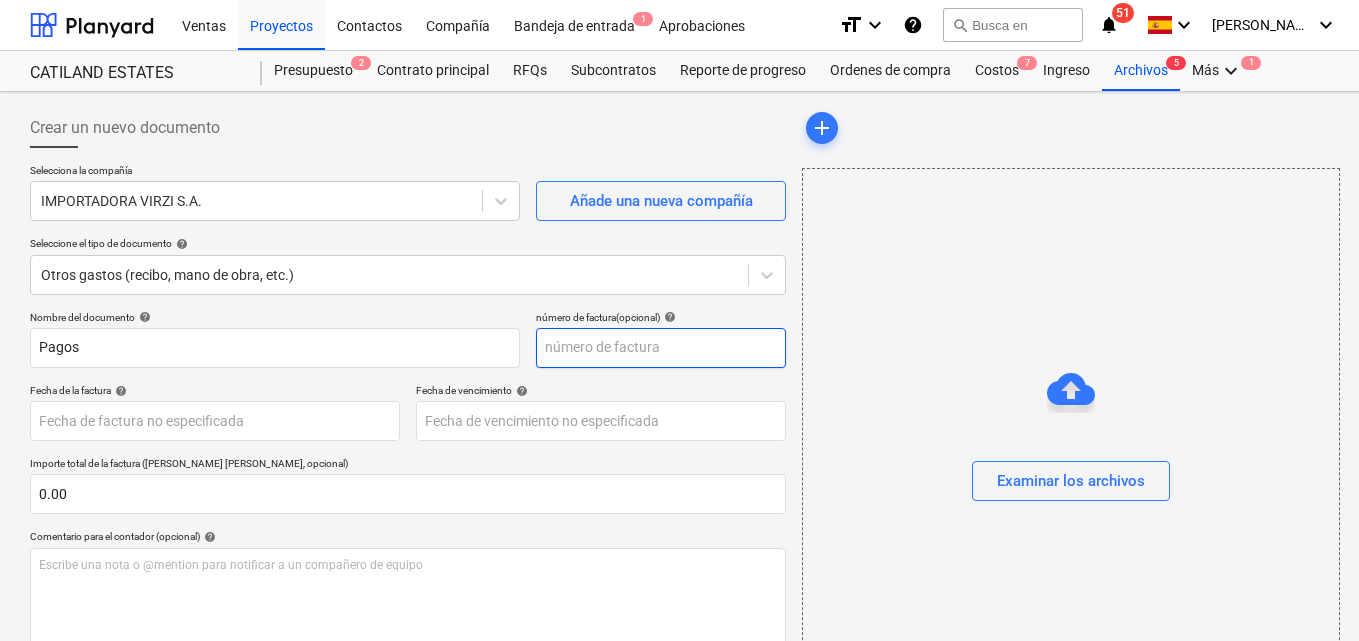 click at bounding box center (661, 348) 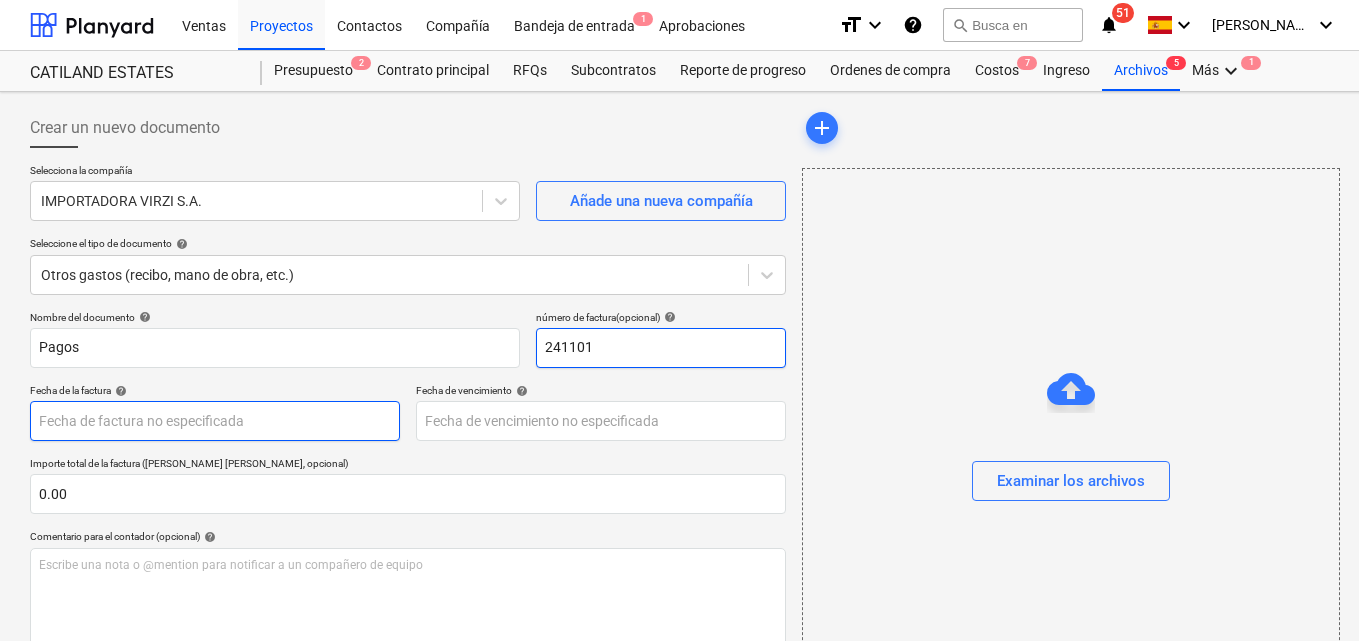 type on "241101" 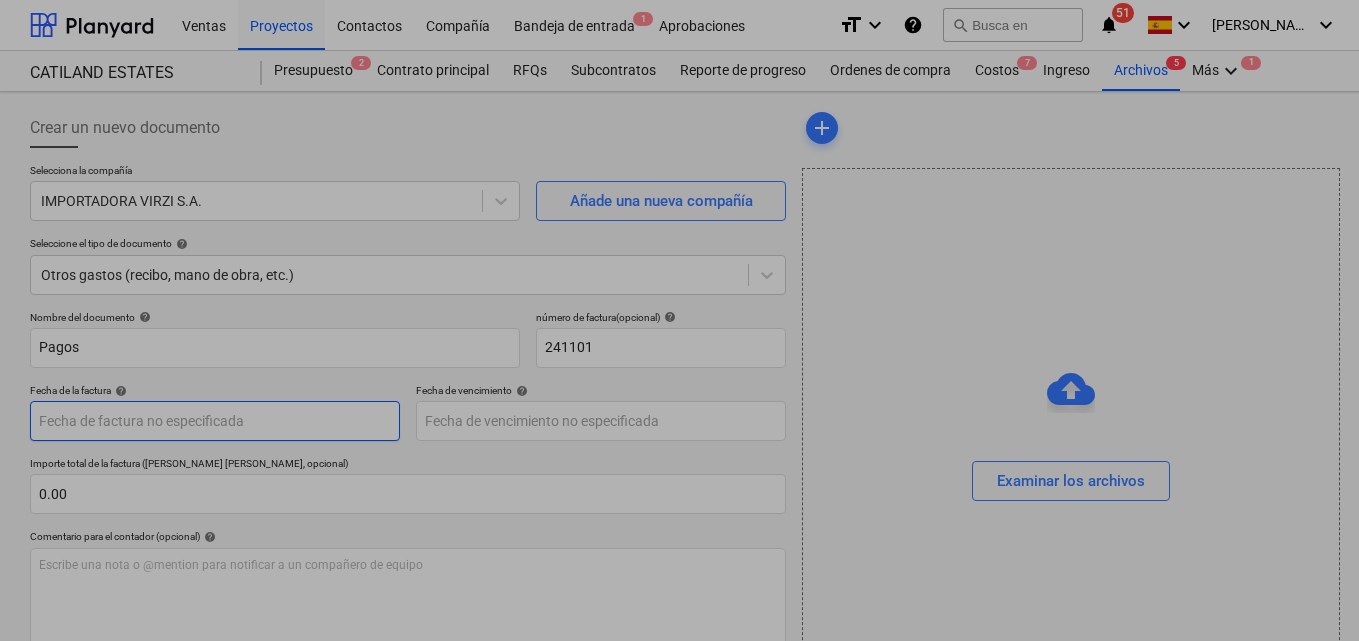 click on "Ventas Proyectos Contactos Compañía Bandeja de entrada 1 Aprobaciones format_size keyboard_arrow_down help search Busca en notifications 51 keyboard_arrow_down [PERSON_NAME] keyboard_arrow_down CATILAND ESTATES Presupuesto 2 Contrato principal RFQs Subcontratos Reporte de progreso Ordenes de compra Costos 7 Ingreso Archivos 5 Más keyboard_arrow_down 1 Crear un nuevo documento Selecciona la compañía IMPORTADORA [PERSON_NAME]   Añade una nueva compañía Seleccione el tipo de documento help Otros gastos (recibo, mano de obra, etc.) Nombre del documento help Pagos número de factura  (opcional) help 241101 Fecha de la factura help Press the down arrow key to interact with the calendar and
select a date. Press the question mark key to get the keyboard shortcuts for changing dates. Fecha de vencimiento help Press the down arrow key to interact with the calendar and
select a date. Press the question mark key to get the keyboard shortcuts for changing dates. 0.00 Comentario para el contador (opcional) help" at bounding box center (679, 320) 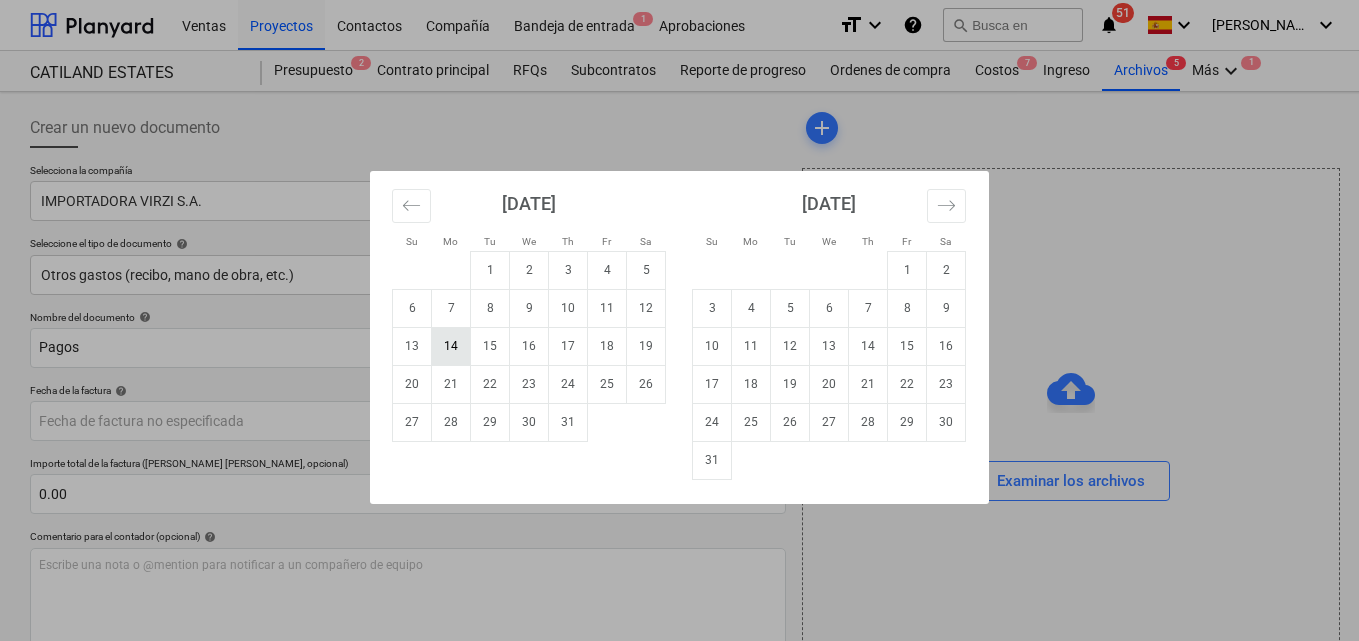 click on "14" at bounding box center [451, 346] 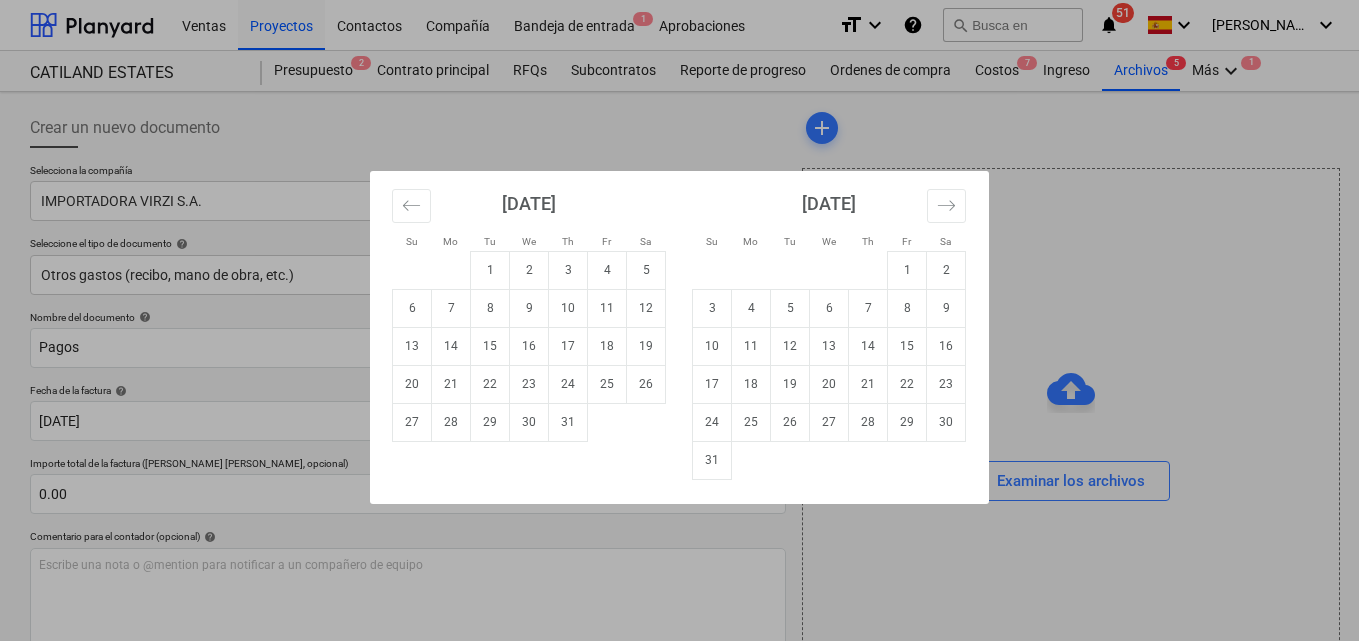 click on "Ventas Proyectos Contactos Compañía Bandeja de entrada 1 Aprobaciones format_size keyboard_arrow_down help search Busca en notifications 51 keyboard_arrow_down [PERSON_NAME] keyboard_arrow_down CATILAND ESTATES Presupuesto 2 Contrato principal RFQs Subcontratos Reporte de progreso Ordenes de compra Costos 7 Ingreso Archivos 5 Más keyboard_arrow_down 1 Crear un nuevo documento Selecciona la compañía IMPORTADORA [PERSON_NAME]   Añade una nueva compañía Seleccione el tipo de documento help Otros gastos (recibo, mano de obra, etc.) Nombre del documento help Pagos número de factura  (opcional) help 241101 Fecha de la factura help [DATE] 14.07.2025 Press the down arrow key to interact with the calendar and
select a date. Press the question mark key to get the keyboard shortcuts for changing dates. Fecha de vencimiento help Press the down arrow key to interact with the calendar and
select a date. Press the question mark key to get the keyboard shortcuts for changing dates. 0.00 help ﻿ Despejado 1" at bounding box center (679, 320) 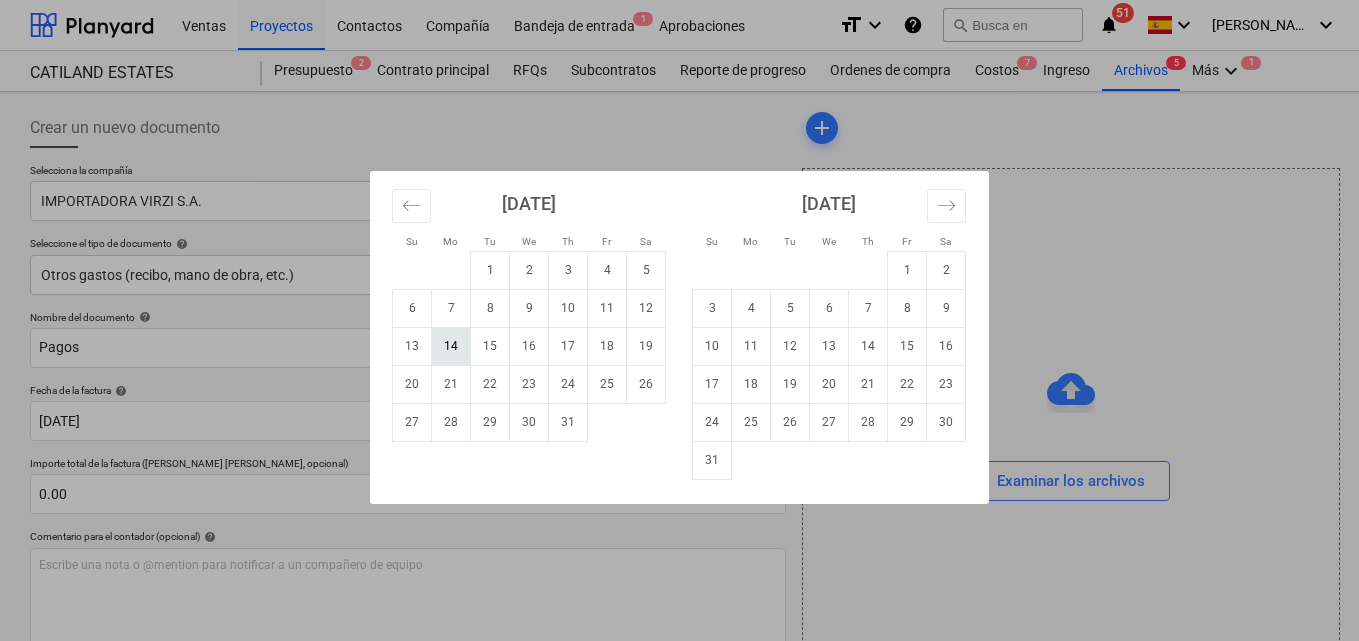 click on "14" at bounding box center (451, 346) 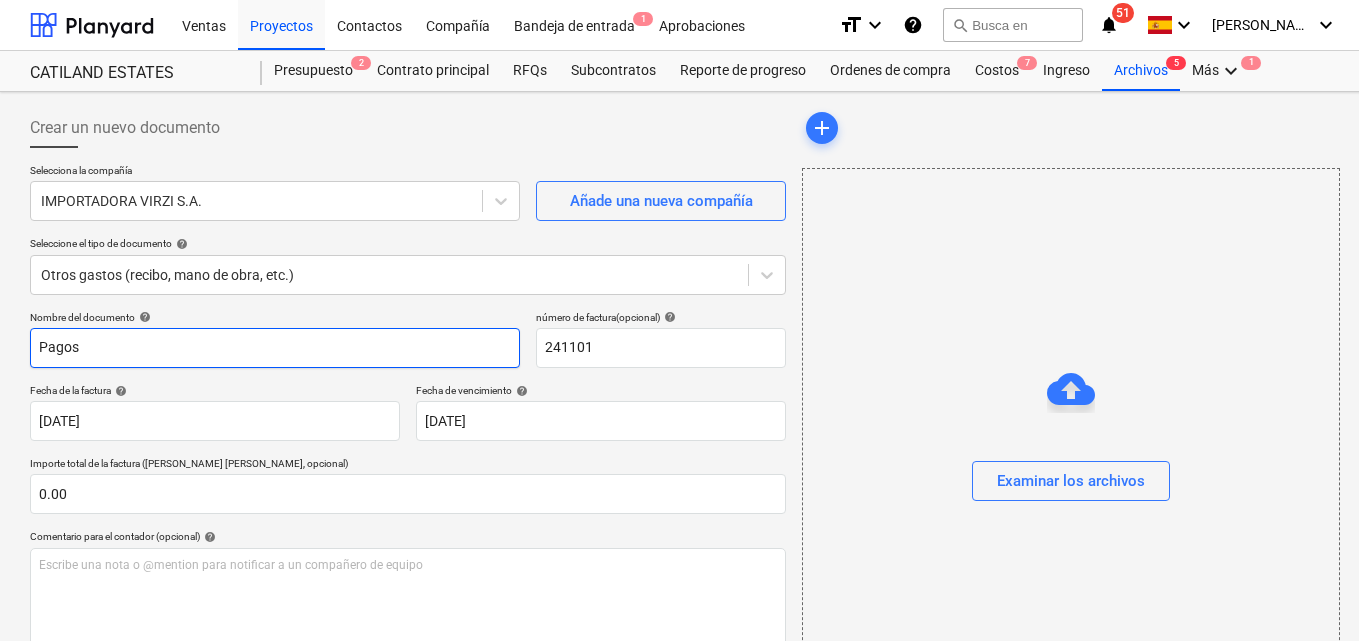 click on "Pagos" at bounding box center [275, 348] 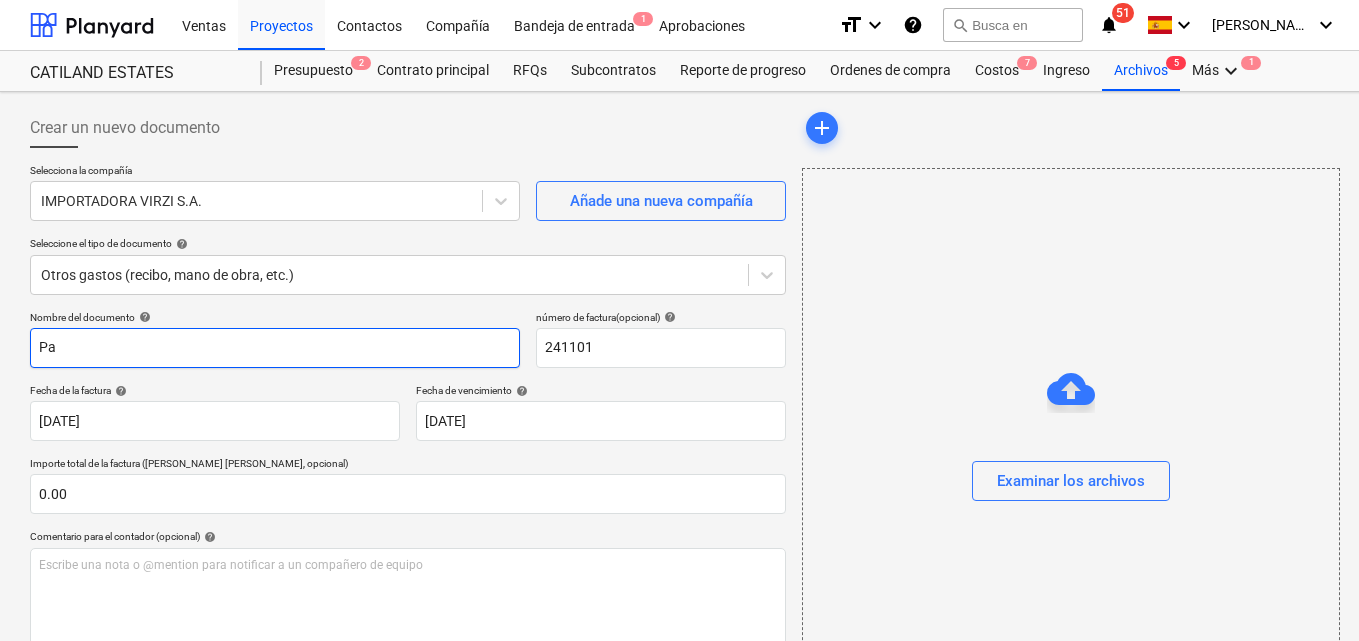 type on "P" 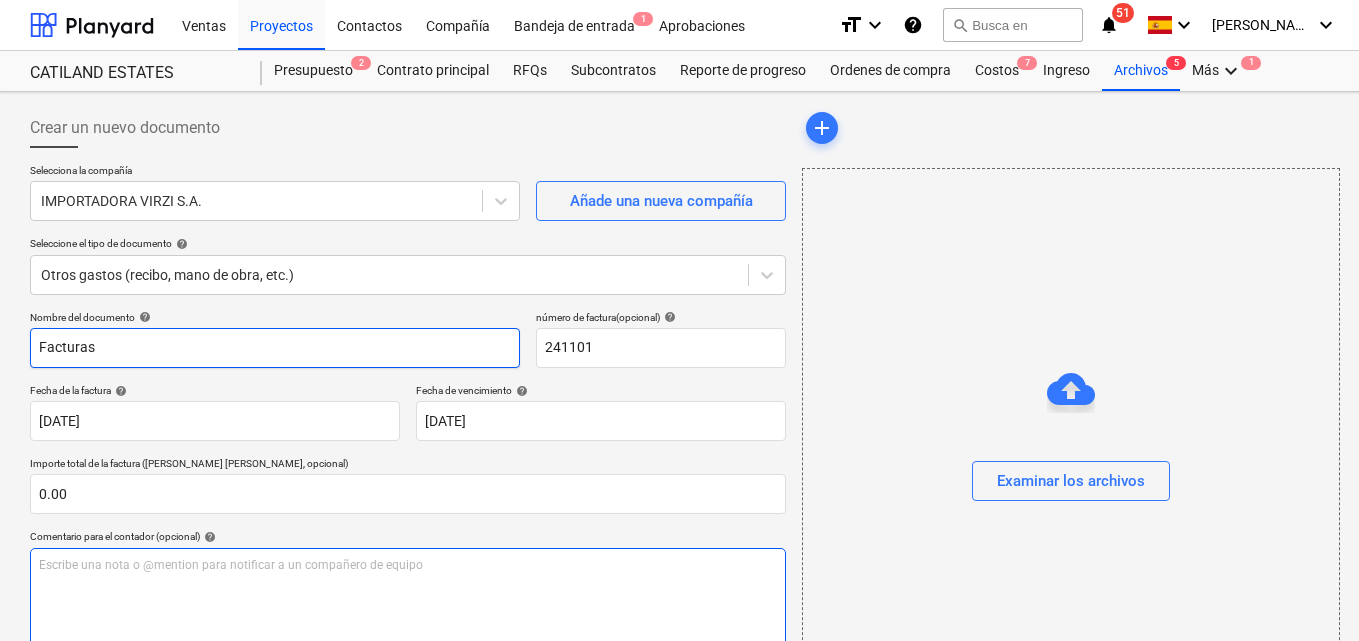 type on "Facturas" 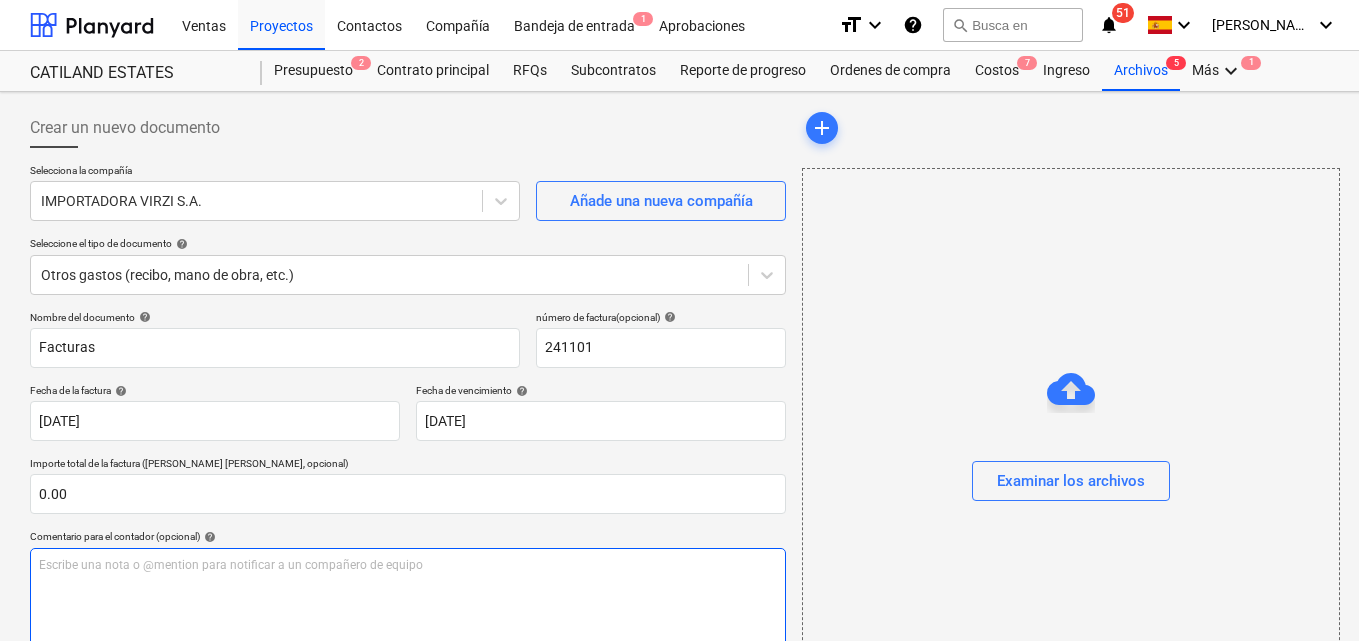 click on "Escribe una nota o @mention para notificar a un compañero de equipo ﻿" at bounding box center (408, 565) 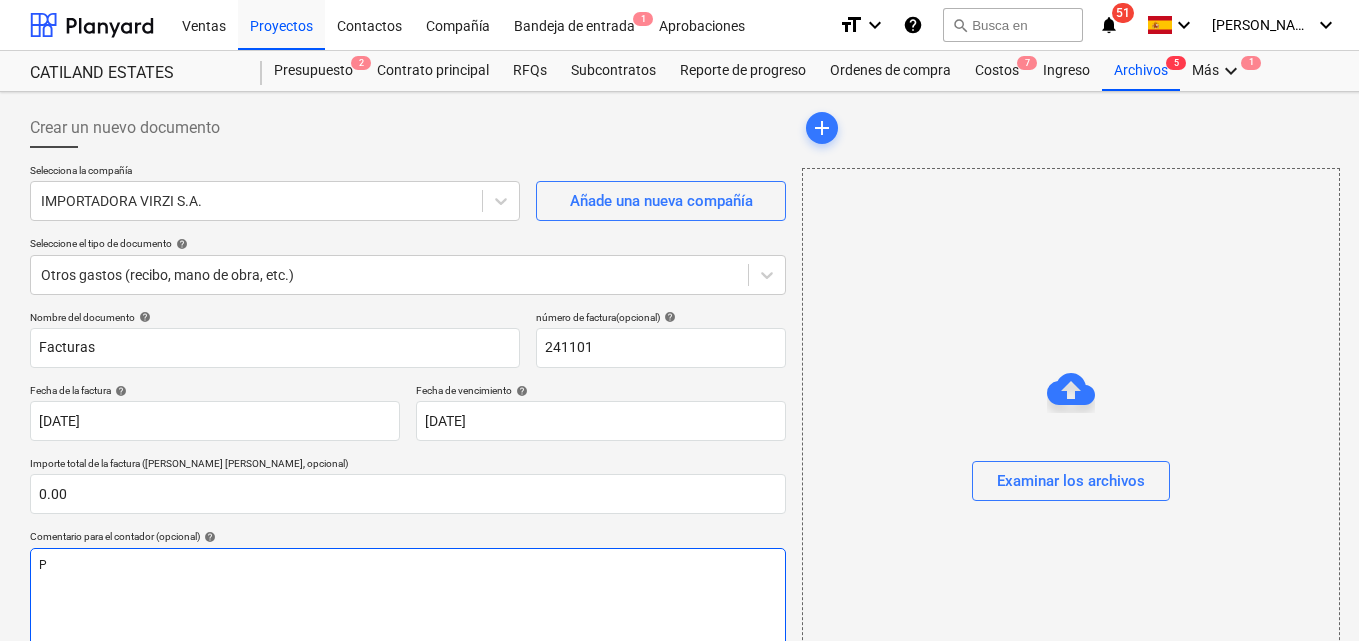 type 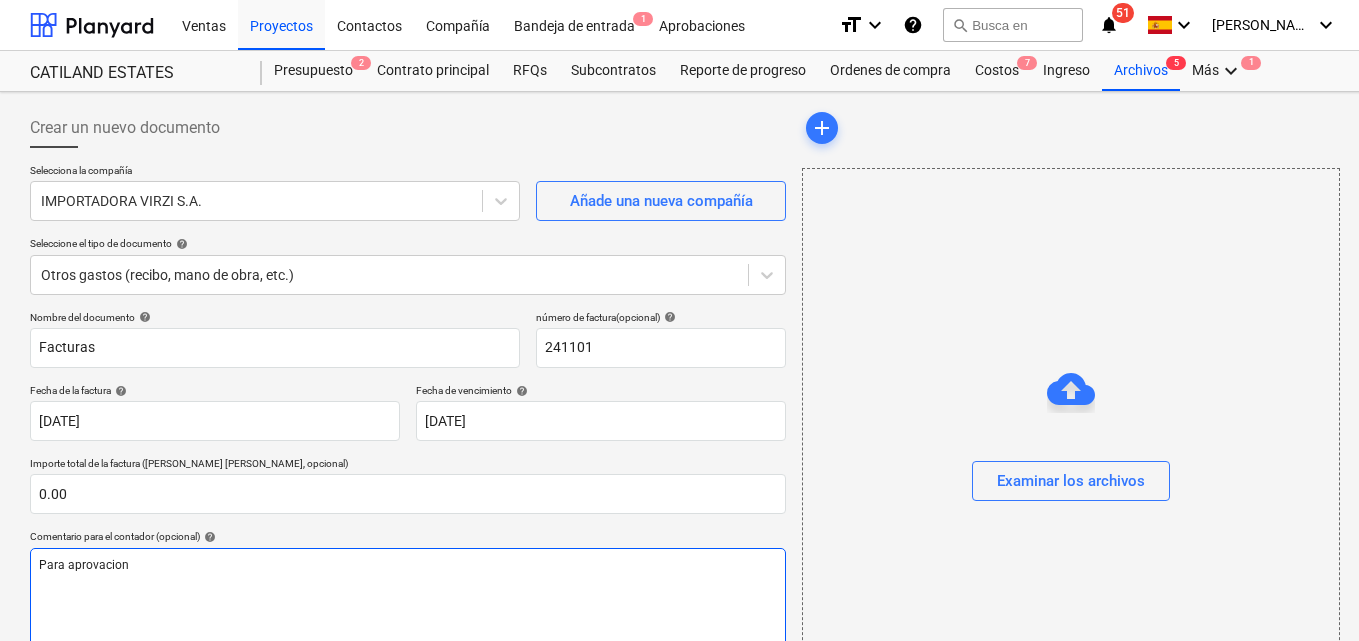 click on "Para aprovacion" at bounding box center (84, 565) 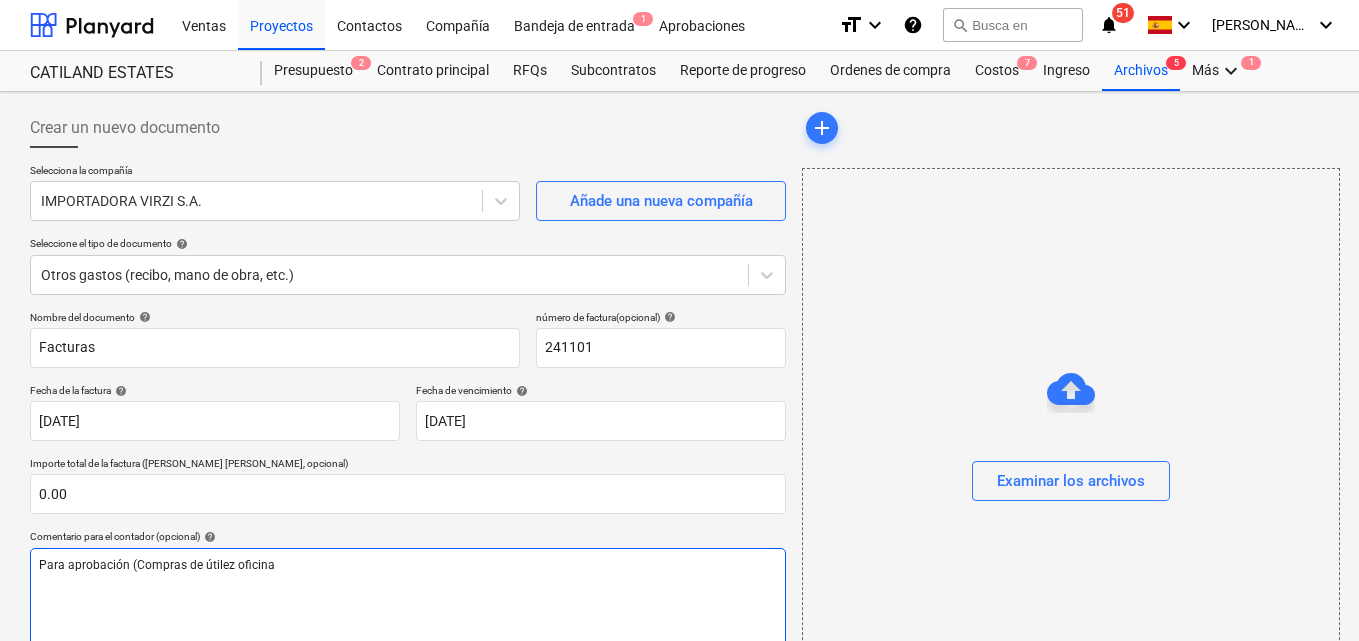 click on "Para aprobación (Compras de útilez oficina" at bounding box center [408, 565] 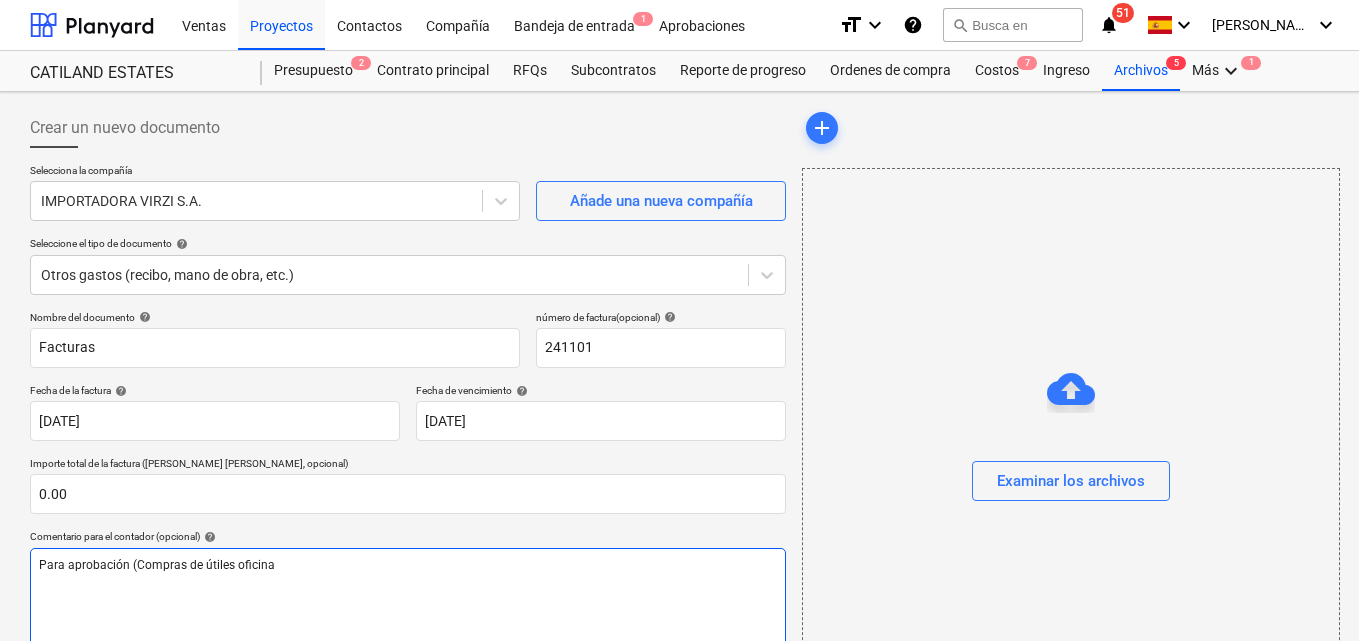 click on "Para aprobación (Compras de útiles oficina" at bounding box center [408, 565] 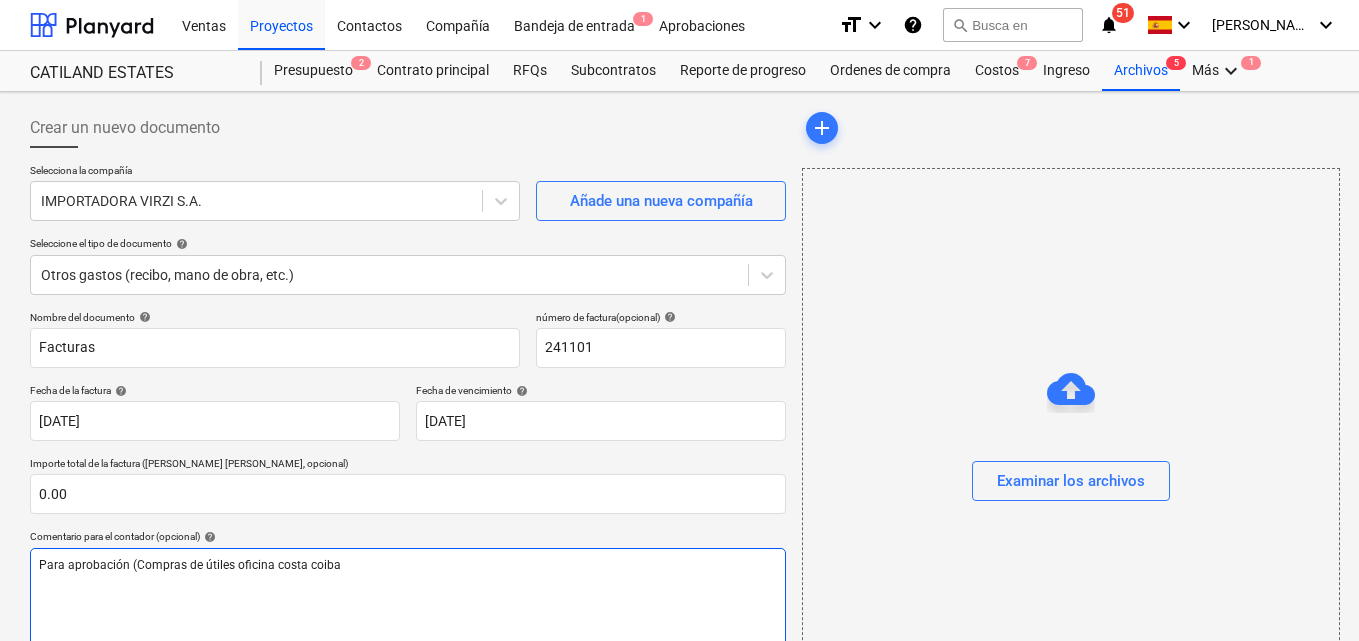 click on "Para aprobación (Compras de útiles oficina costa coiba" at bounding box center (190, 565) 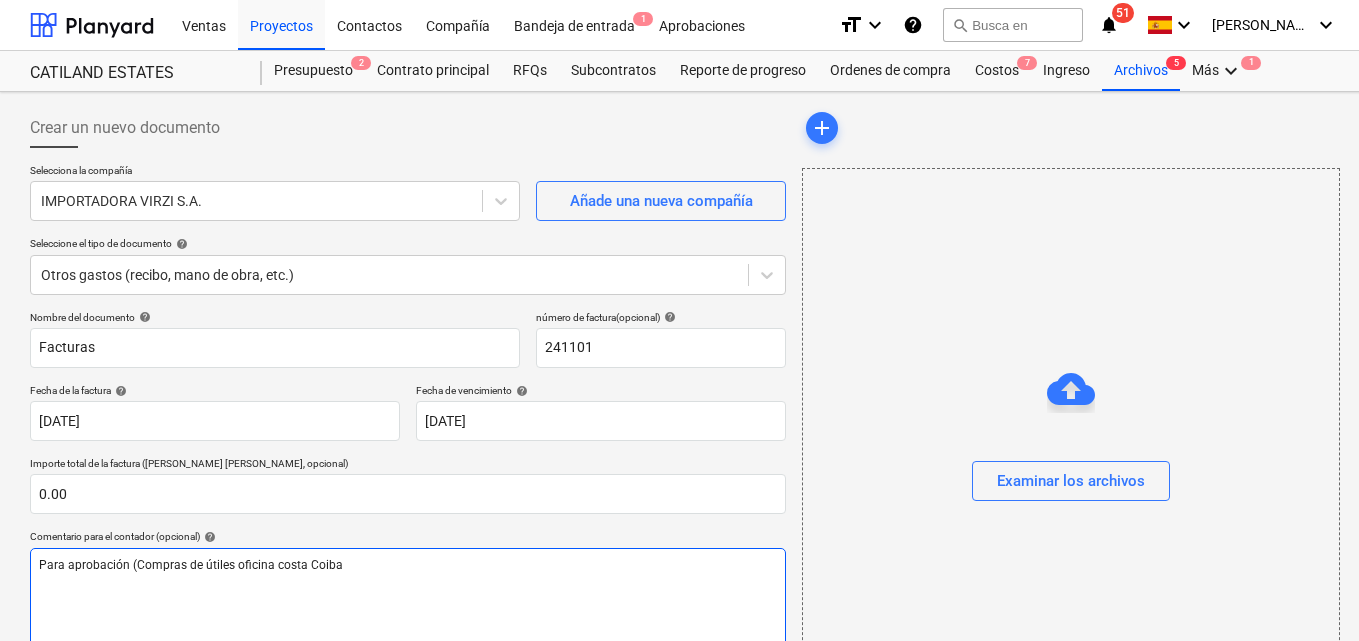click on "Para aprobación (Compras de útiles oficina costa Coiba" at bounding box center [408, 565] 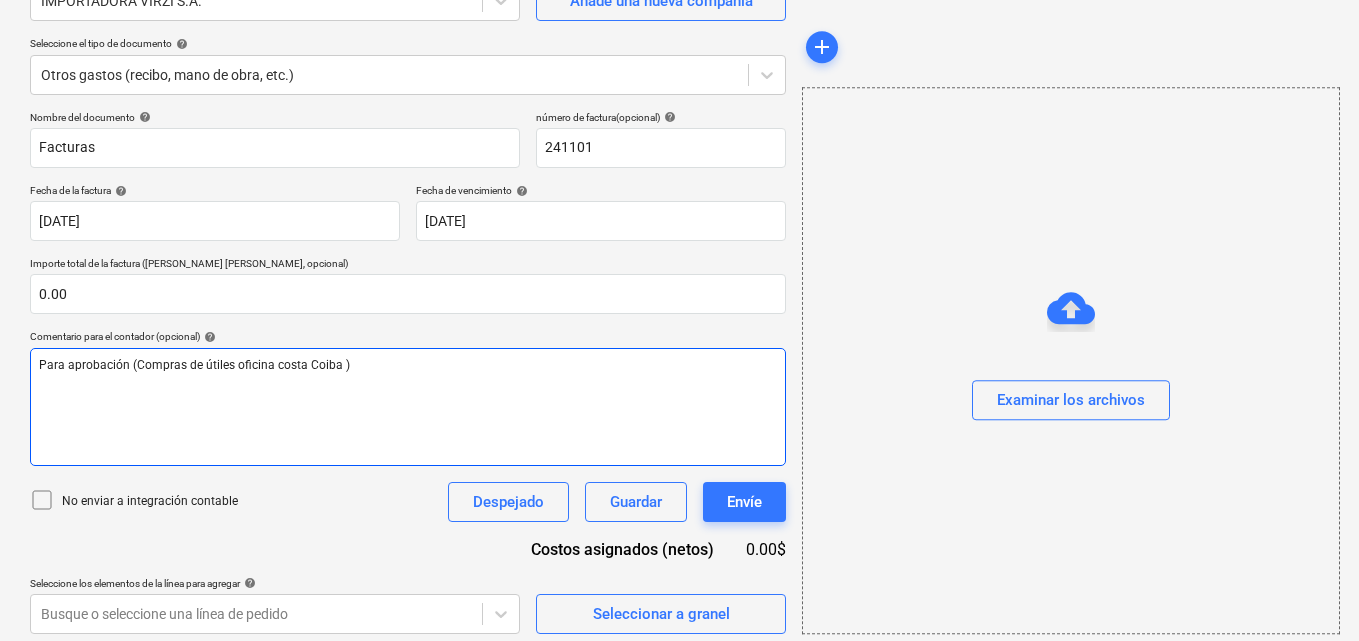 scroll, scrollTop: 209, scrollLeft: 0, axis: vertical 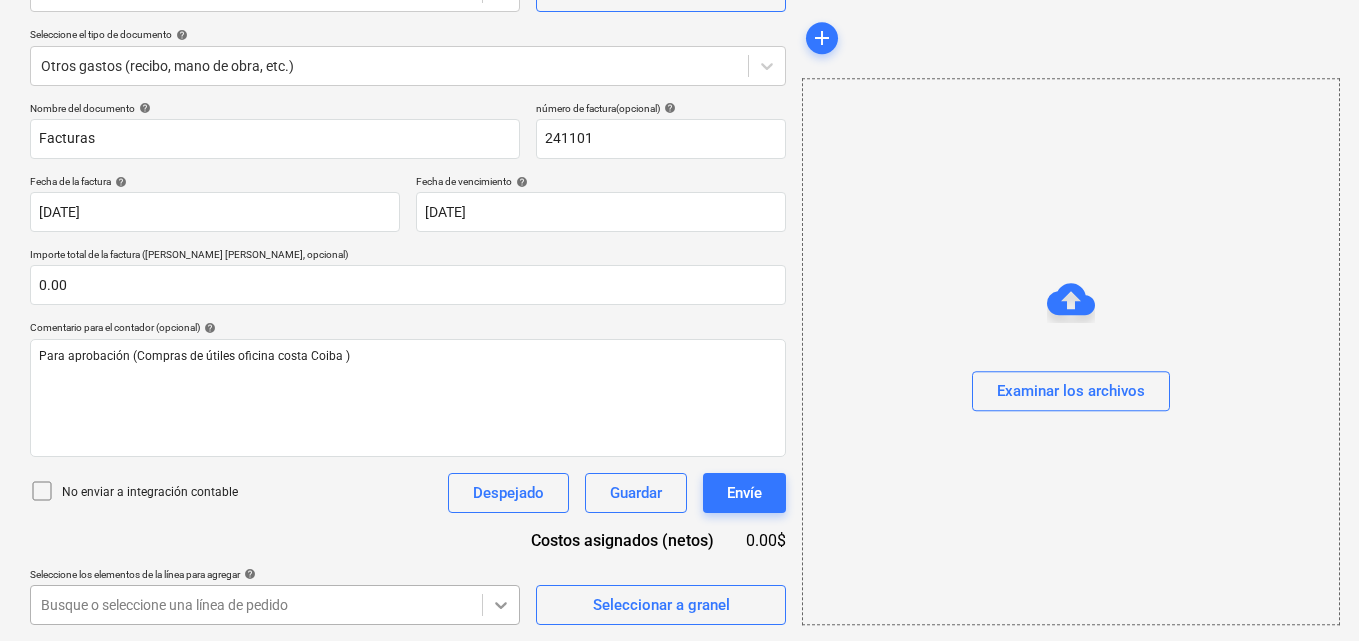click on "Ventas Proyectos Contactos Compañía Bandeja de entrada 1 Aprobaciones format_size keyboard_arrow_down help search Busca en notifications 51 keyboard_arrow_down [PERSON_NAME] keyboard_arrow_down CATILAND ESTATES Presupuesto 2 Contrato principal RFQs Subcontratos Reporte de progreso Ordenes de compra Costos 7 Ingreso Archivos 5 Más keyboard_arrow_down 1 Crear un nuevo documento Selecciona la compañía IMPORTADORA [PERSON_NAME]   Añade una nueva compañía Seleccione el tipo de documento help Otros gastos (recibo, mano de obra, etc.) Nombre del documento help Facturas número de factura  (opcional) help 241101 Fecha de la factura help [DATE] 14.07.2025 Press the down arrow key to interact with the calendar and
select a date. Press the question mark key to get the keyboard shortcuts for changing dates. Fecha de vencimiento help [DATE] 14.07.2025 Press the down arrow key to interact with the calendar and
select a date. Press the question mark key to get the keyboard shortcuts for changing dates." at bounding box center [679, 111] 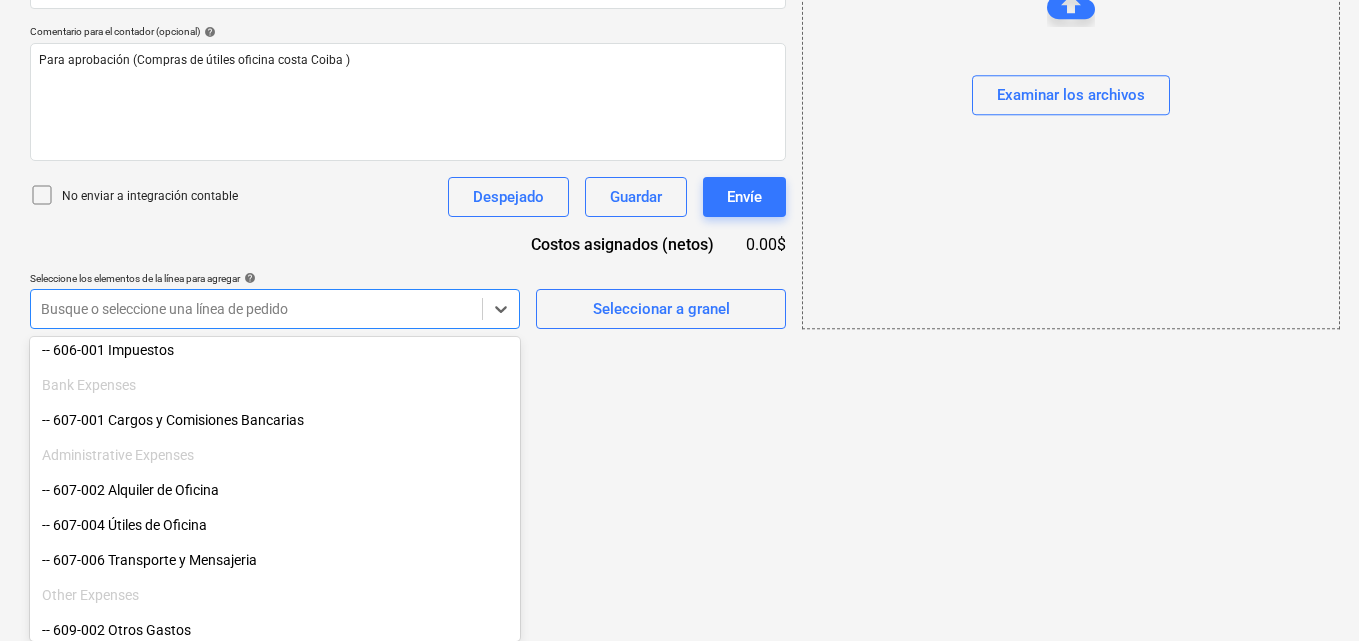 scroll, scrollTop: 1300, scrollLeft: 0, axis: vertical 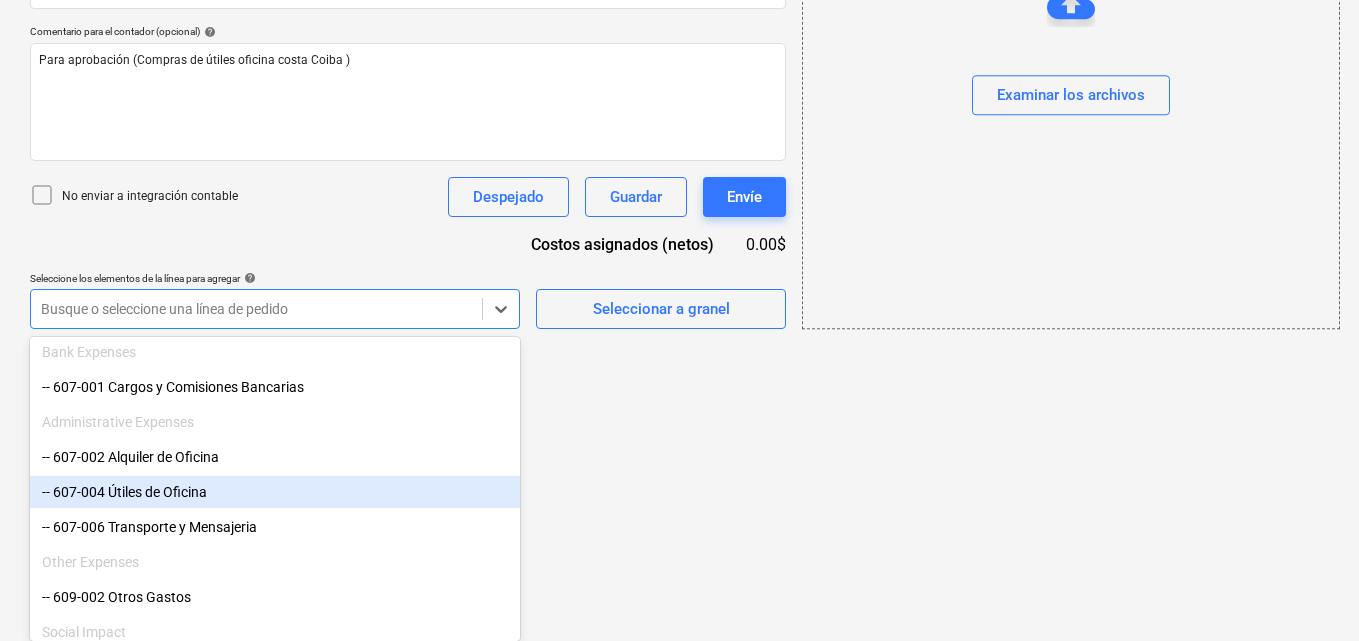 click on "--  607-004 Útiles de Oficina" at bounding box center [275, 492] 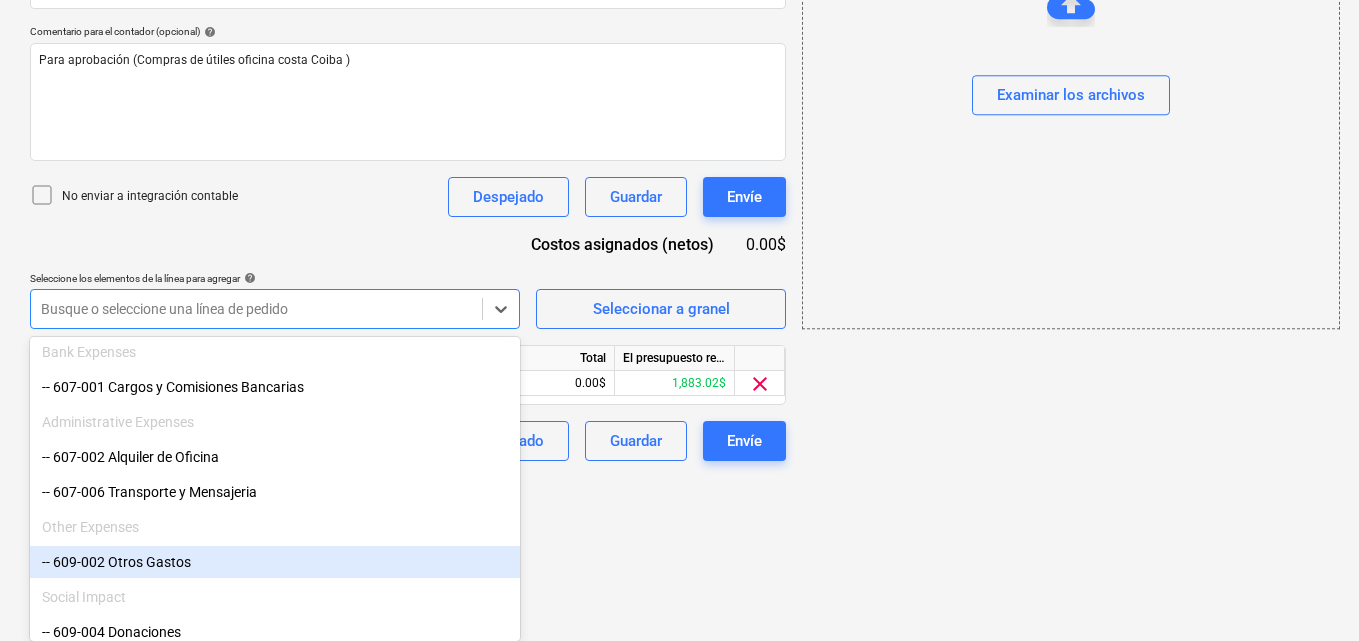 scroll, scrollTop: 341, scrollLeft: 0, axis: vertical 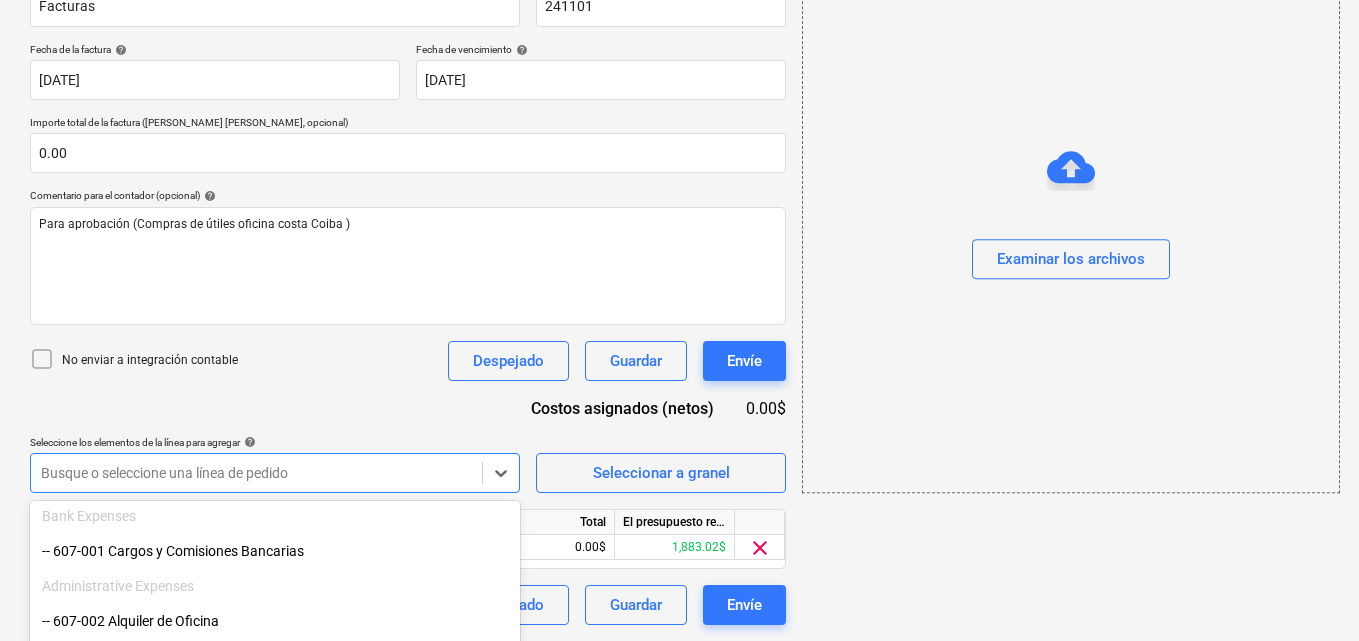 click on "Ventas Proyectos Contactos Compañía Bandeja de entrada 1 Aprobaciones format_size keyboard_arrow_down help search Busca en notifications 51 keyboard_arrow_down [PERSON_NAME] keyboard_arrow_down CATILAND ESTATES Presupuesto 2 Contrato principal RFQs Subcontratos Reporte de progreso Ordenes de compra Costos 7 Ingreso Archivos 5 Más keyboard_arrow_down 1 Crear un nuevo documento Selecciona la compañía IMPORTADORA [PERSON_NAME]   Añade una nueva compañía Seleccione el tipo de documento help Otros gastos (recibo, mano de obra, etc.) Nombre del documento help Facturas número de factura  (opcional) help 241101 Fecha de la factura help [DATE] 14.07.2025 Press the down arrow key to interact with the calendar and
select a date. Press the question mark key to get the keyboard shortcuts for changing dates. Fecha de vencimiento help [DATE] 14.07.2025 Importe total de la factura (coste neto, opcional) 0.00 Comentario para el contador (opcional) help No enviar a integración contable Despejado help" at bounding box center (679, -21) 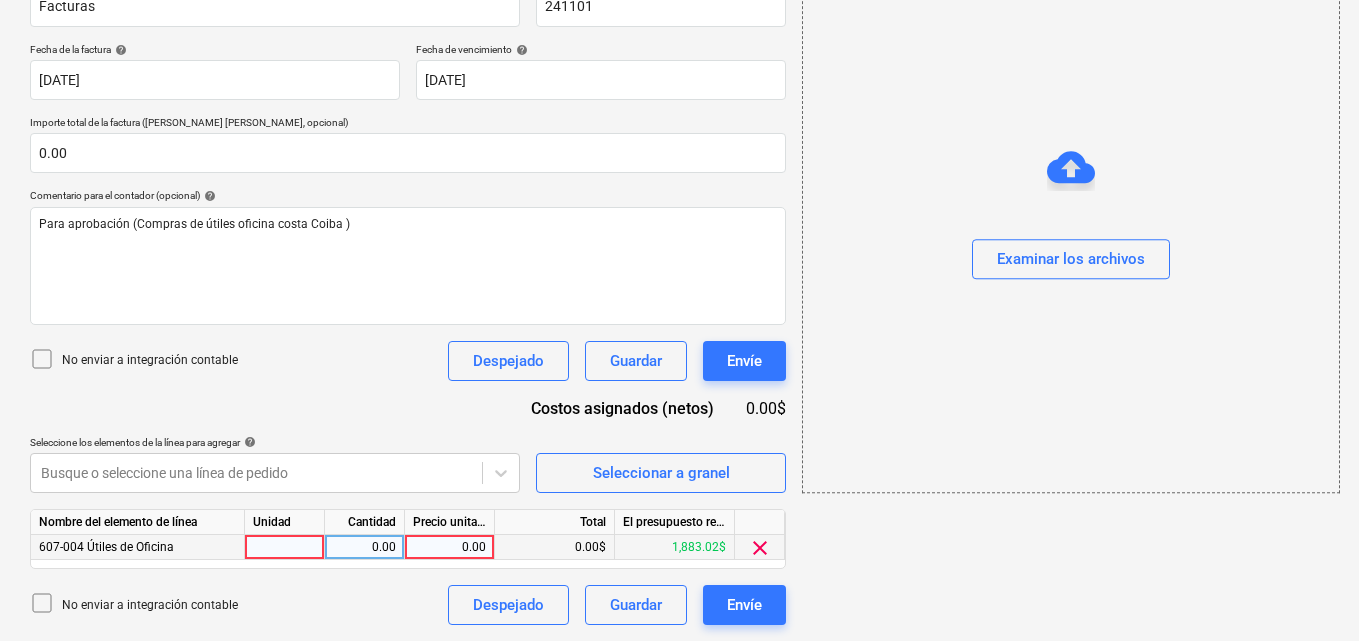 click at bounding box center (285, 547) 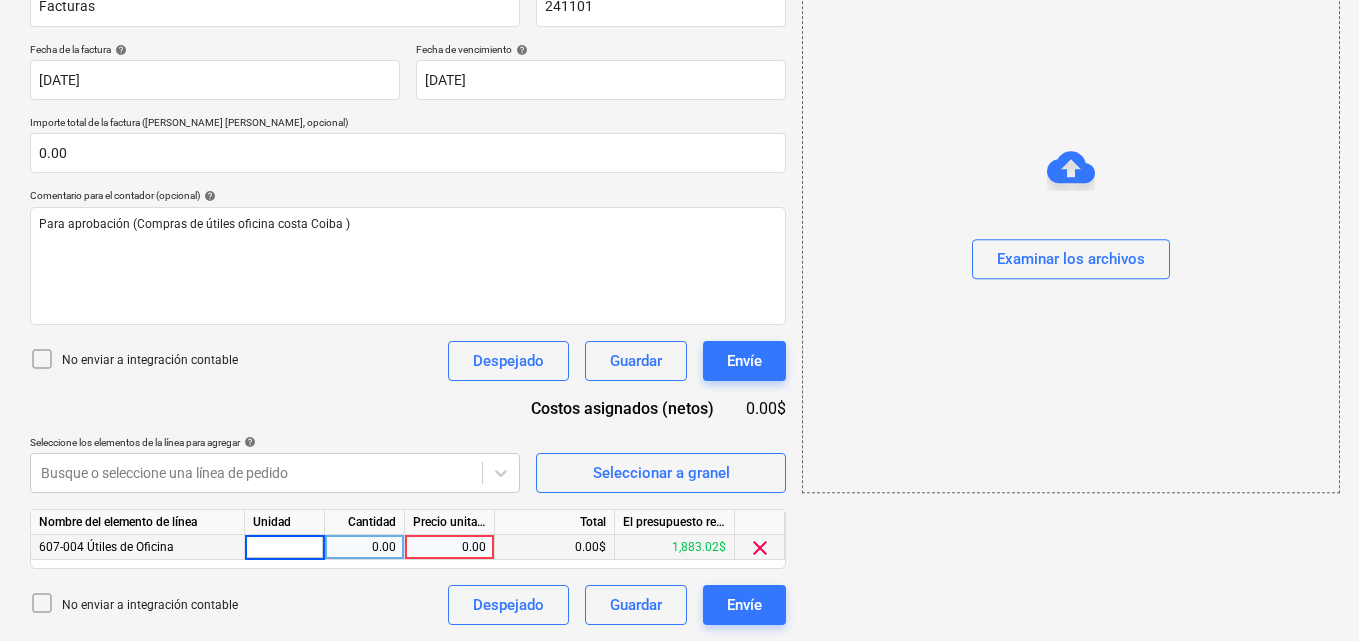 type on "1" 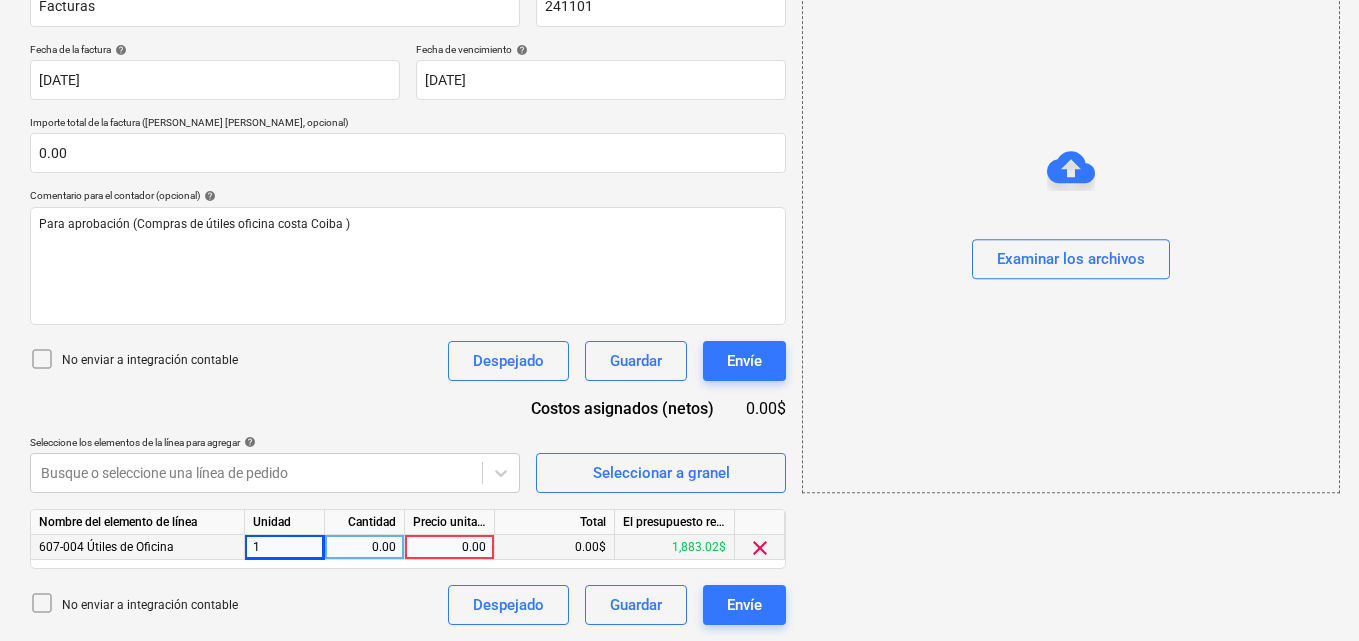 click on "0.00" at bounding box center [364, 547] 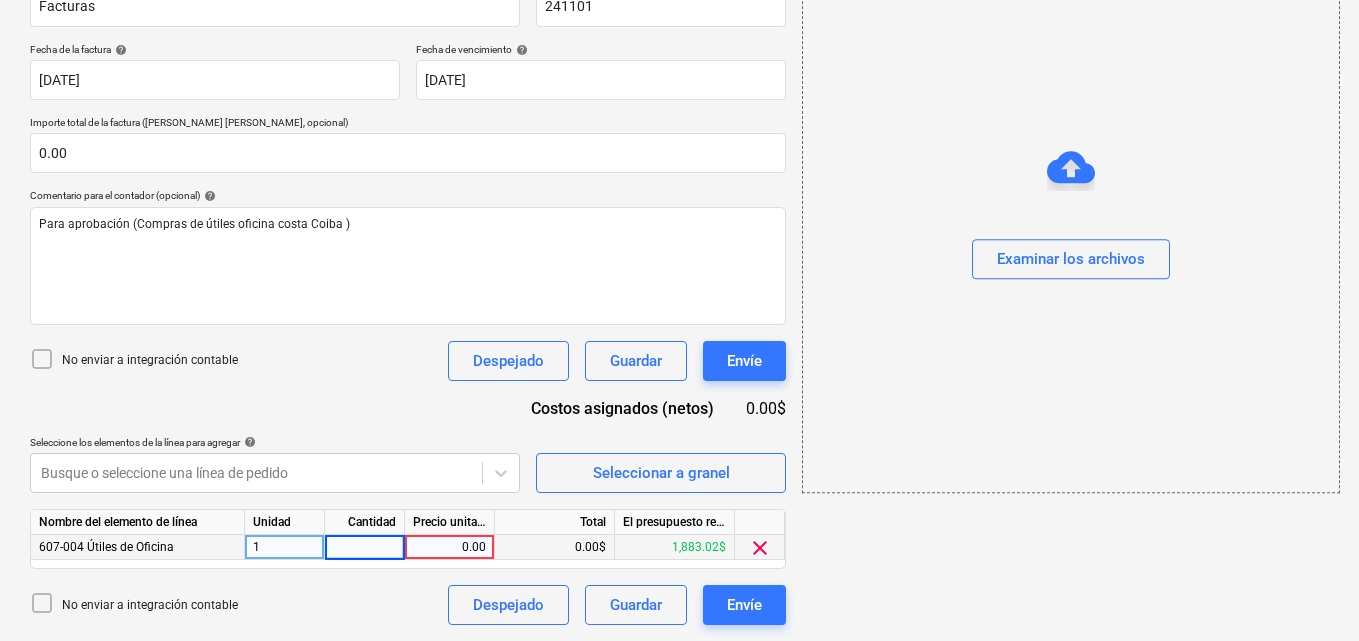 type on "1" 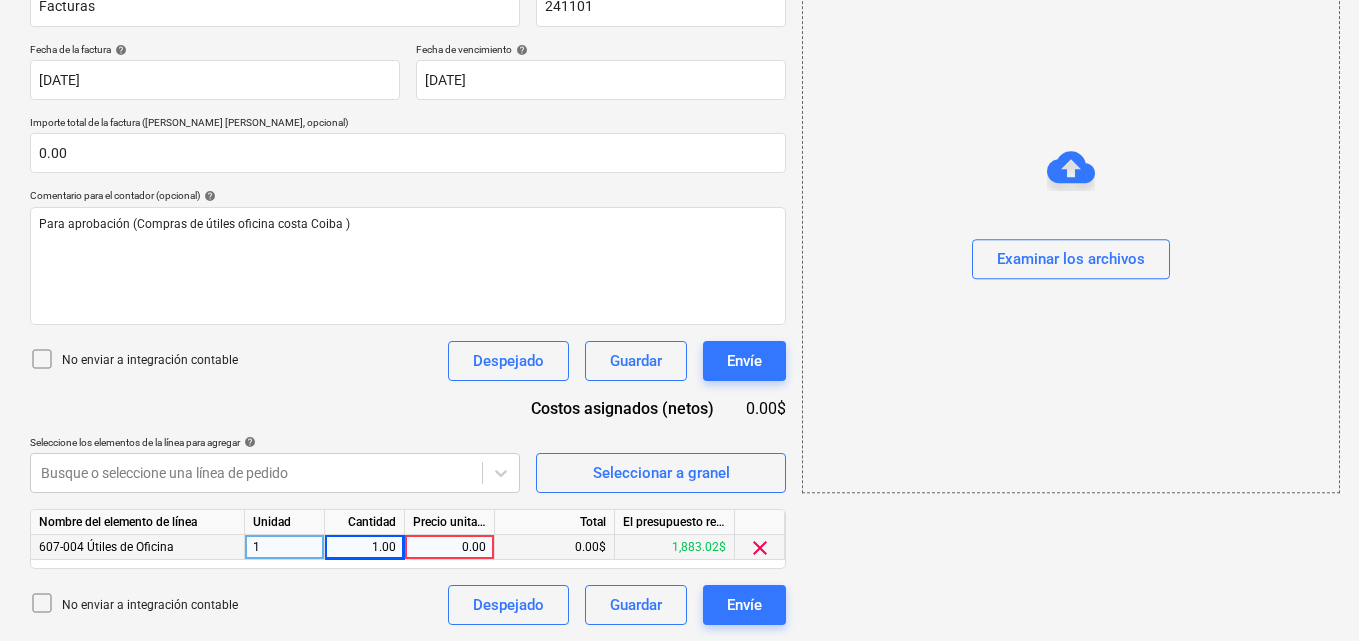 click on "0.00" at bounding box center [449, 547] 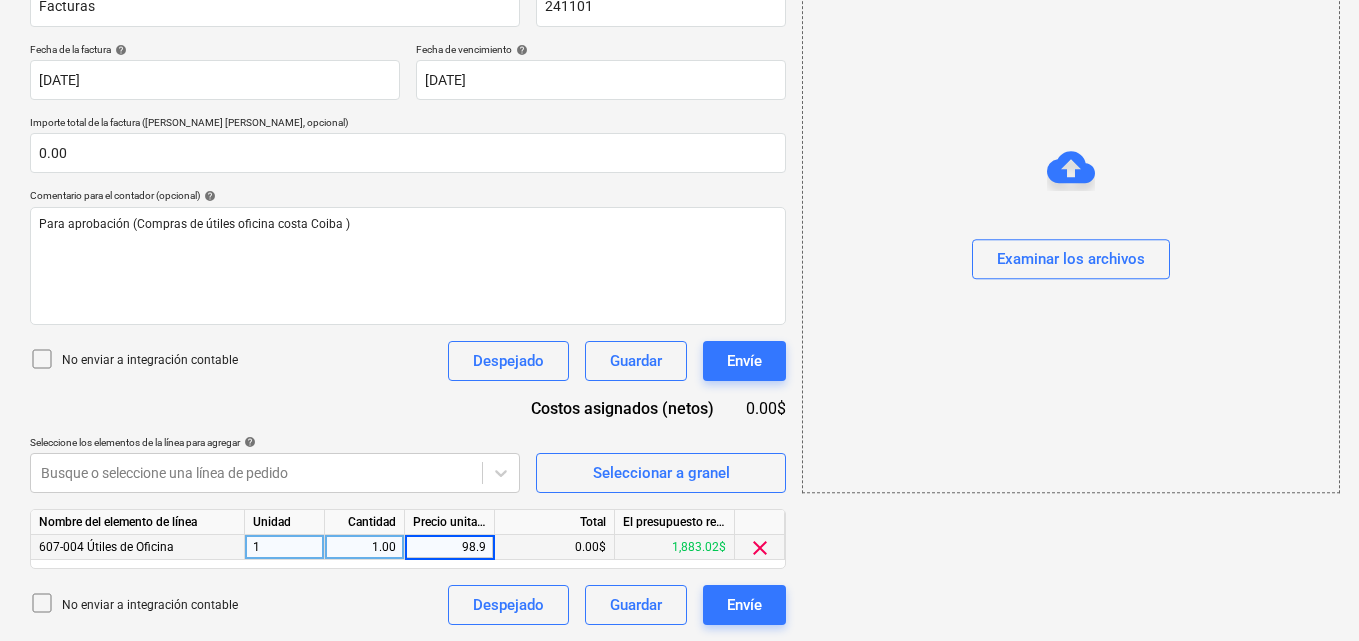 type on "98.98" 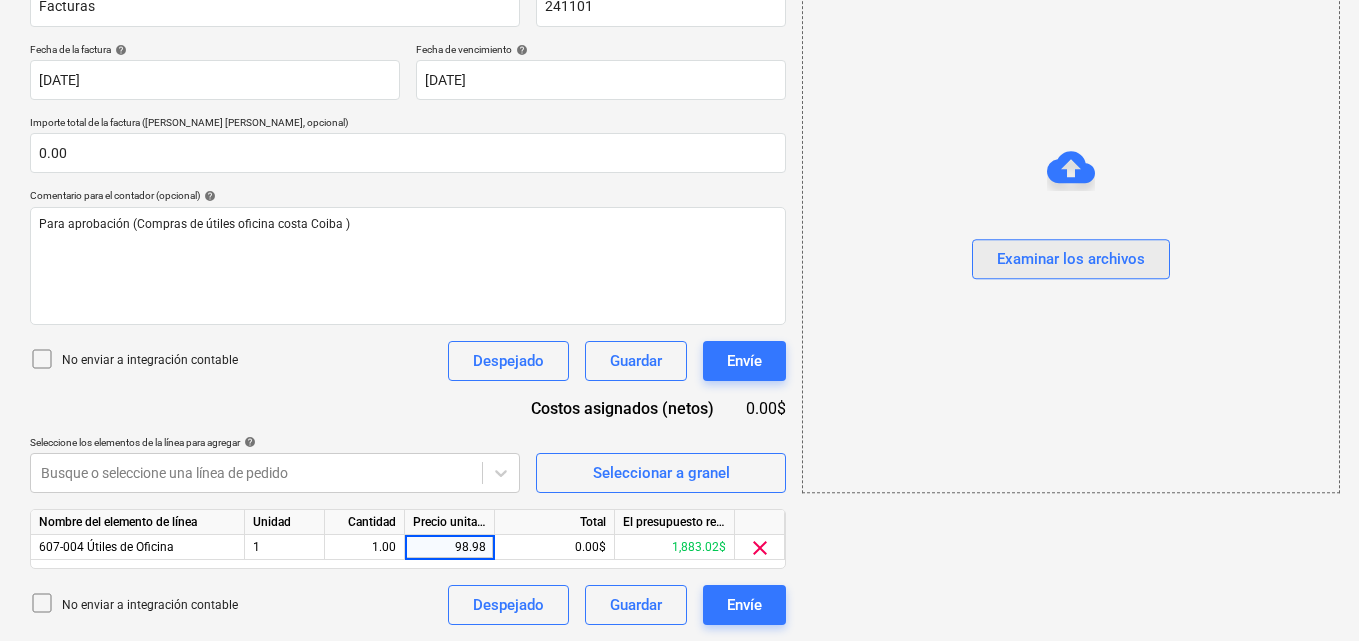 click on "Examinar los archivos" at bounding box center (1071, 260) 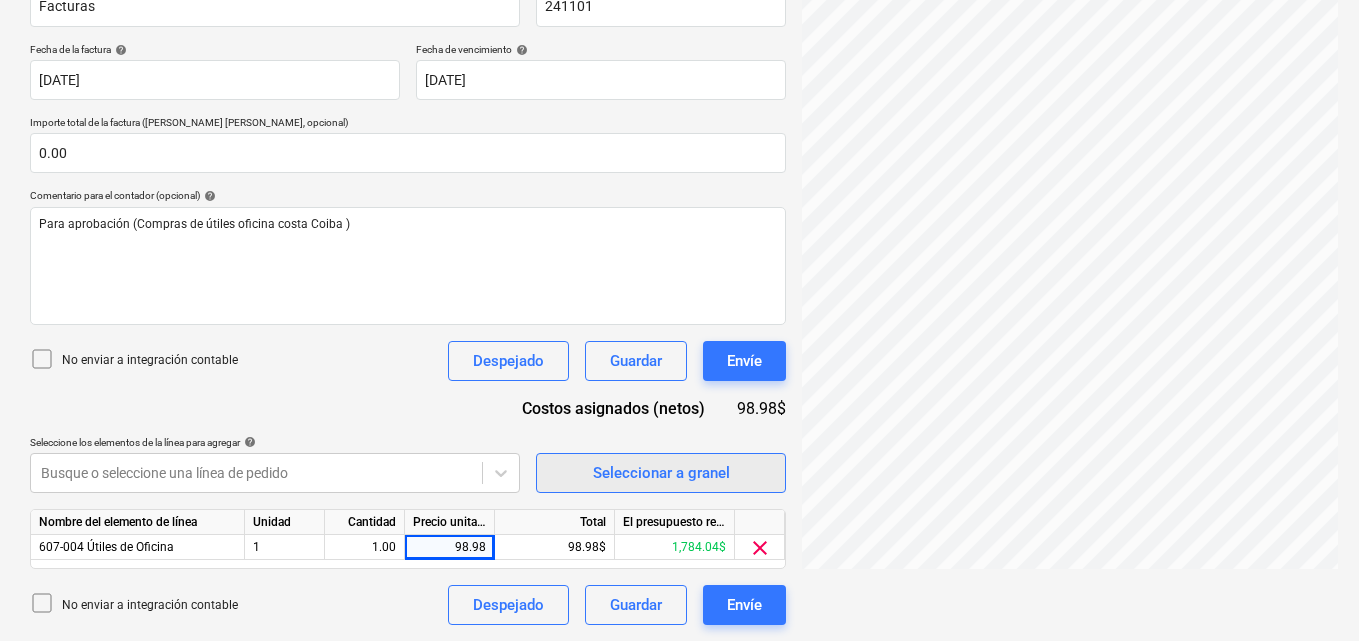 scroll, scrollTop: 272, scrollLeft: 0, axis: vertical 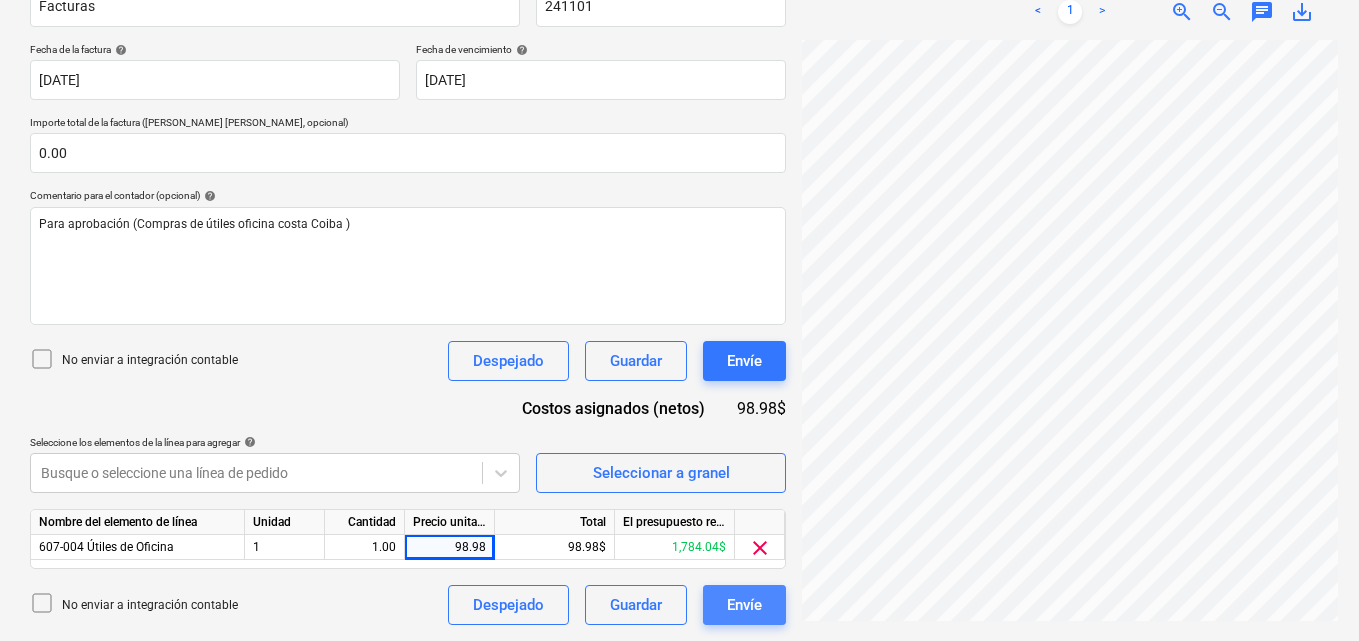 click on "Envíe" at bounding box center [744, 605] 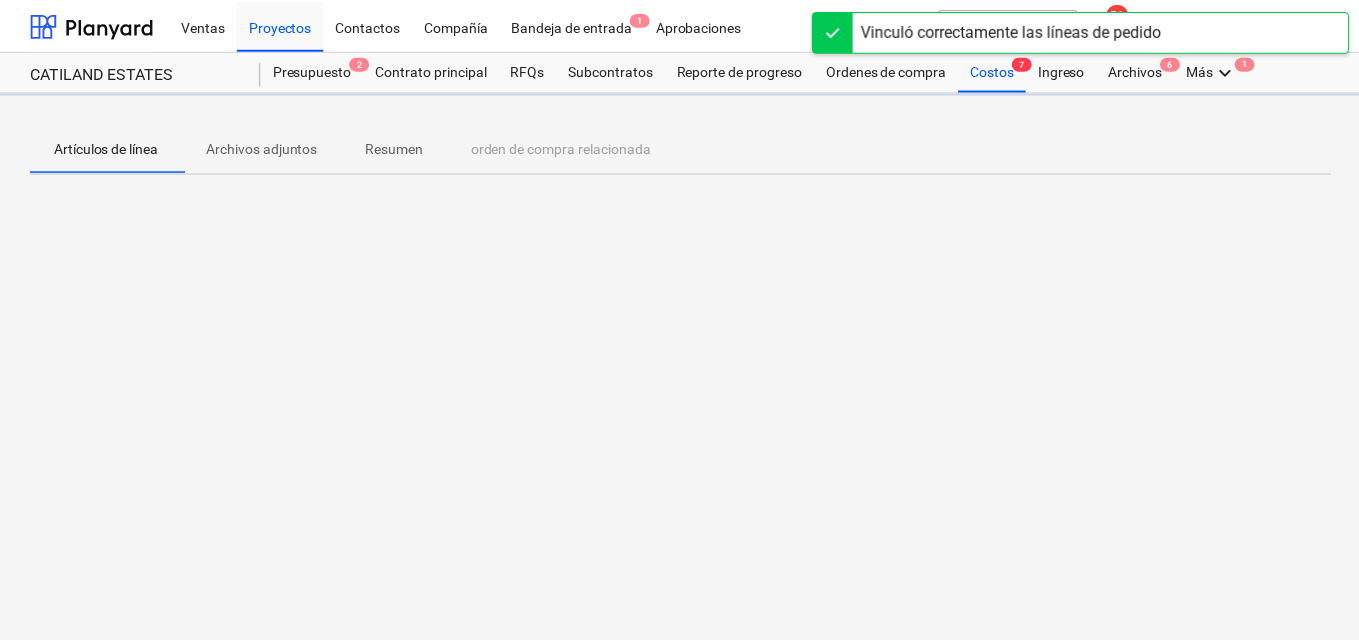 scroll, scrollTop: 0, scrollLeft: 0, axis: both 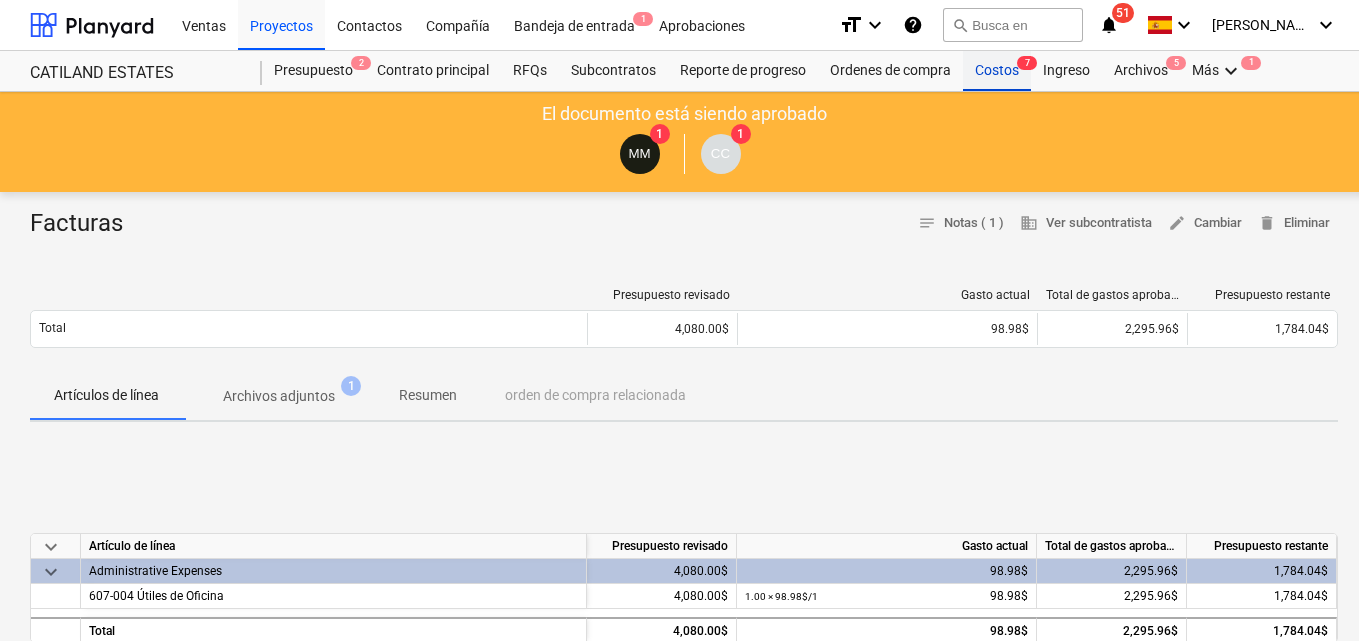click on "Costos 7" at bounding box center [997, 71] 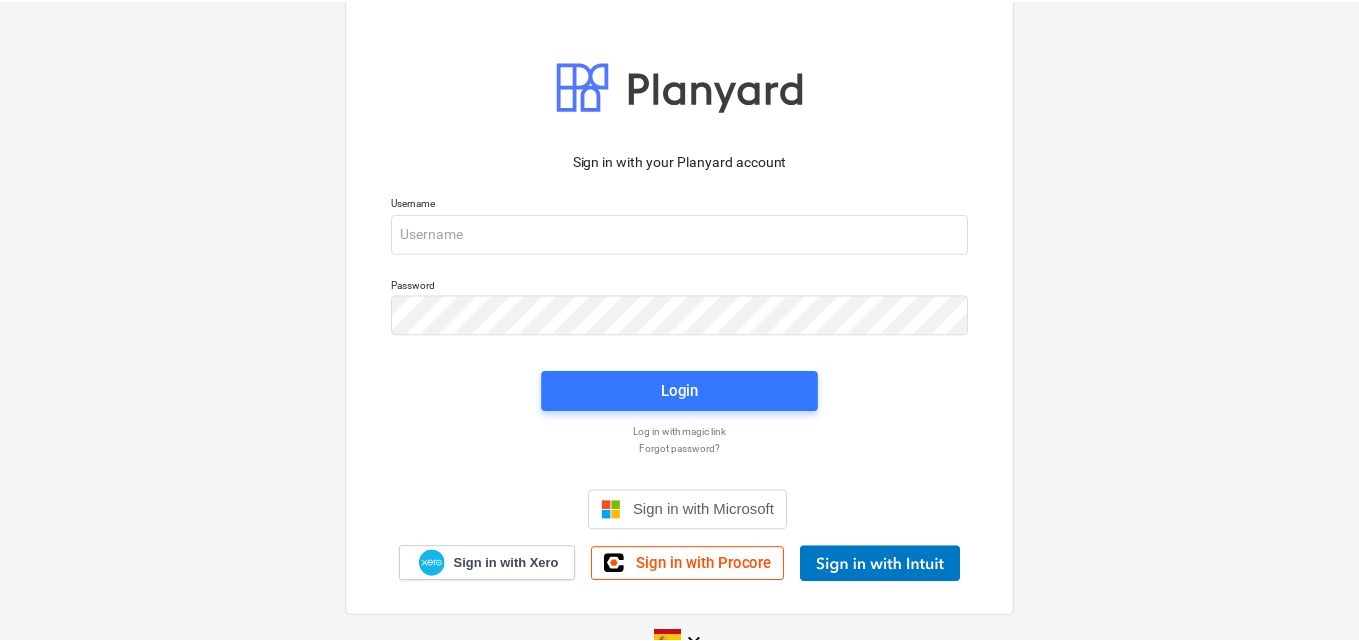 scroll, scrollTop: 0, scrollLeft: 0, axis: both 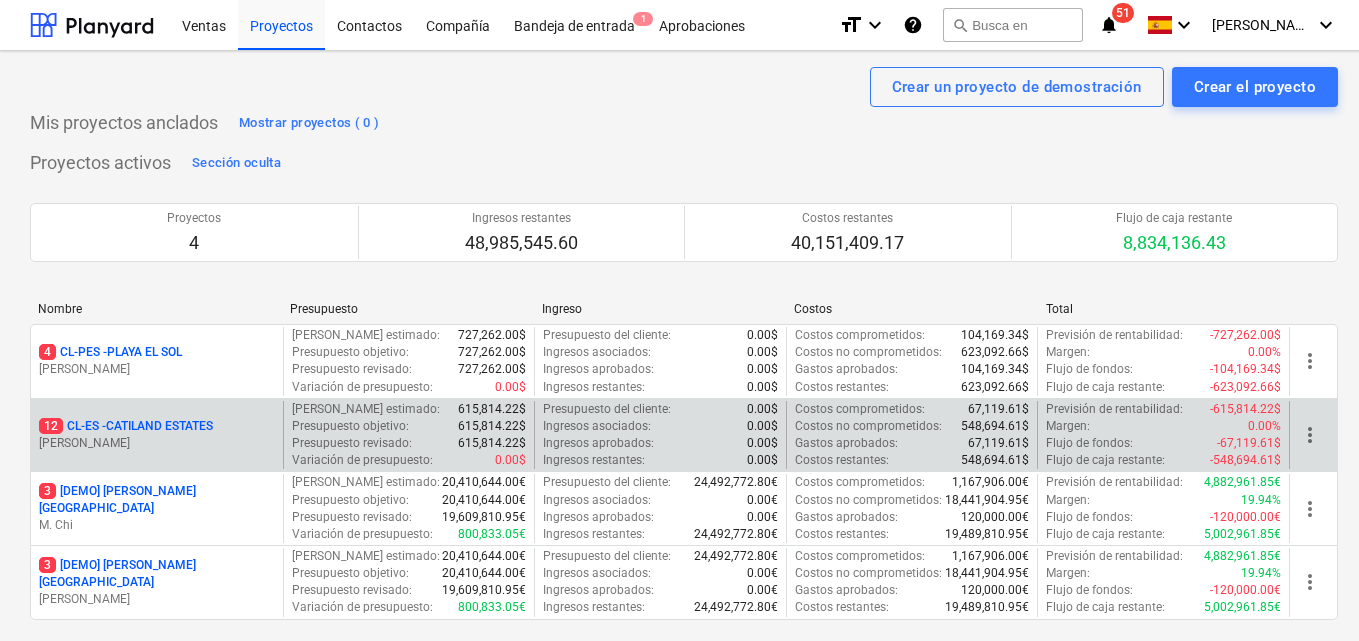 click on "12  CL-ES -  CATILAND ESTATES" at bounding box center [126, 426] 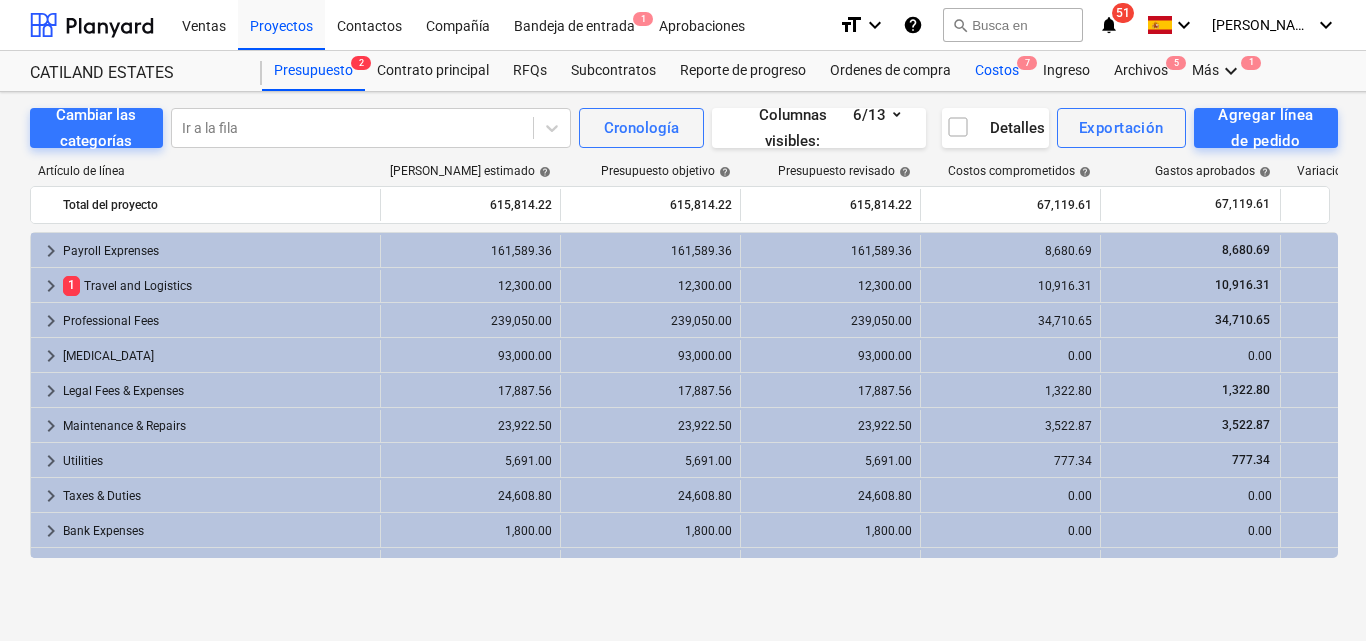 click on "Costos 7" at bounding box center [997, 71] 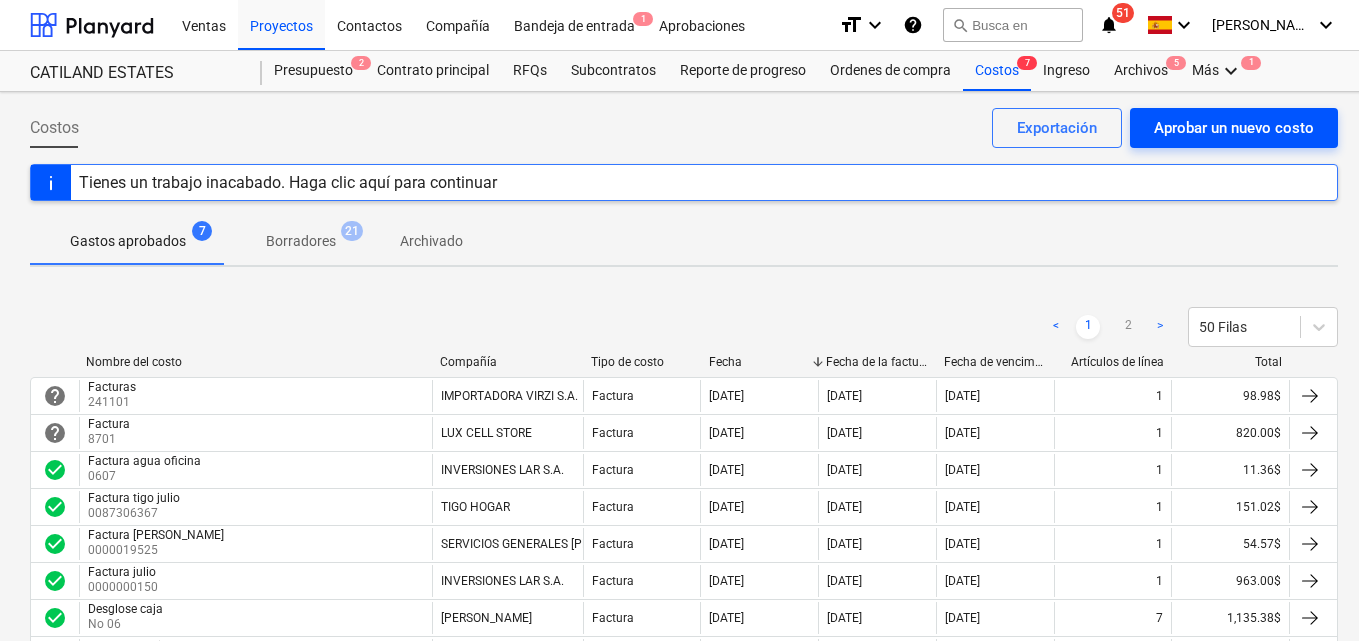 click on "Aprobar un nuevo costo" at bounding box center [1234, 128] 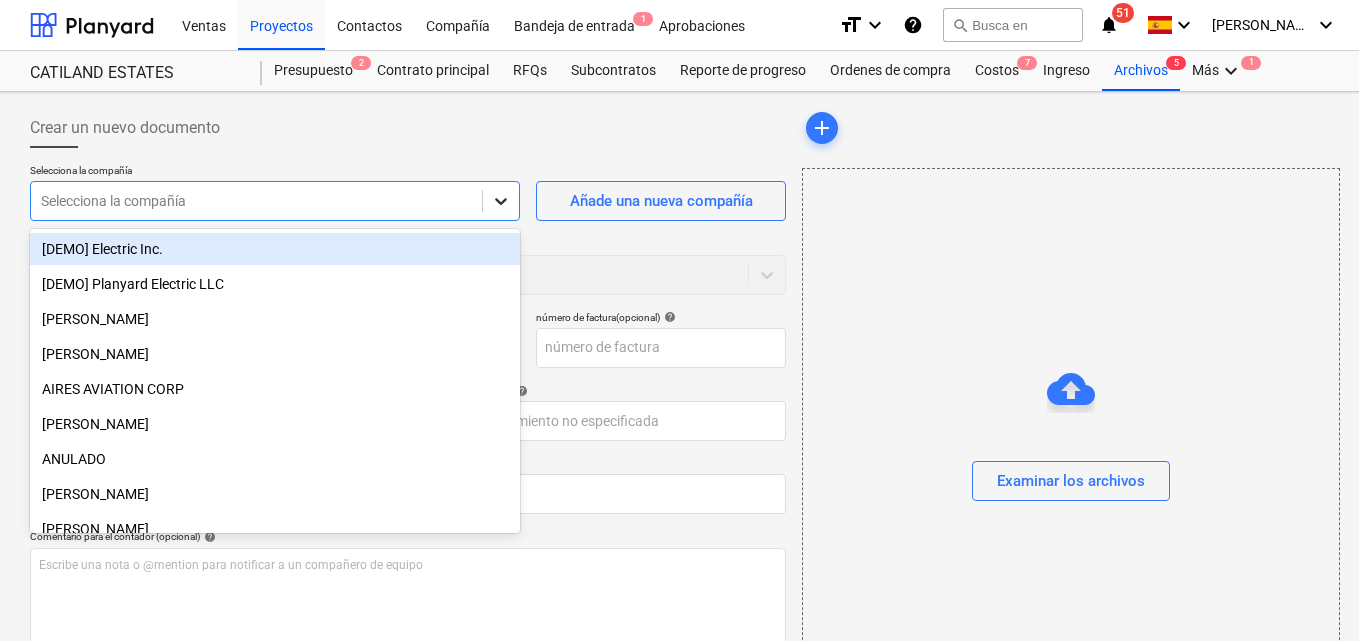 click 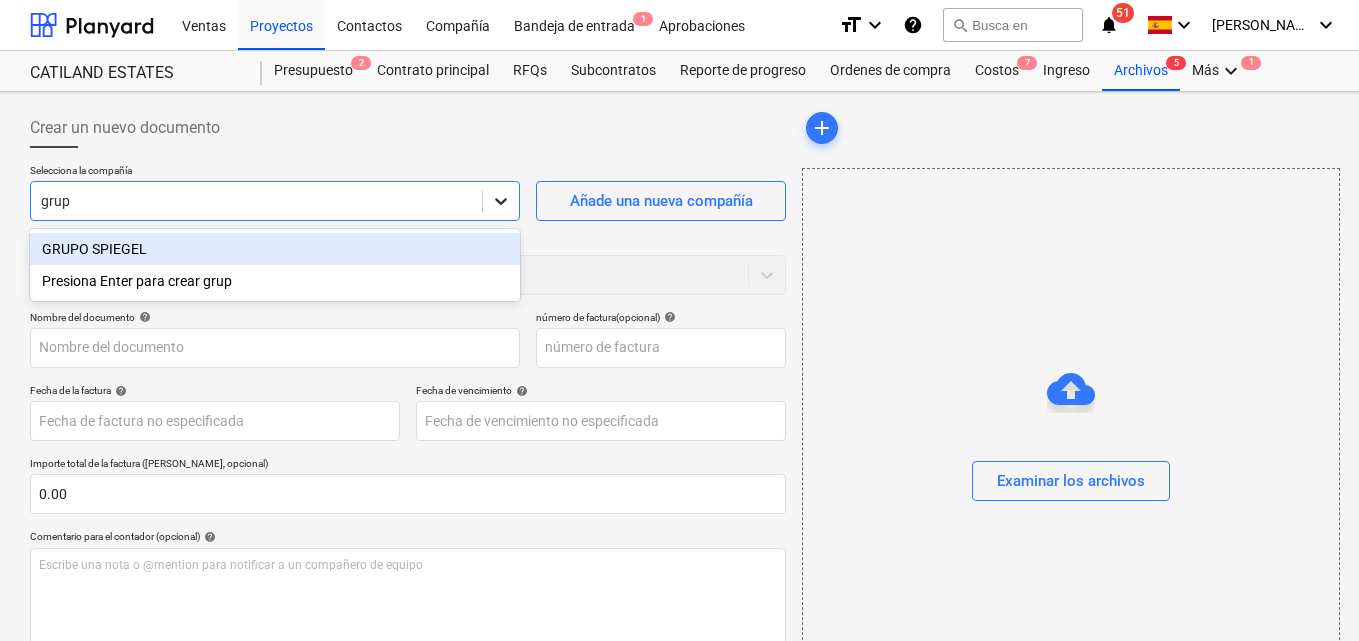 type on "grupo" 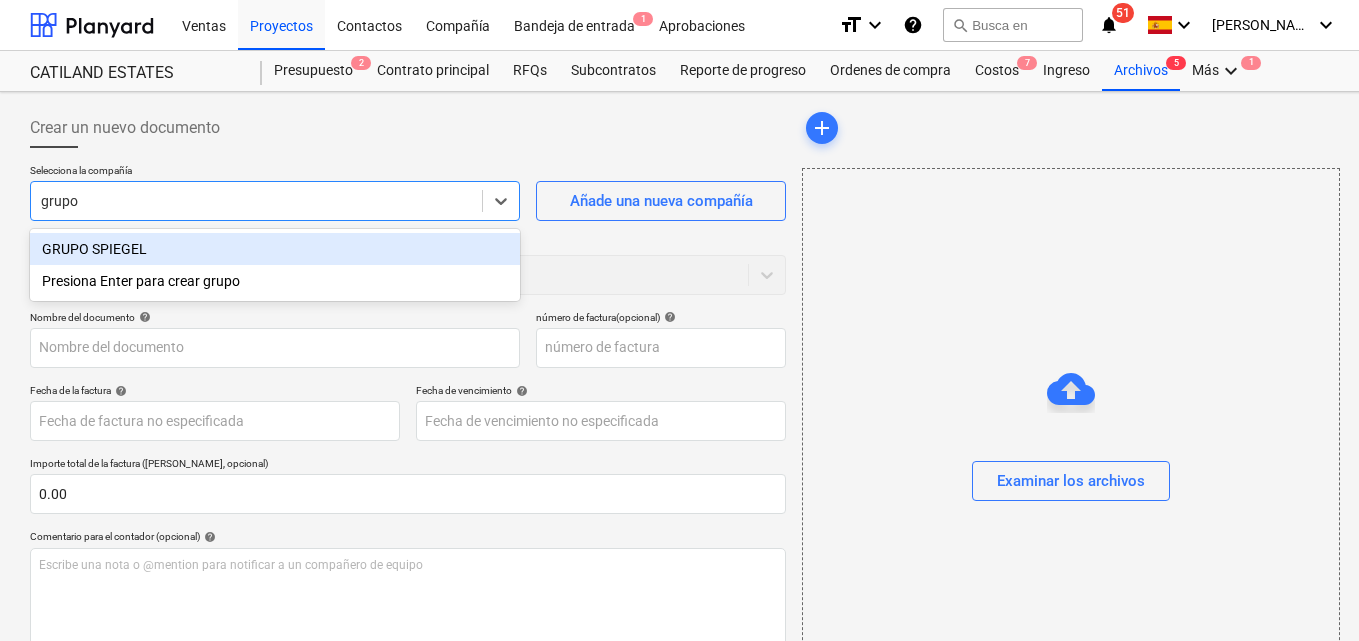 click on "GRUPO SPIEGEL" at bounding box center [275, 249] 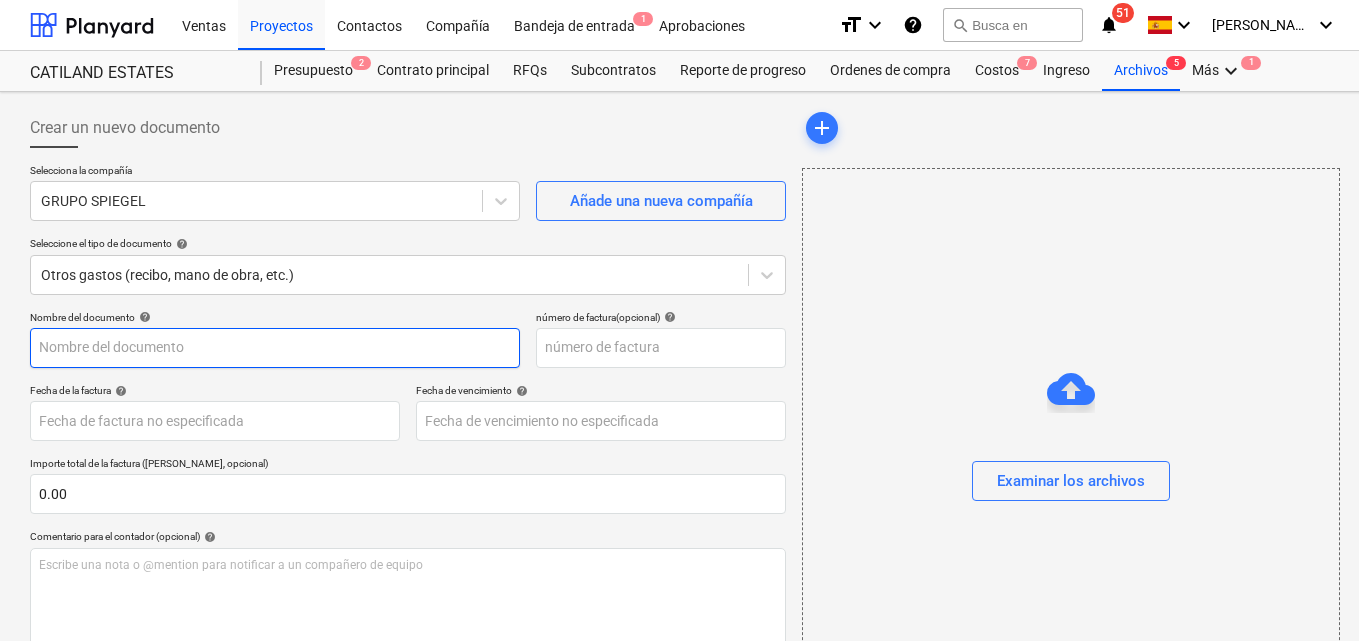 click at bounding box center (275, 348) 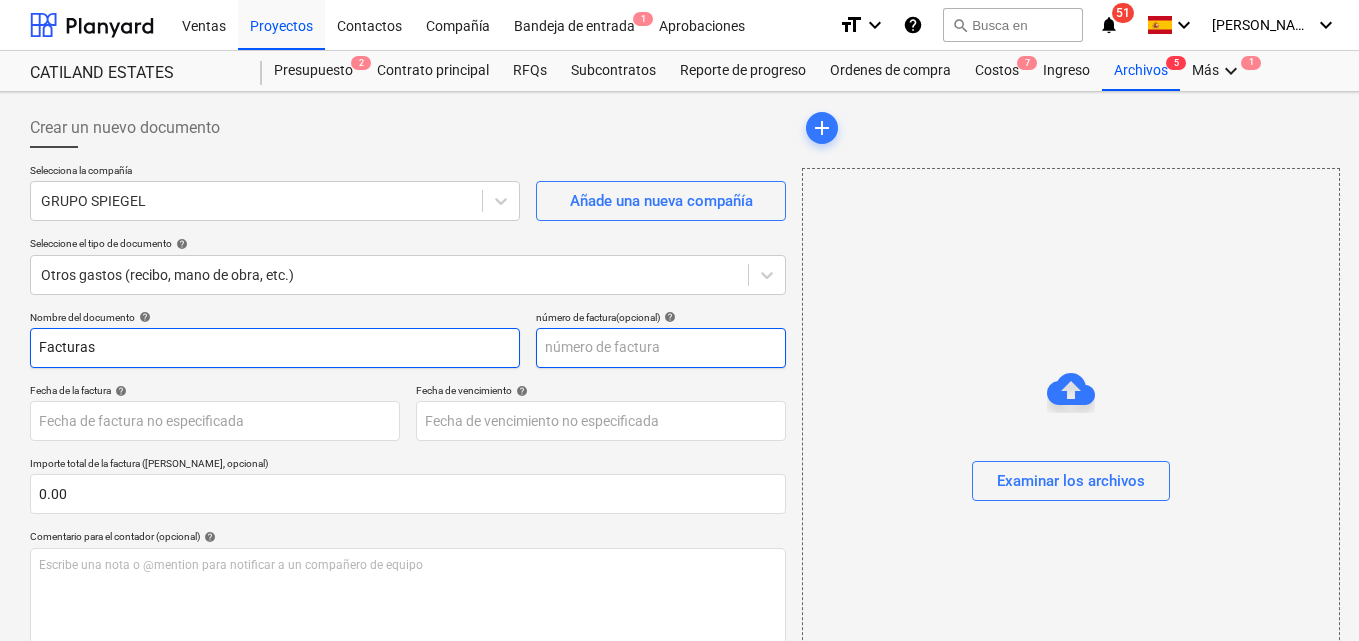type on "Facturas" 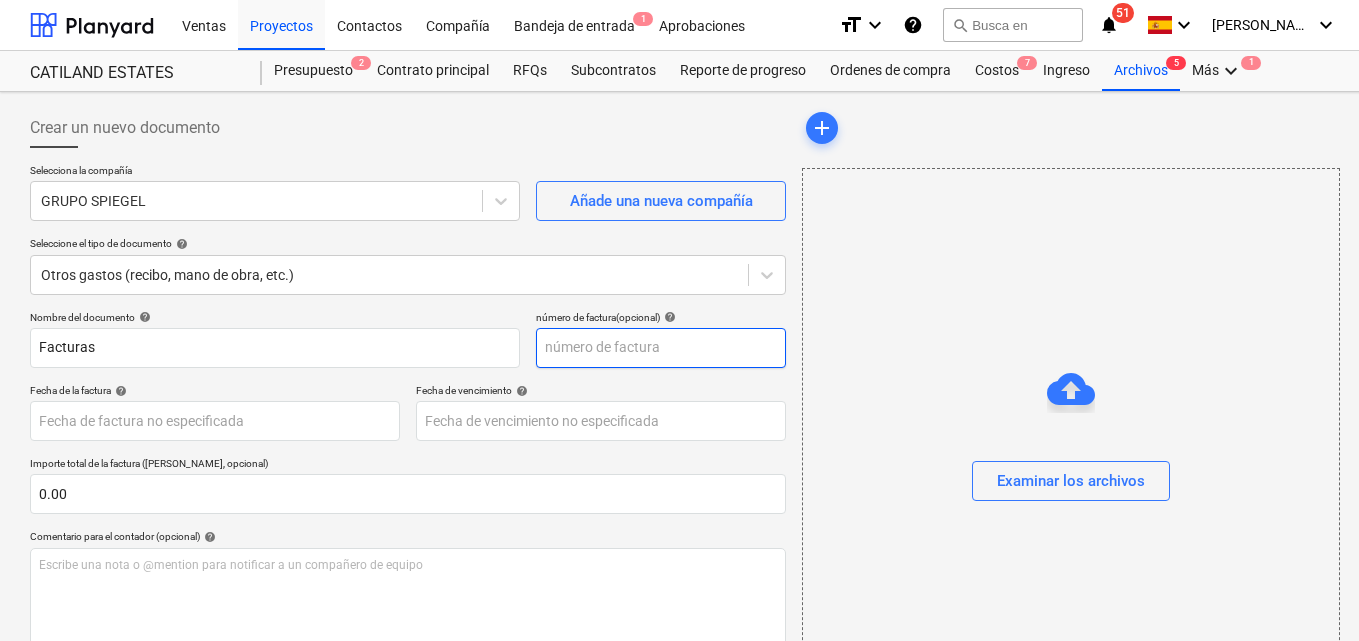 click at bounding box center [661, 348] 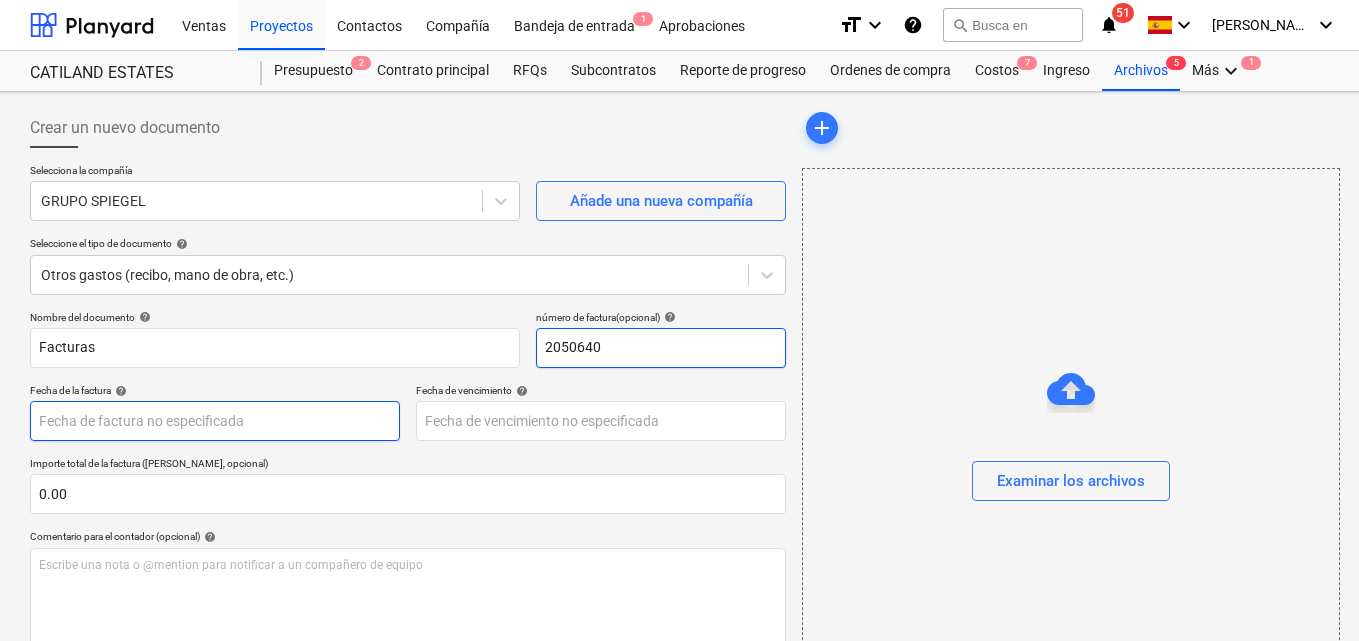 type on "2050640" 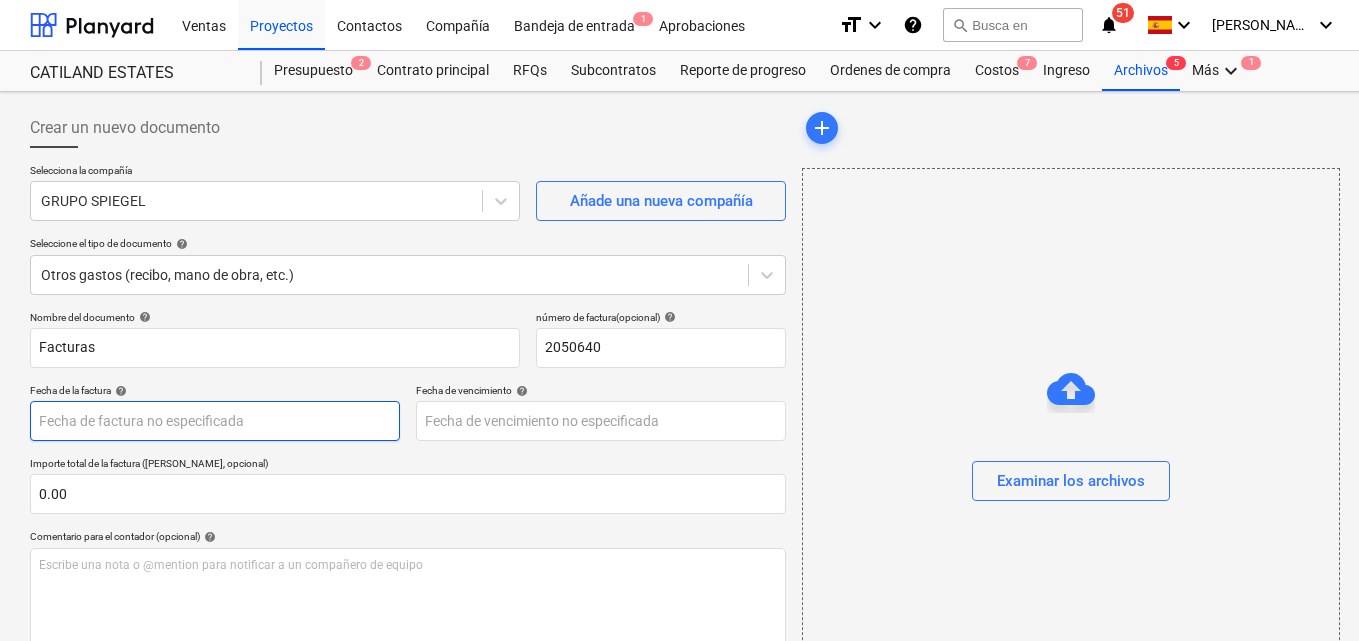 click on "Ventas Proyectos Contactos Compañía Bandeja de entrada 1 Aprobaciones format_size keyboard_arrow_down help search Busca en notifications 51 keyboard_arrow_down M. MORALES keyboard_arrow_down CATILAND ESTATES Presupuesto 2 Contrato principal RFQs Subcontratos Reporte de progreso Ordenes de compra Costos 7 Ingreso Archivos 5 Más keyboard_arrow_down 1 Crear un nuevo documento Selecciona la compañía GRUPO SPIEGEL   Añade una nueva compañía Seleccione el tipo de documento help Otros gastos (recibo, mano de obra, etc.) Nombre del documento help Facturas número de factura  (opcional) help 2050640 Fecha de la factura help Press the down arrow key to interact with the calendar and
select a date. Press the question mark key to get the keyboard shortcuts for changing dates. Fecha de vencimiento help Press the down arrow key to interact with the calendar and
select a date. Press the question mark key to get the keyboard shortcuts for changing dates. Importe total de la factura (coste neto, opcional)" at bounding box center (679, 320) 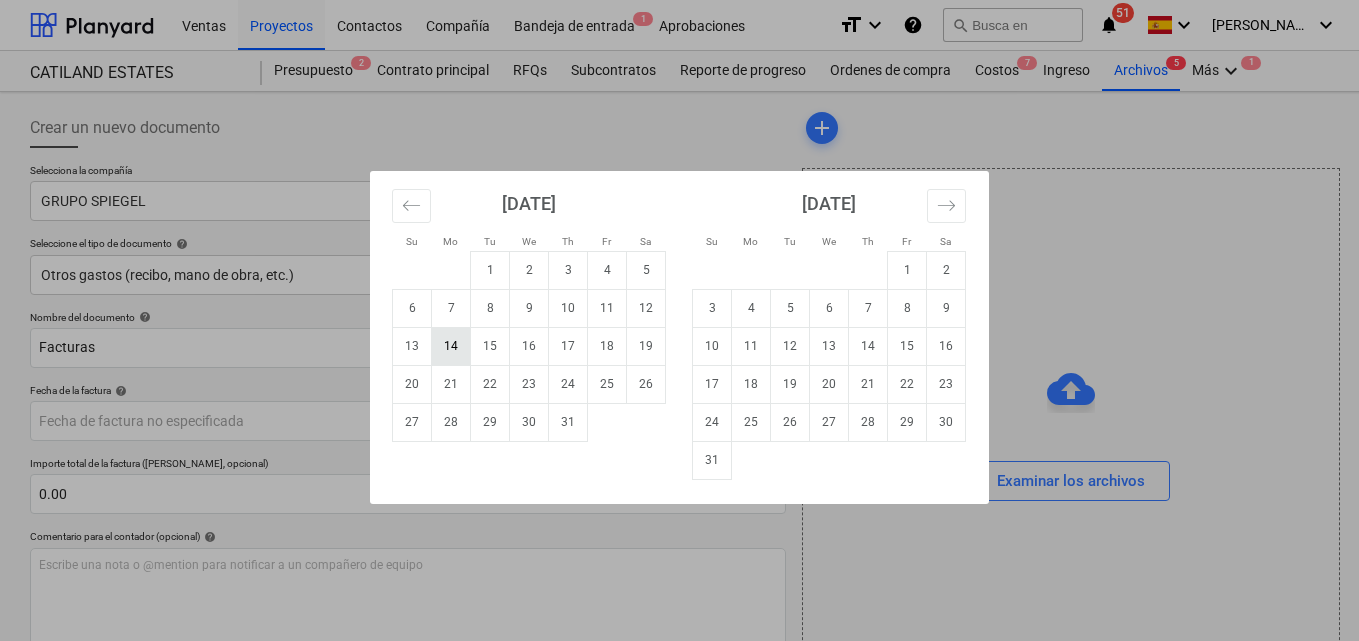 click on "14" at bounding box center (451, 346) 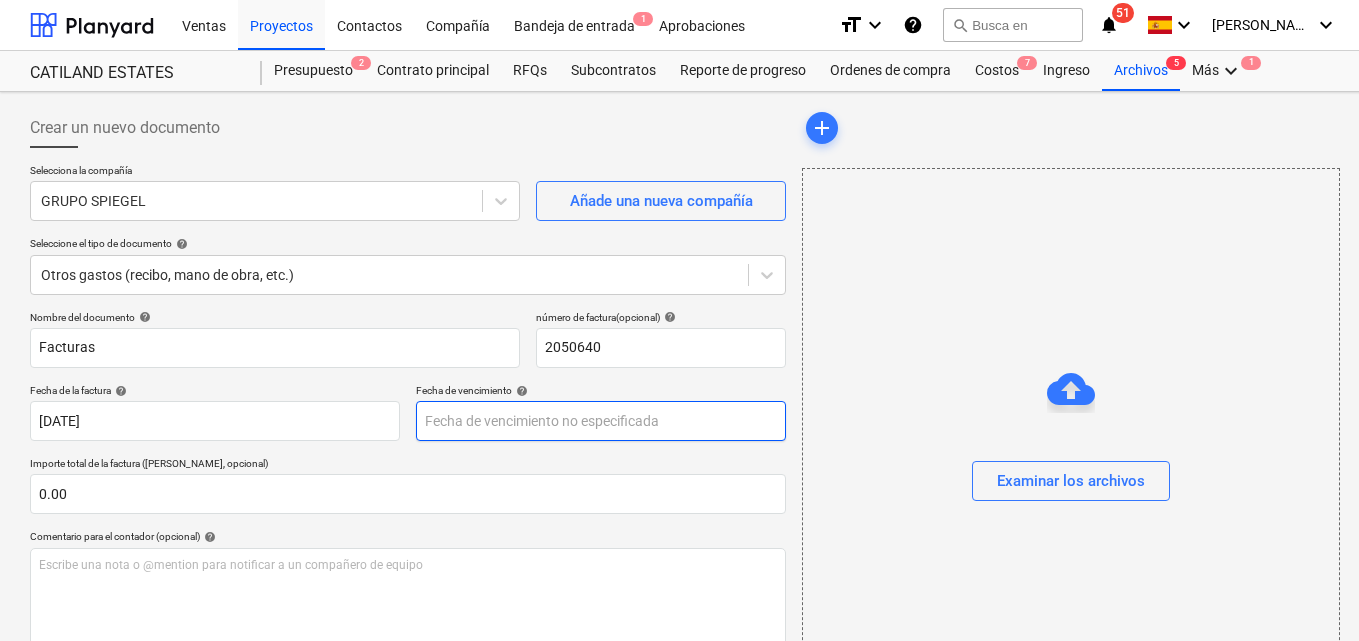 click on "Ventas Proyectos Contactos Compañía Bandeja de entrada 1 Aprobaciones format_size keyboard_arrow_down help search Busca en notifications 51 keyboard_arrow_down M. MORALES keyboard_arrow_down CATILAND ESTATES Presupuesto 2 Contrato principal RFQs Subcontratos Reporte de progreso Ordenes de compra Costos 7 Ingreso Archivos 5 Más keyboard_arrow_down 1 Crear un nuevo documento Selecciona la compañía GRUPO SPIEGEL   Añade una nueva compañía Seleccione el tipo de documento help Otros gastos (recibo, mano de obra, etc.) Nombre del documento help Facturas número de factura  (opcional) help 2050640 Fecha de la factura help 14 Jul 2025 14.07.2025 Press the down arrow key to interact with the calendar and
select a date. Press the question mark key to get the keyboard shortcuts for changing dates. Fecha de vencimiento help Press the down arrow key to interact with the calendar and
select a date. Press the question mark key to get the keyboard shortcuts for changing dates. 0.00 help ﻿ Despejado Envíe" at bounding box center [679, 320] 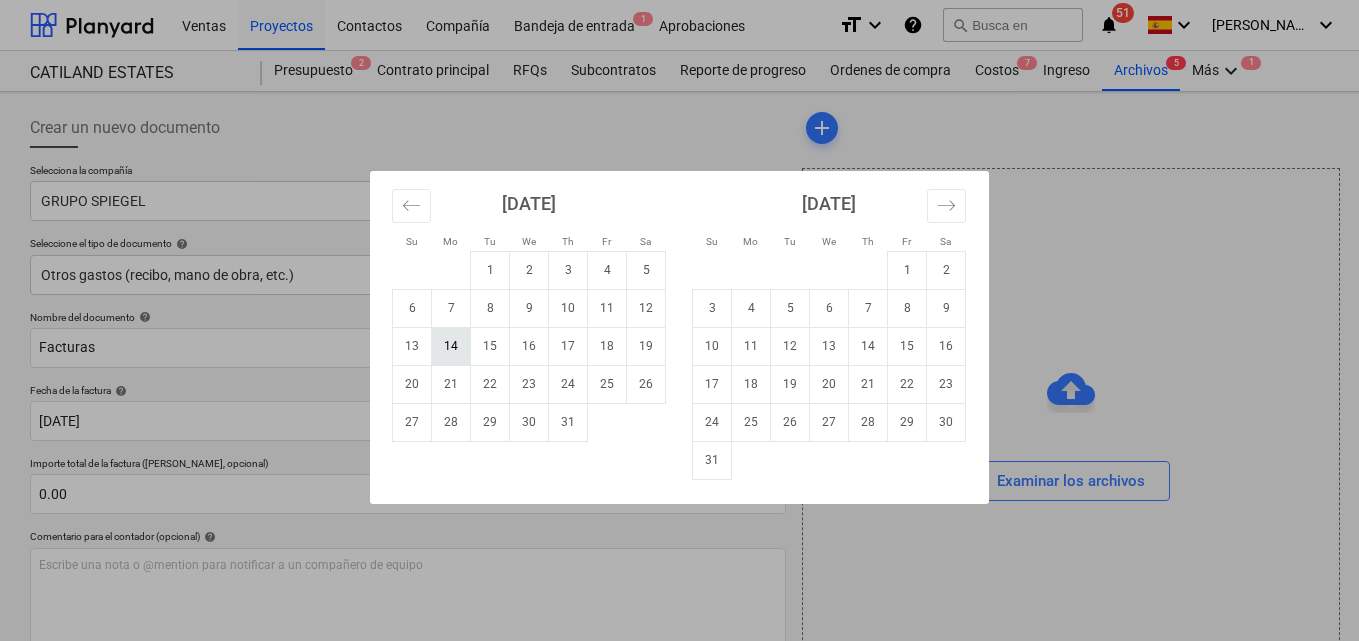 click on "14" at bounding box center (451, 346) 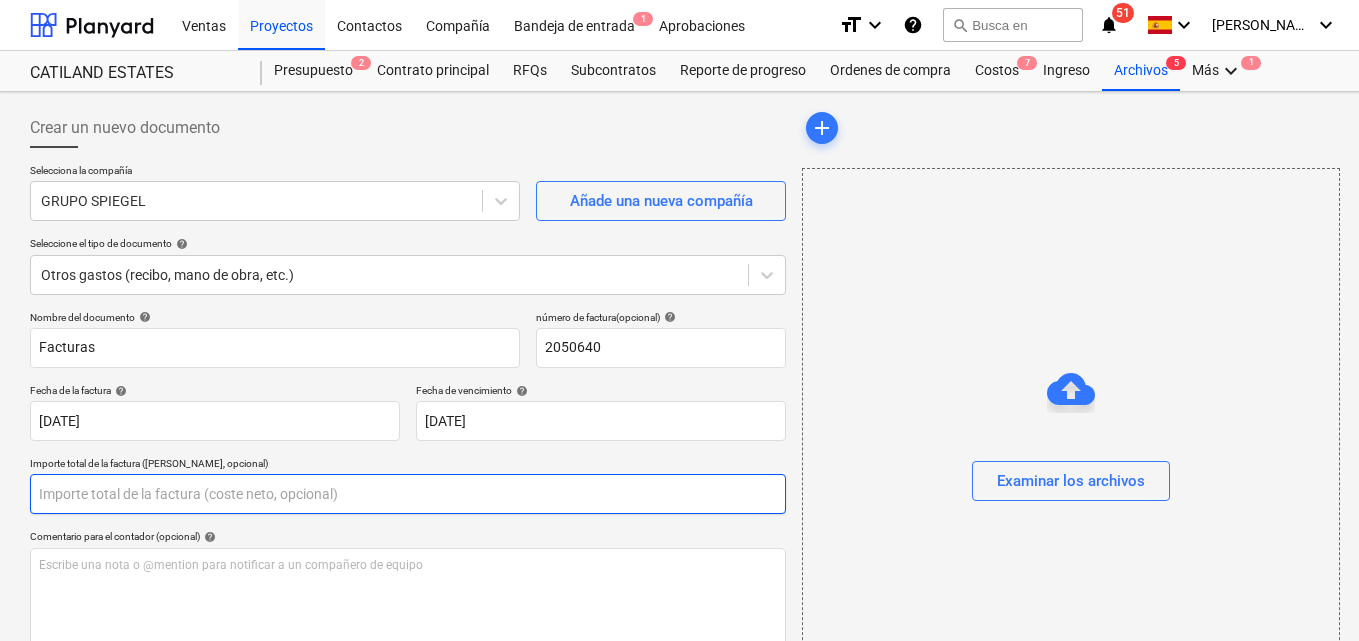 click at bounding box center (408, 494) 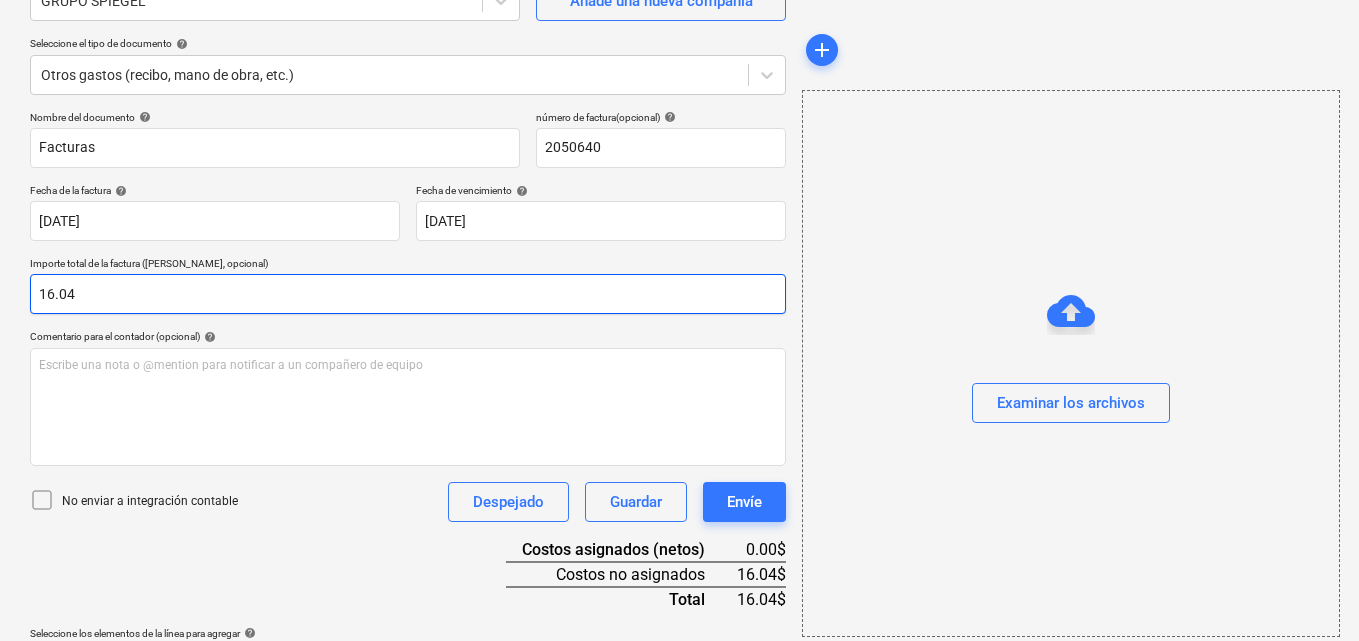 scroll, scrollTop: 259, scrollLeft: 0, axis: vertical 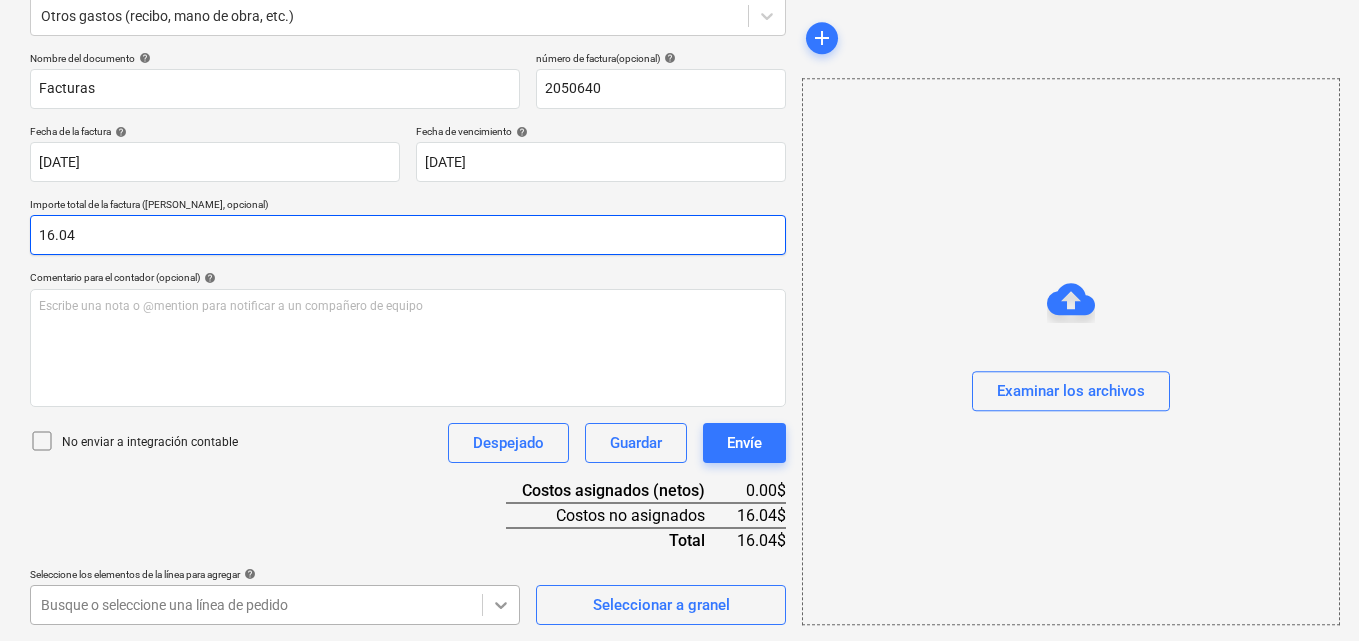 type on "16.04" 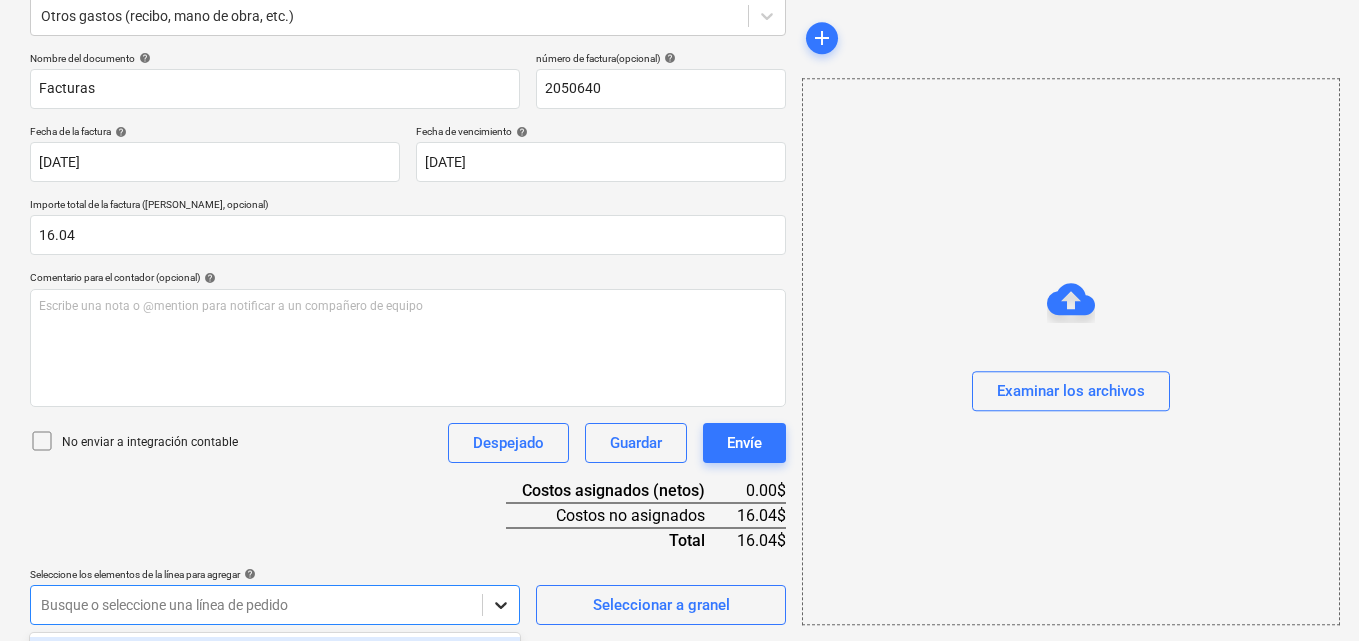 scroll, scrollTop: 555, scrollLeft: 0, axis: vertical 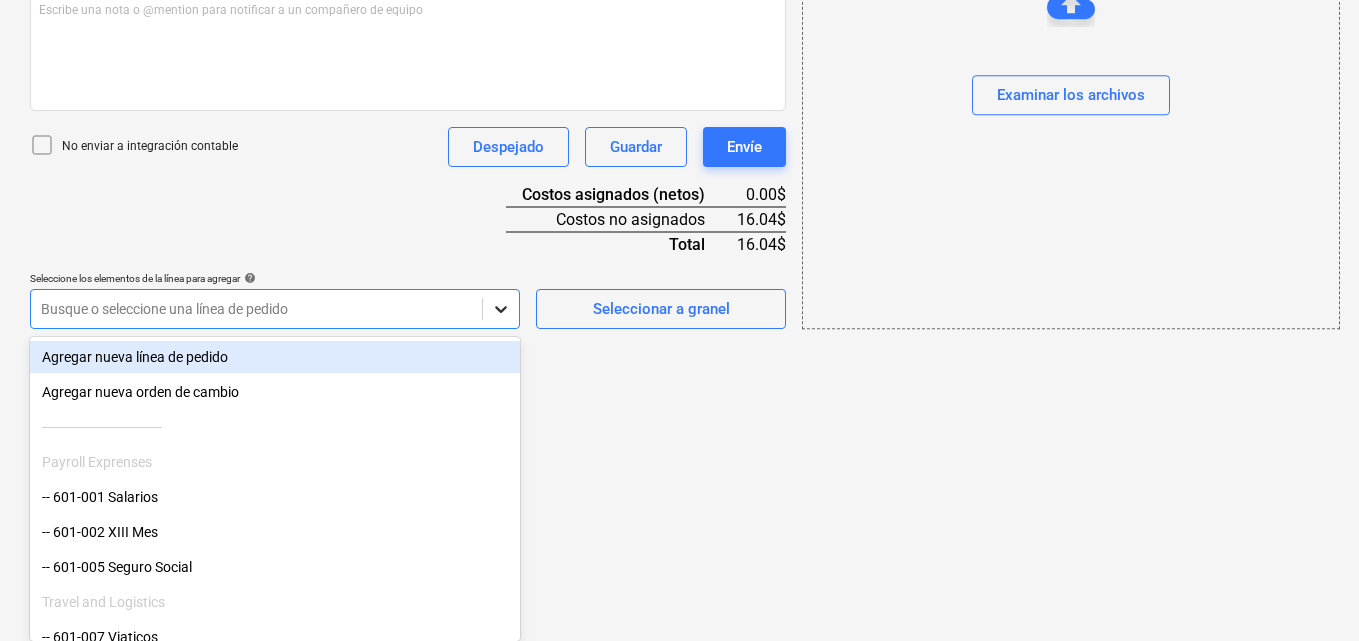 click on "Ventas Proyectos Contactos Compañía Bandeja de entrada 1 Aprobaciones format_size keyboard_arrow_down help search Busca en notifications 51 keyboard_arrow_down M. MORALES keyboard_arrow_down CATILAND ESTATES Presupuesto 2 Contrato principal RFQs Subcontratos Reporte de progreso Ordenes de compra Costos 7 Ingreso Archivos 5 Más keyboard_arrow_down 1 Crear un nuevo documento Selecciona la compañía GRUPO SPIEGEL   Añade una nueva compañía Seleccione el tipo de documento help Otros gastos (recibo, mano de obra, etc.) Nombre del documento help Facturas número de factura  (opcional) help 2050640 Fecha de la factura help 14 Jul 2025 14.07.2025 Press the down arrow key to interact with the calendar and
select a date. Press the question mark key to get the keyboard shortcuts for changing dates. Fecha de vencimiento help 14 Jul 2025 14.07.2025 Press the down arrow key to interact with the calendar and
select a date. Press the question mark key to get the keyboard shortcuts for changing dates. 16.04" at bounding box center (679, -235) 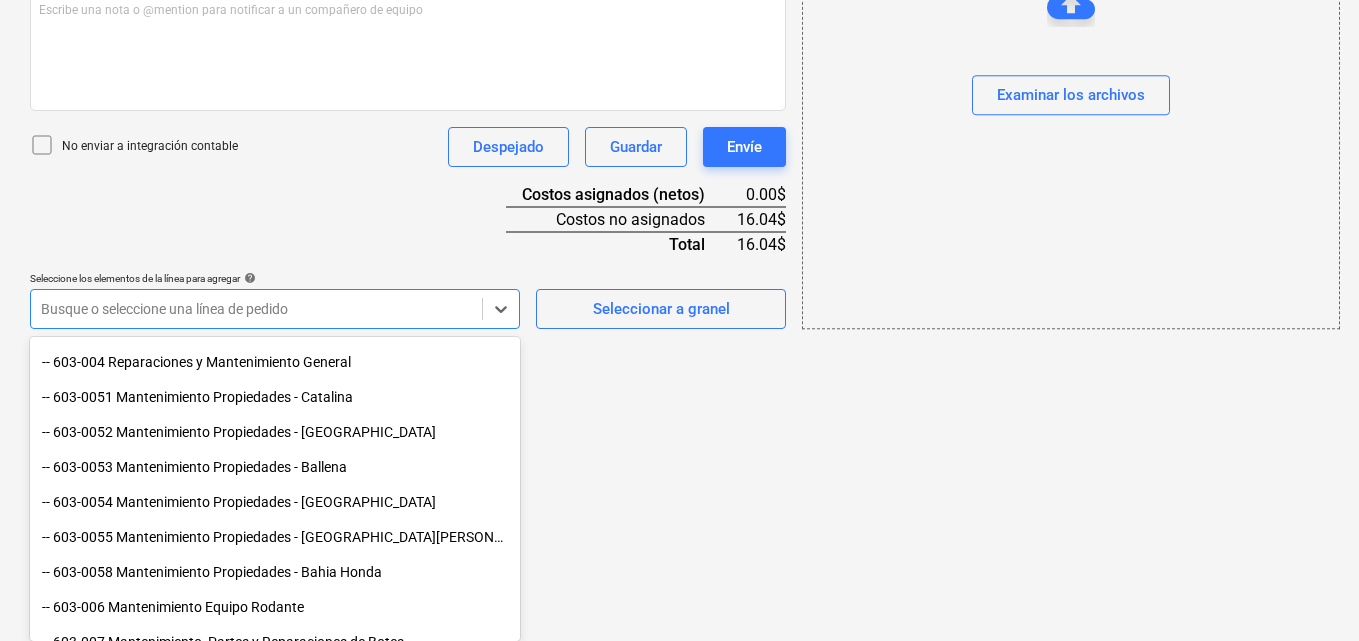 scroll, scrollTop: 800, scrollLeft: 0, axis: vertical 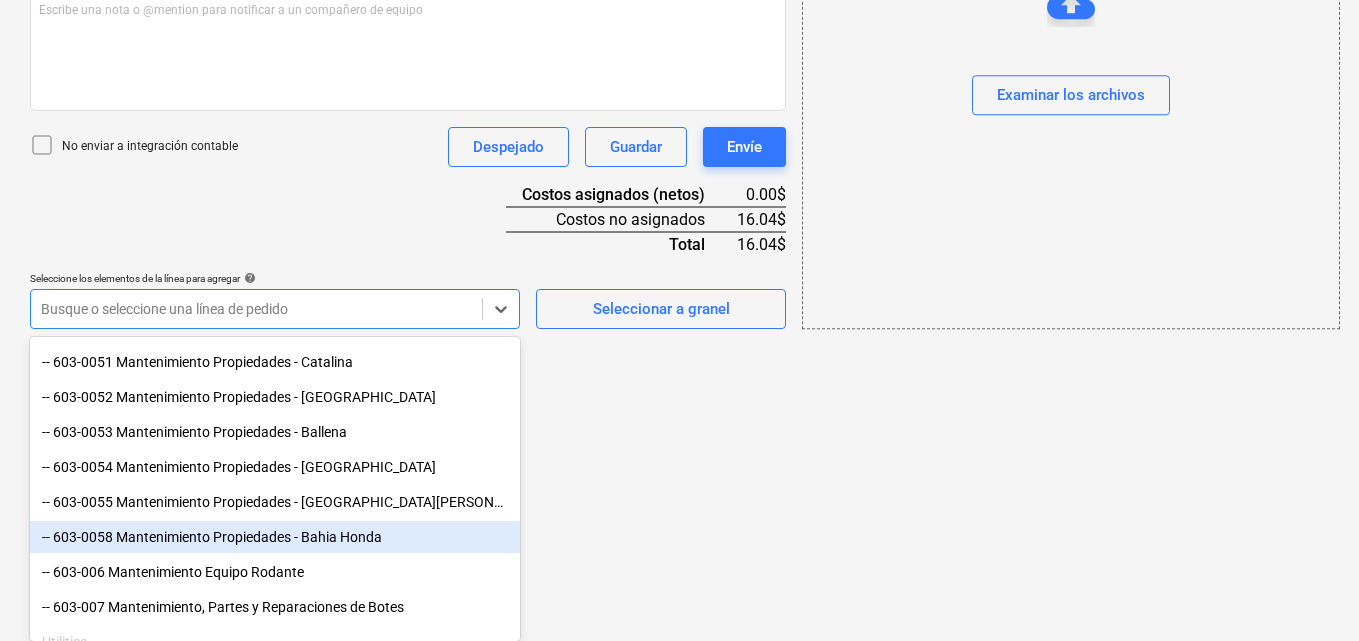 click on "--  603-0058 Mantenimiento Propiedades - Bahia Honda" at bounding box center [275, 537] 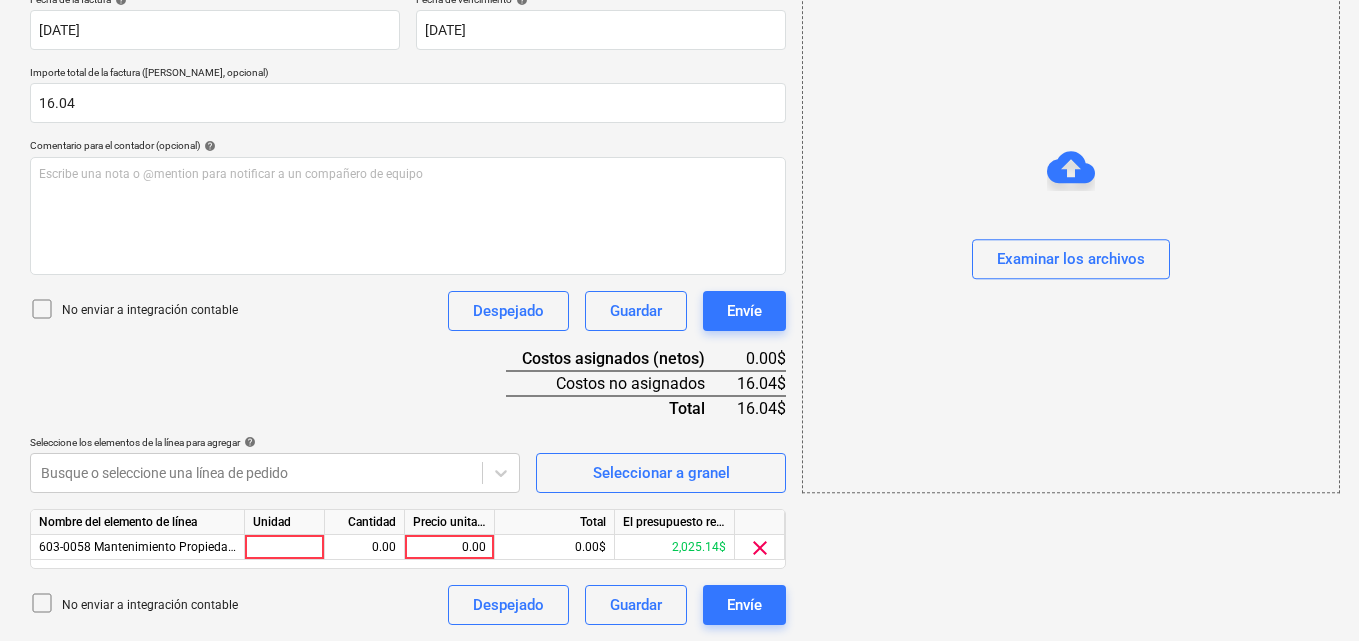 scroll, scrollTop: 391, scrollLeft: 0, axis: vertical 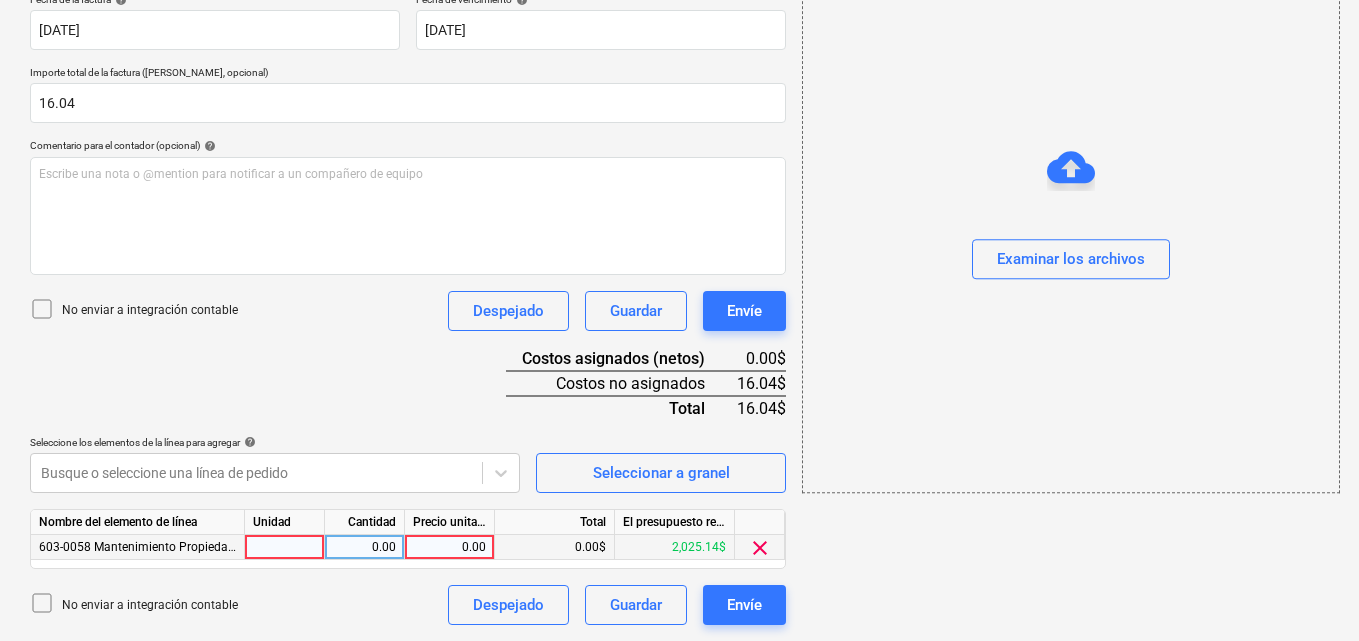 click at bounding box center (285, 547) 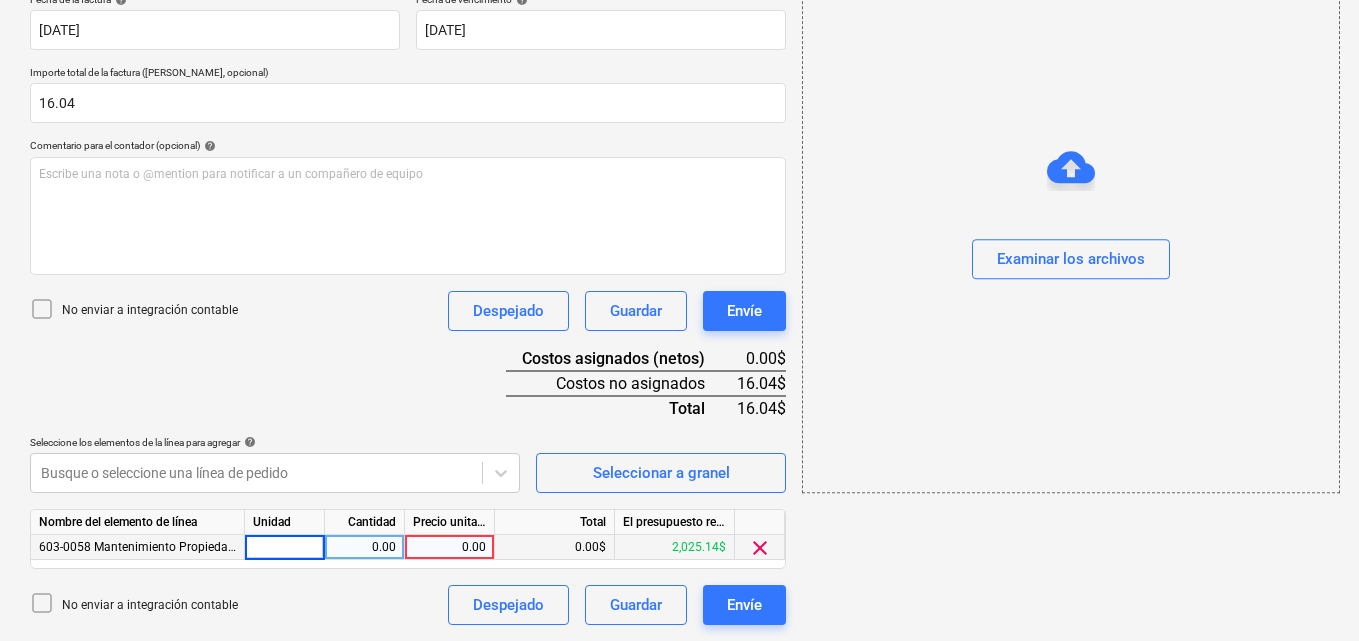 type on "1" 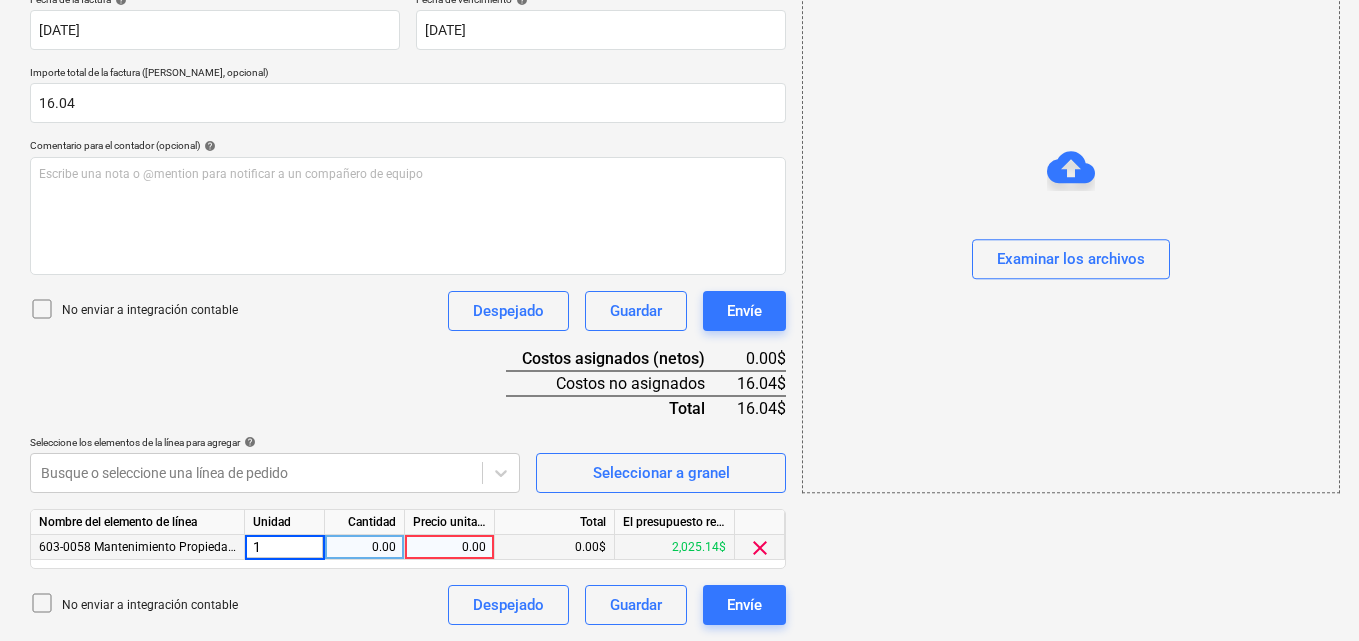 click on "0.00" at bounding box center [364, 547] 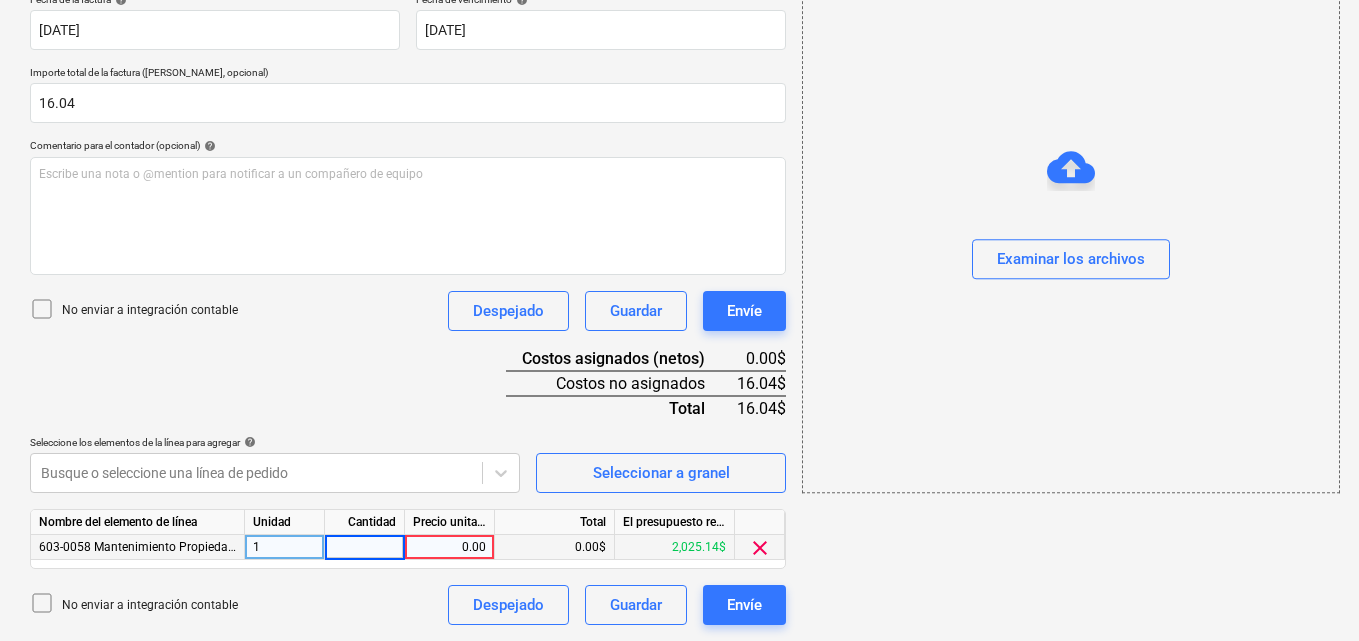 type on "1" 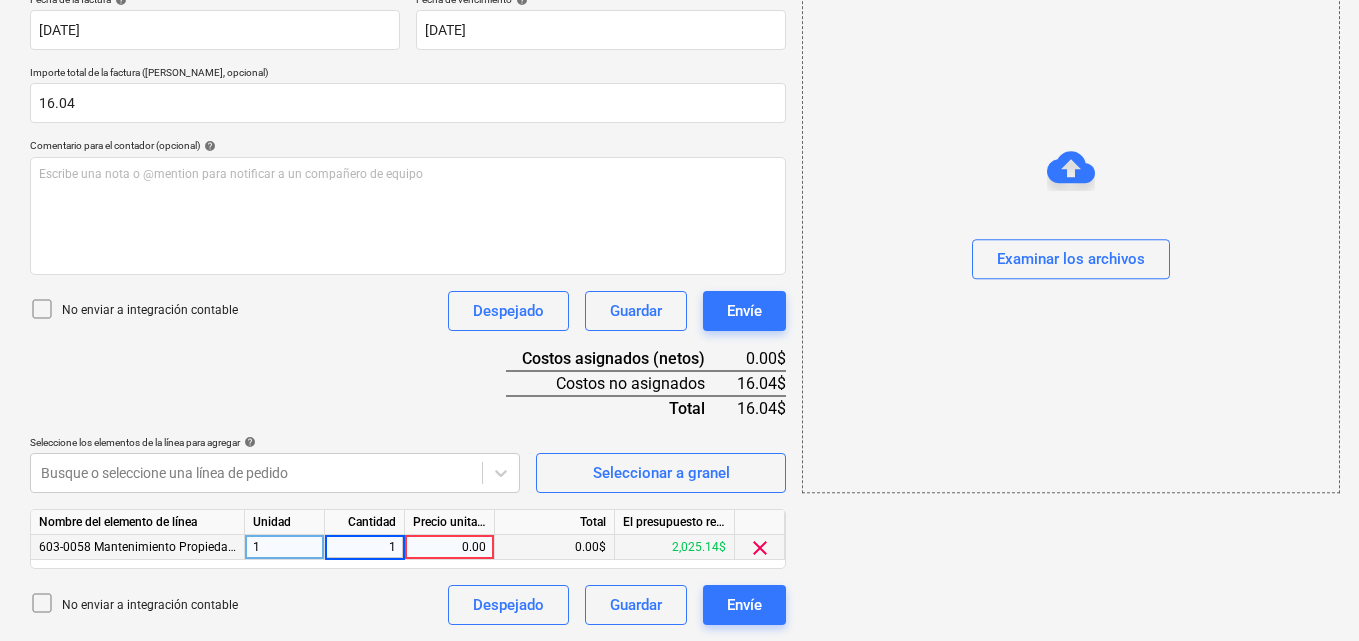 click on "0.00" at bounding box center [449, 547] 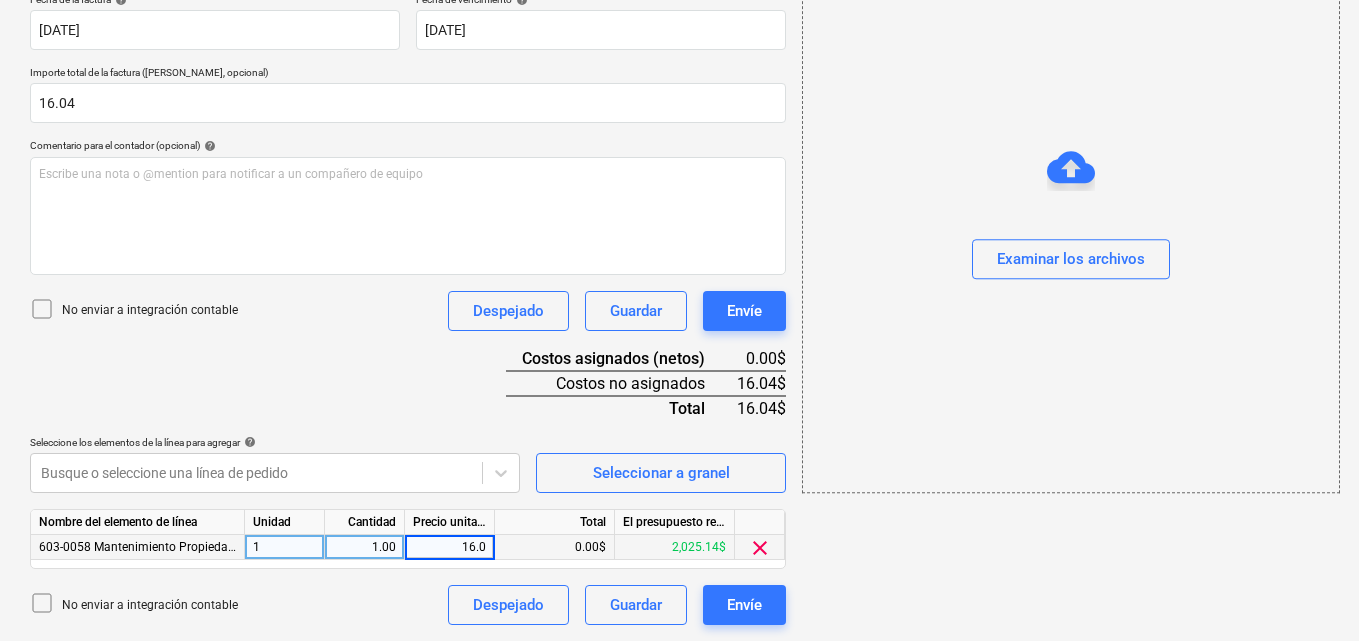 type on "16.04" 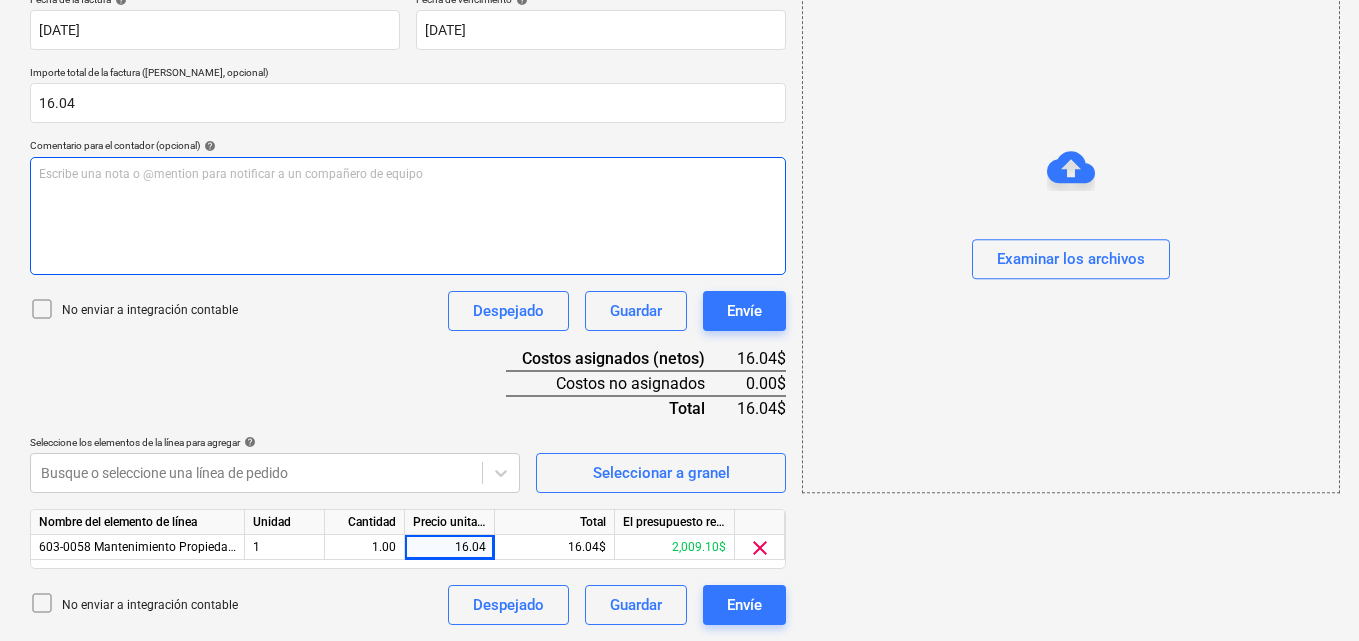 click on "Escribe una nota o @mention para notificar a un compañero de equipo ﻿" at bounding box center [408, 174] 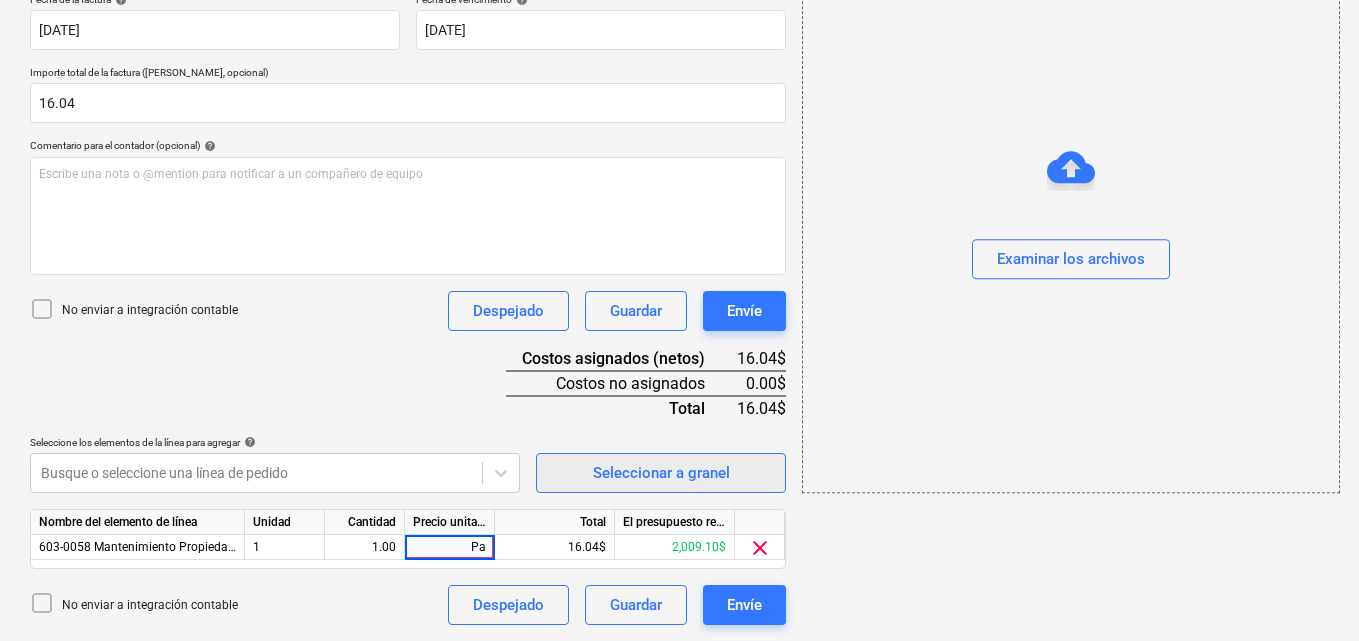 type on "P" 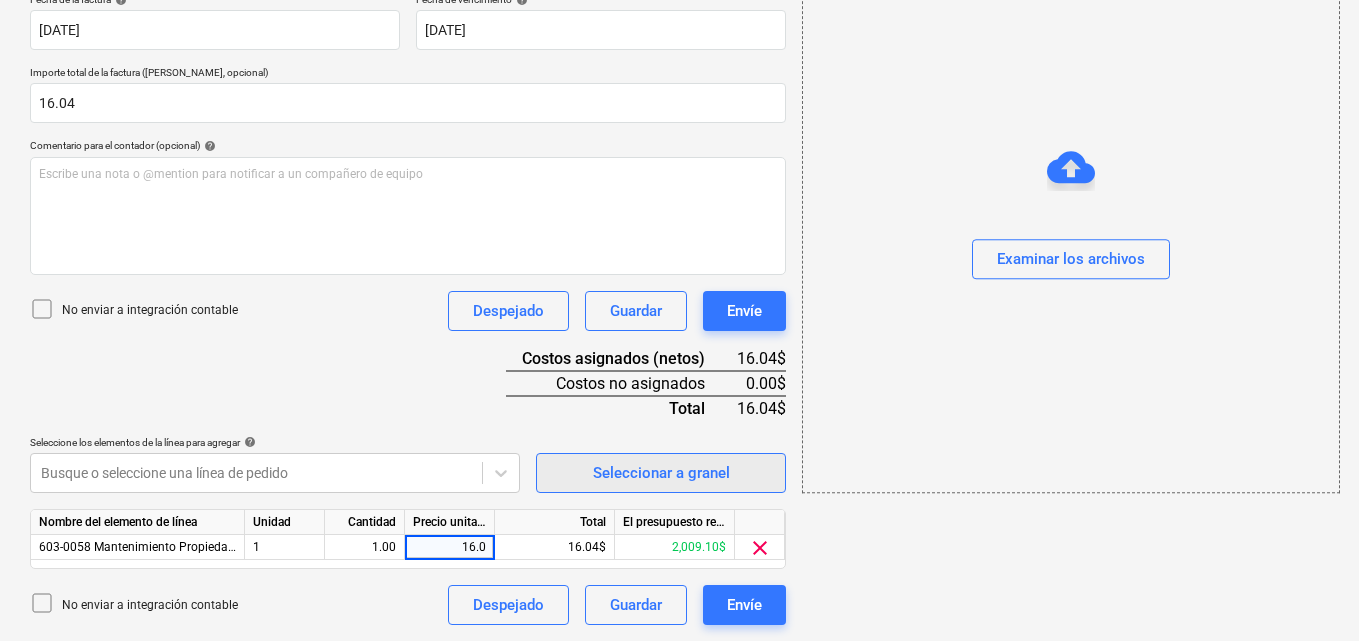 type on "16.04" 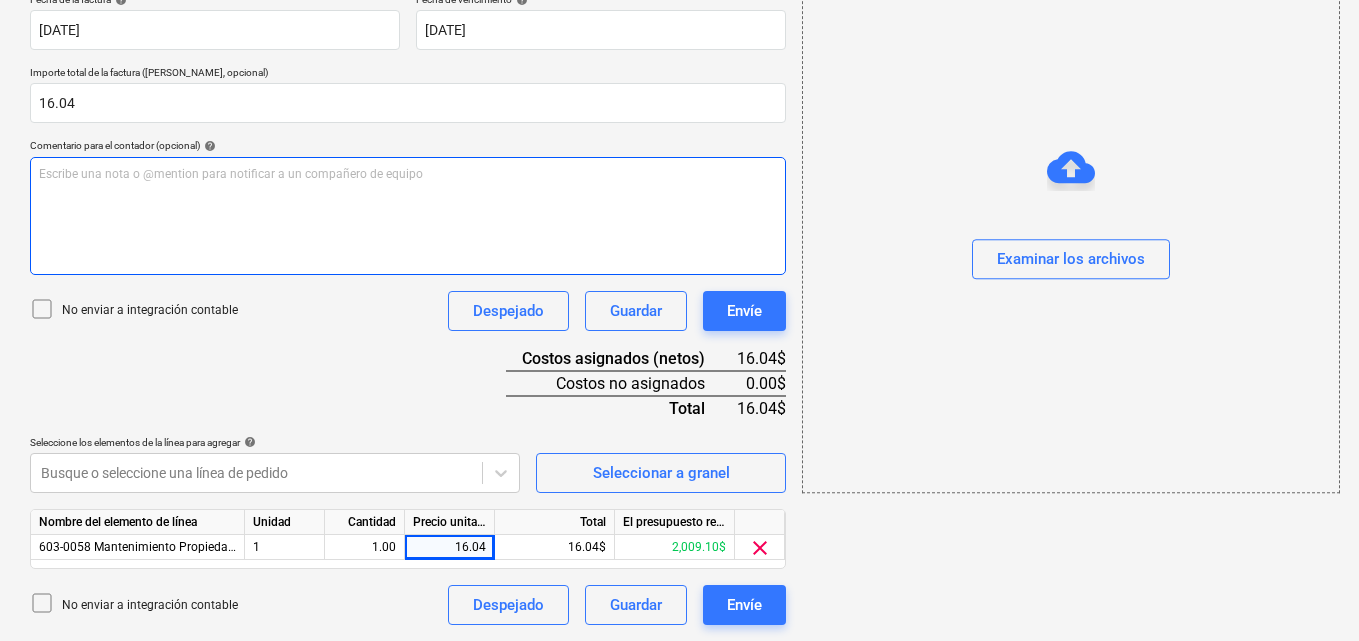 click on "Escribe una nota o @mention para notificar a un compañero de equipo ﻿" at bounding box center [408, 174] 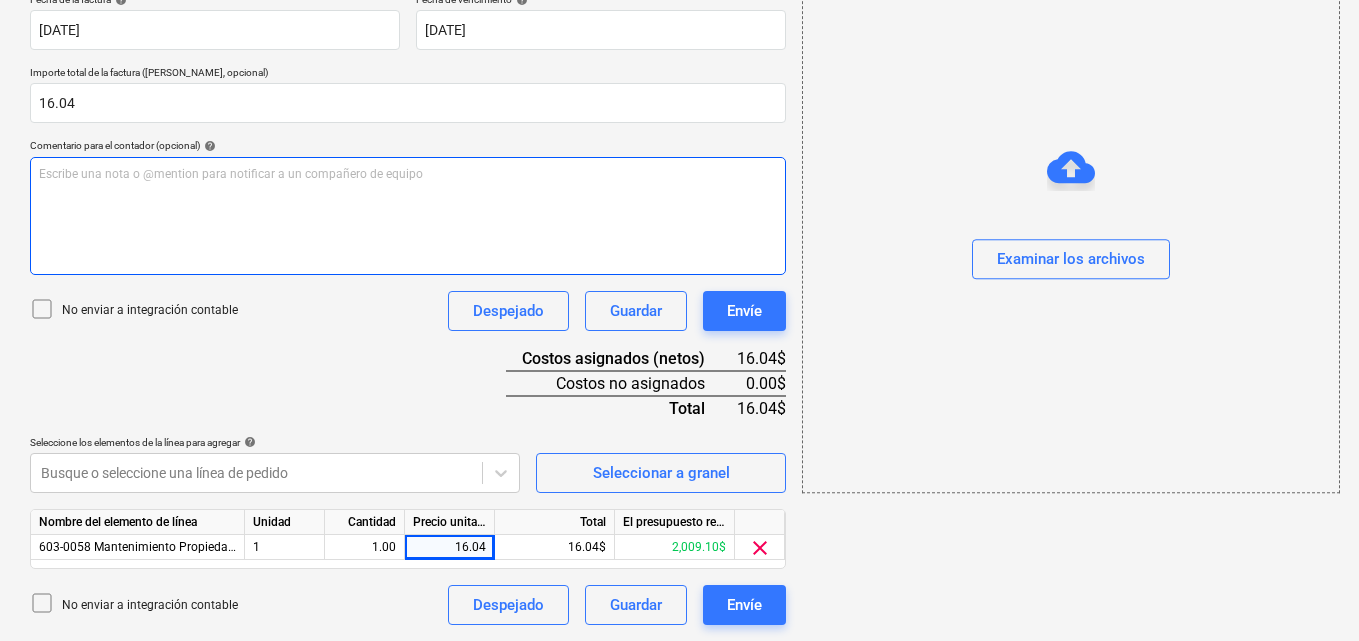 click on "Escribe una nota o @mention para notificar a un compañero de equipo ﻿" at bounding box center (408, 174) 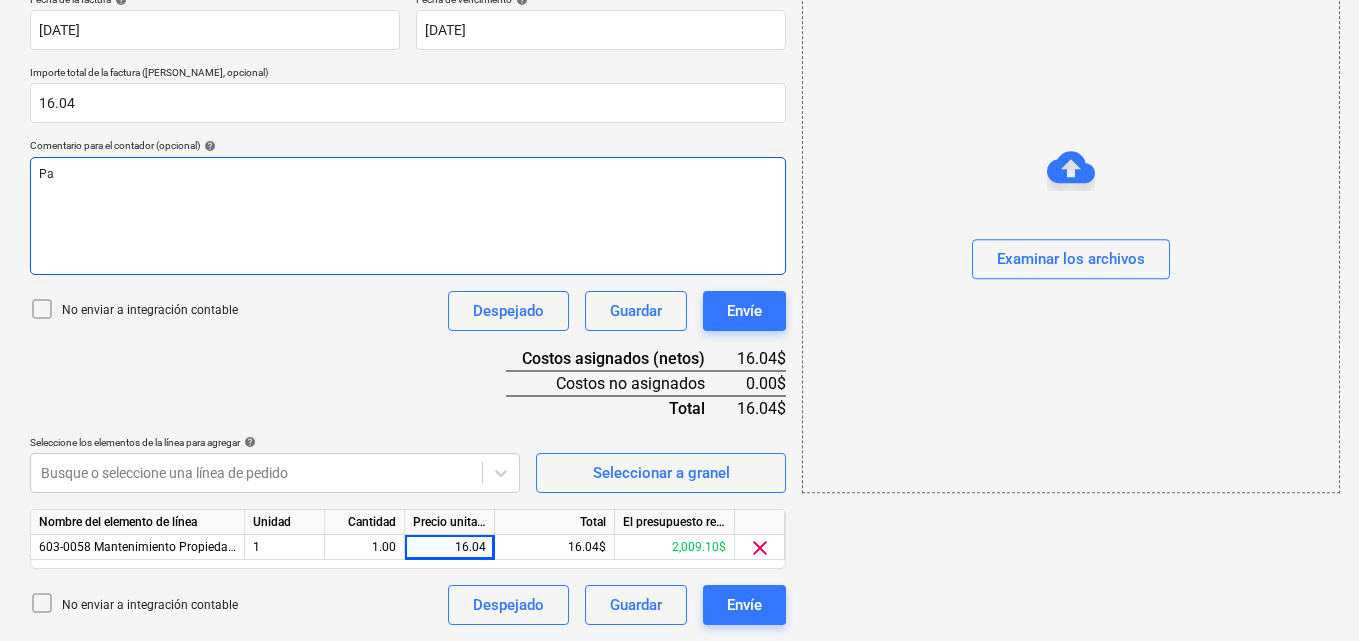 type 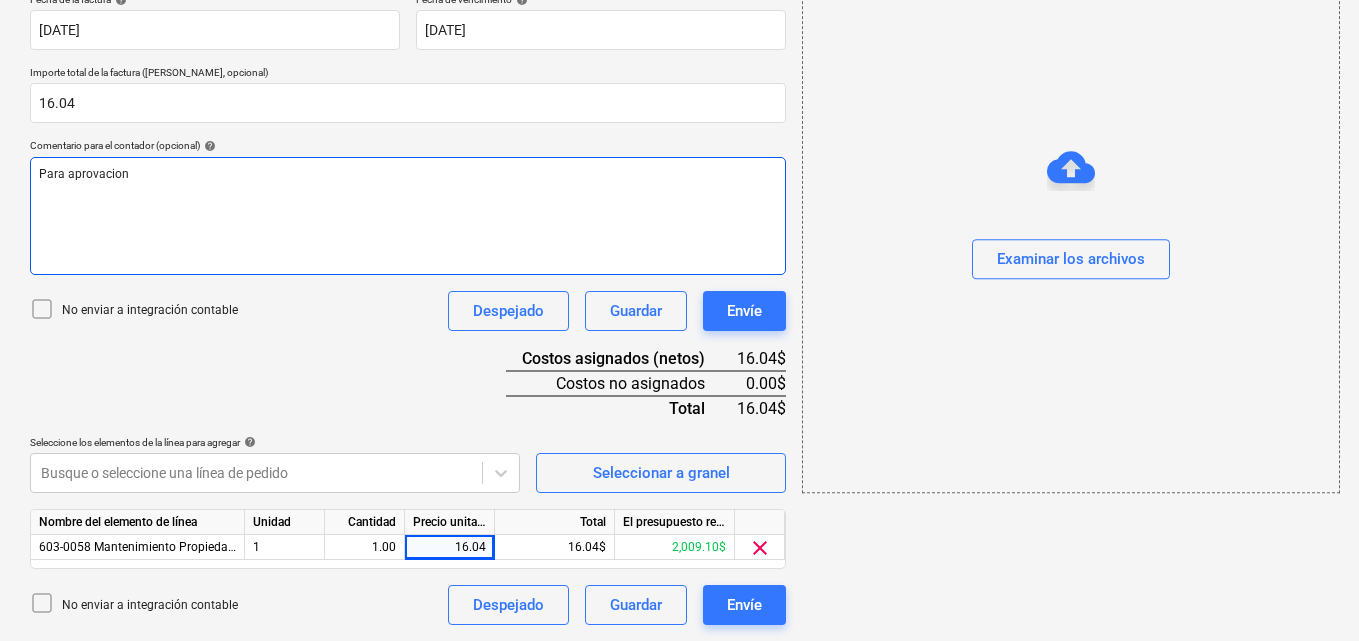 click on "Para aprovacion" at bounding box center (408, 174) 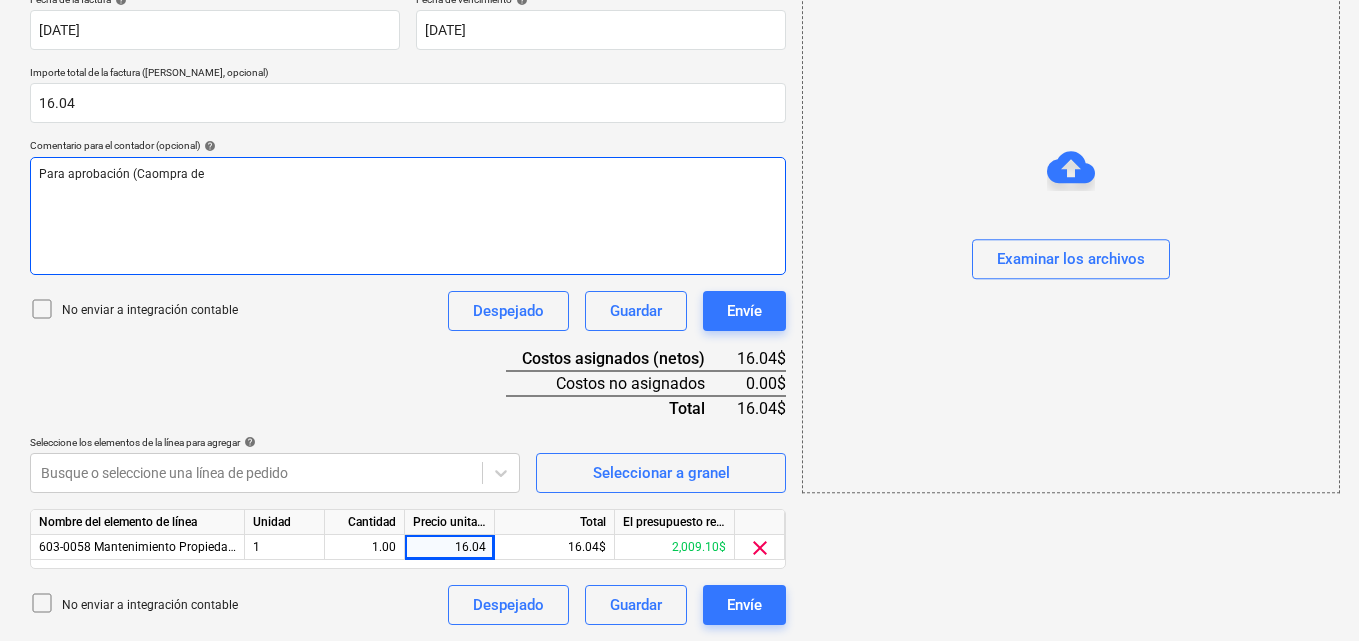 click on "Para aprobación (Caompra de" at bounding box center [121, 174] 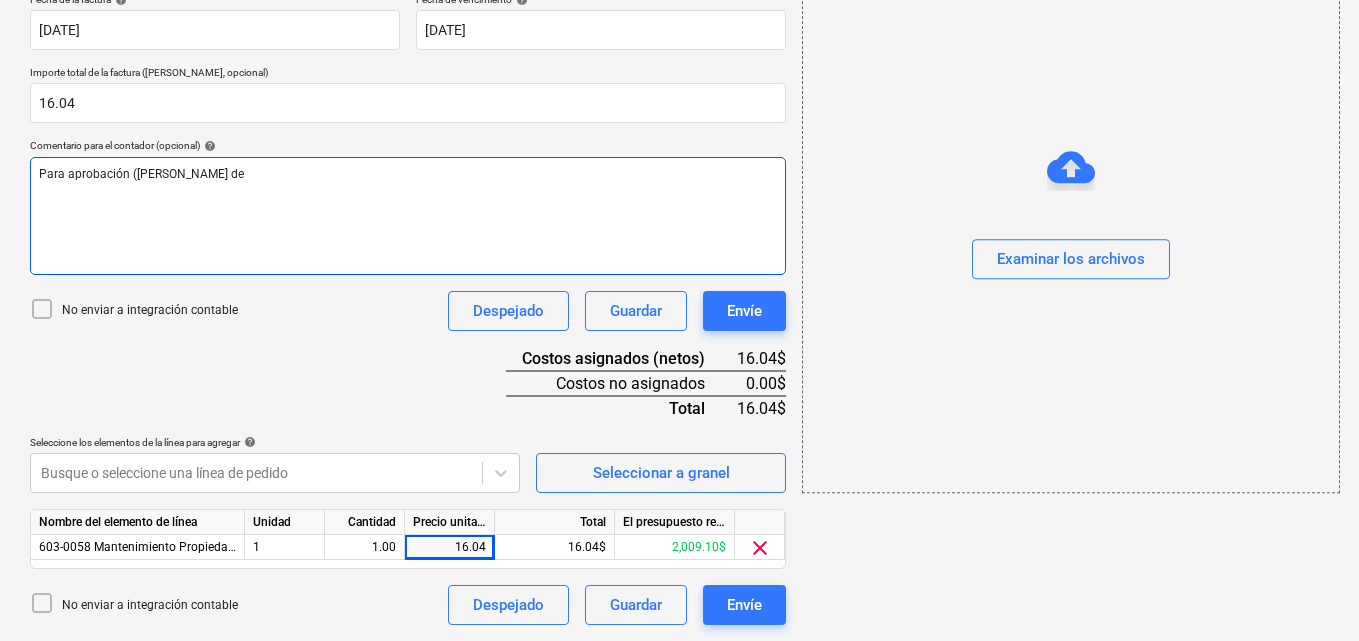 click on "Para aprobación (Campra de" at bounding box center [141, 174] 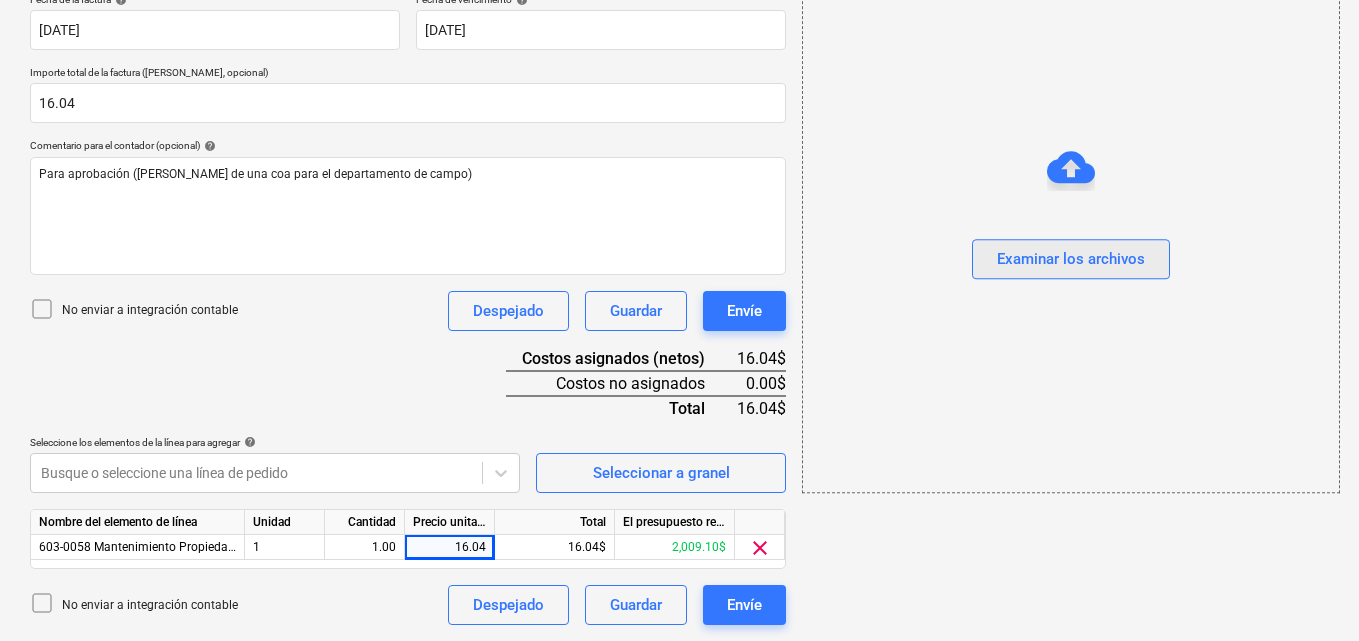 click on "Examinar los archivos" at bounding box center [1071, 260] 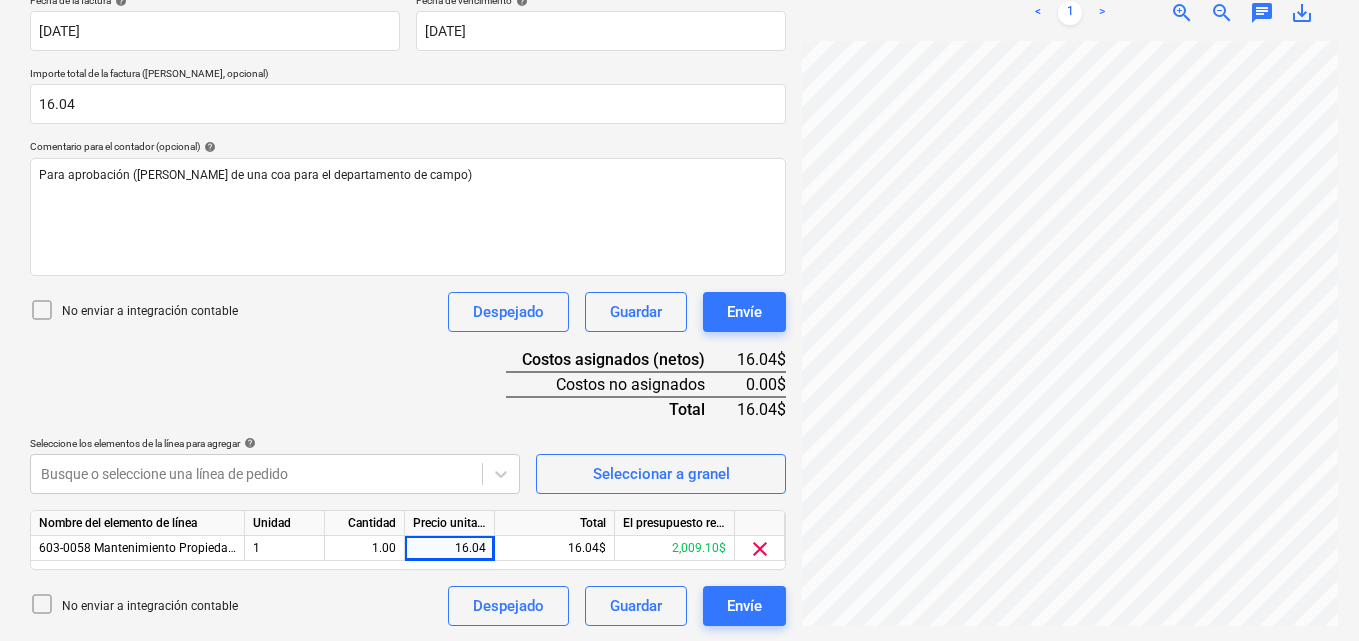scroll, scrollTop: 391, scrollLeft: 0, axis: vertical 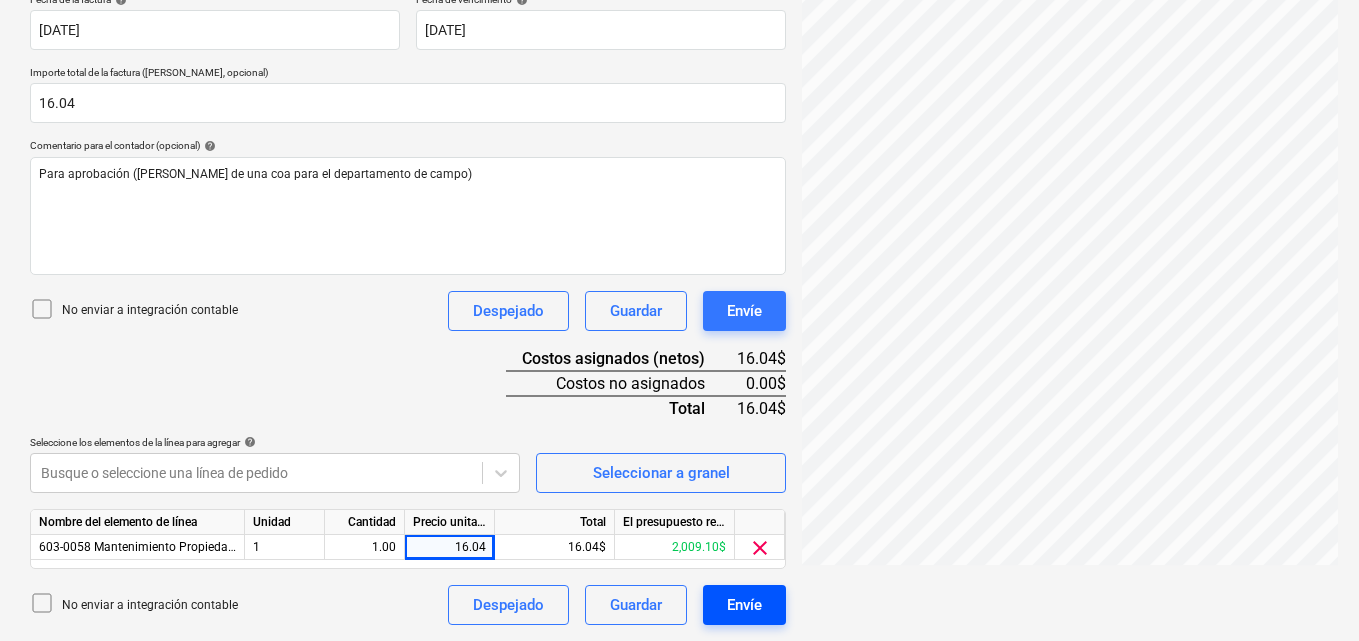 click on "Envíe" at bounding box center [744, 605] 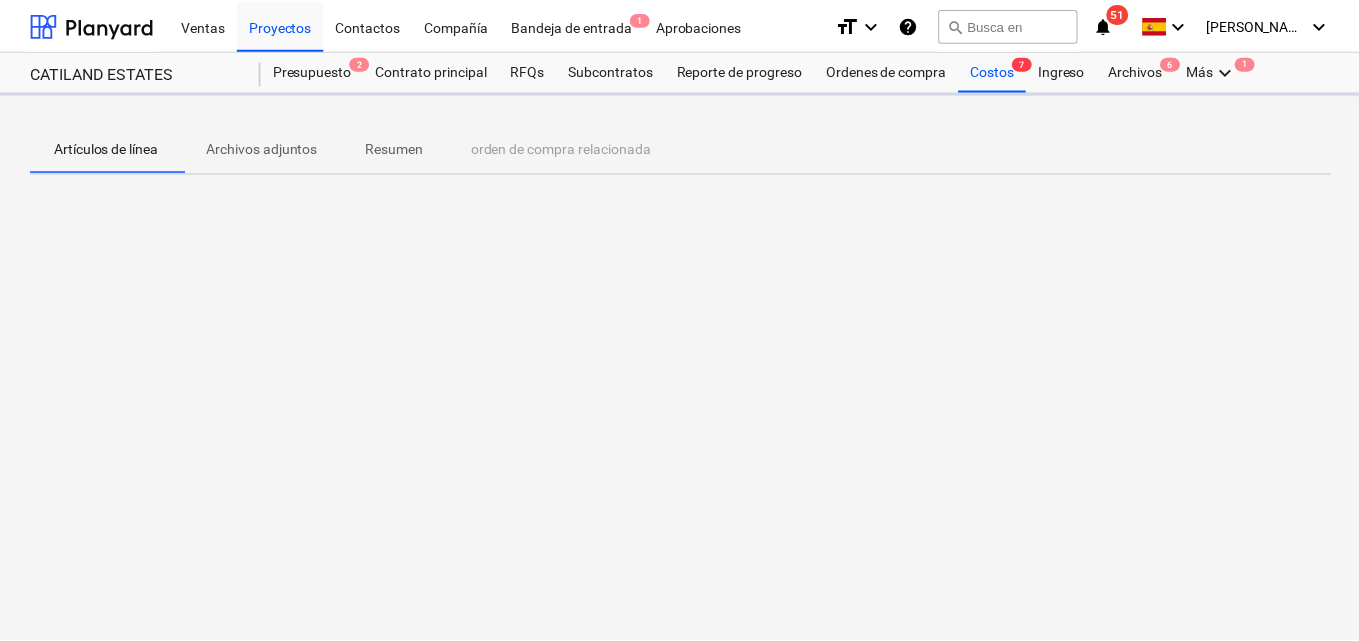 scroll, scrollTop: 0, scrollLeft: 0, axis: both 